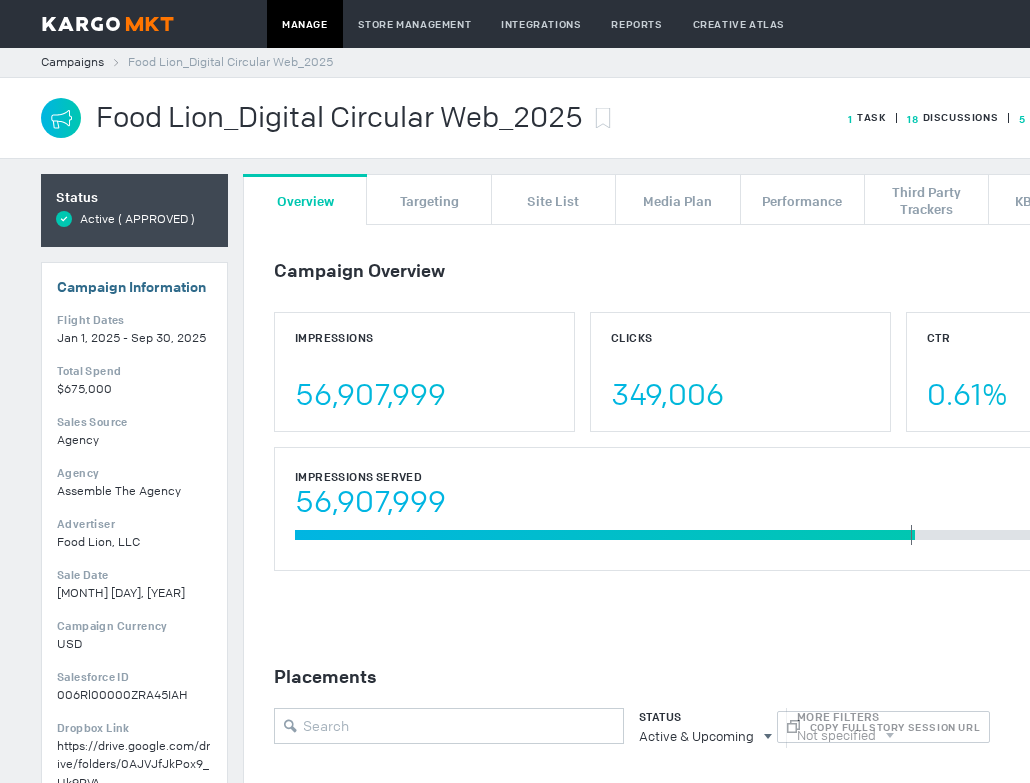 scroll, scrollTop: 0, scrollLeft: 0, axis: both 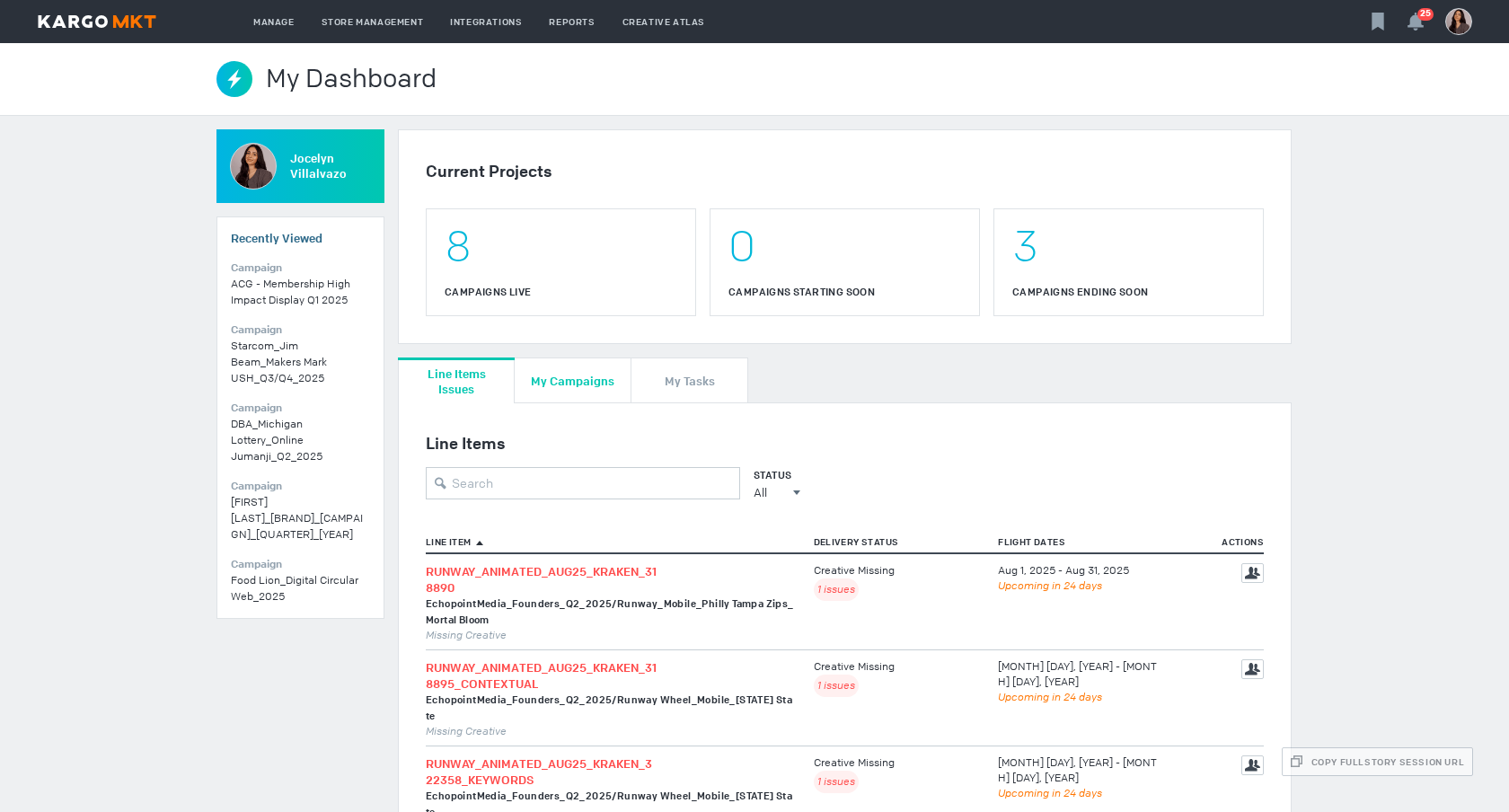 click on "My Campaigns" at bounding box center (572, 380) 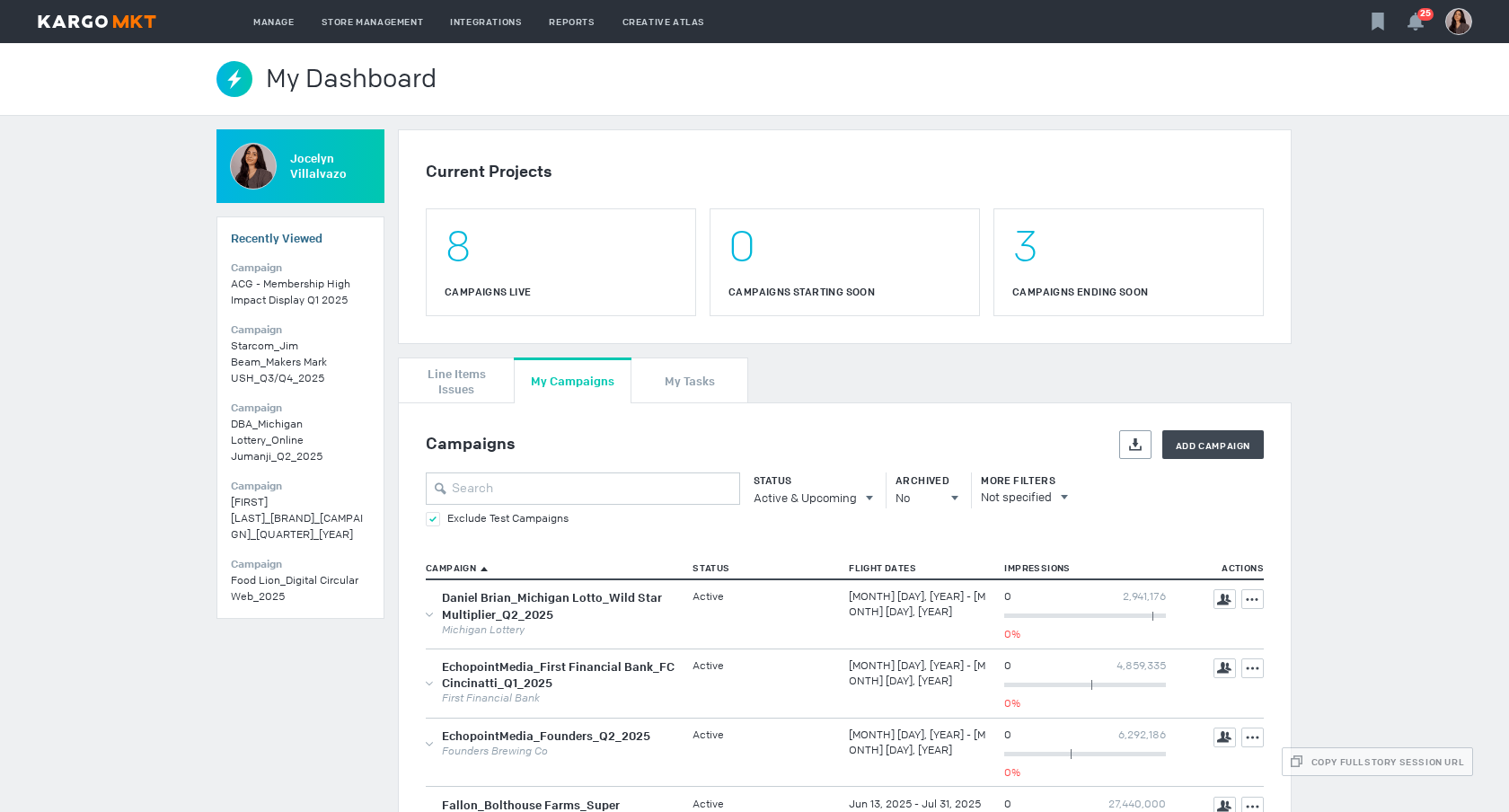 click on "Exclude Test Campaigns" at bounding box center [844, 519] 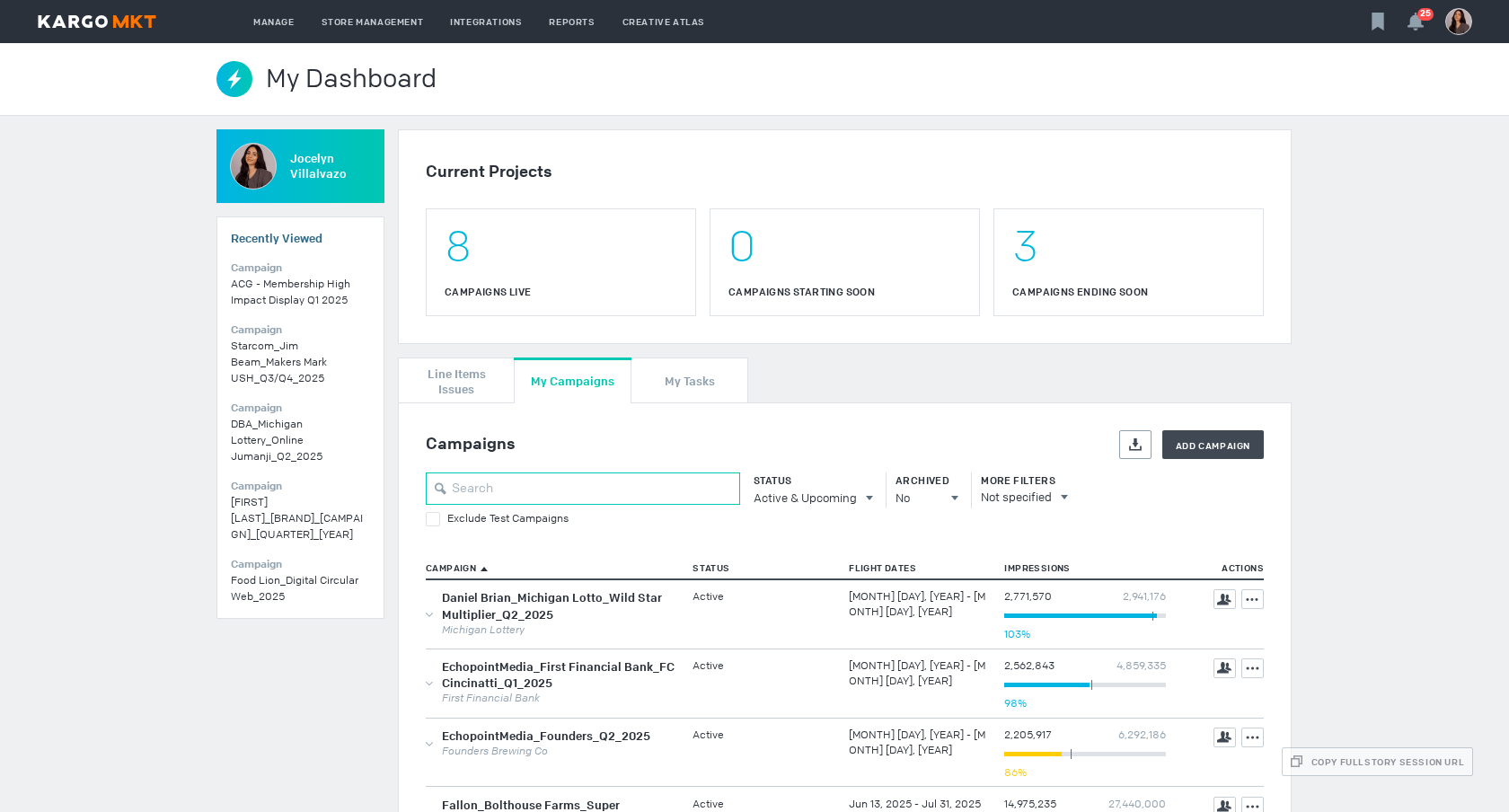 click at bounding box center [583, 489] 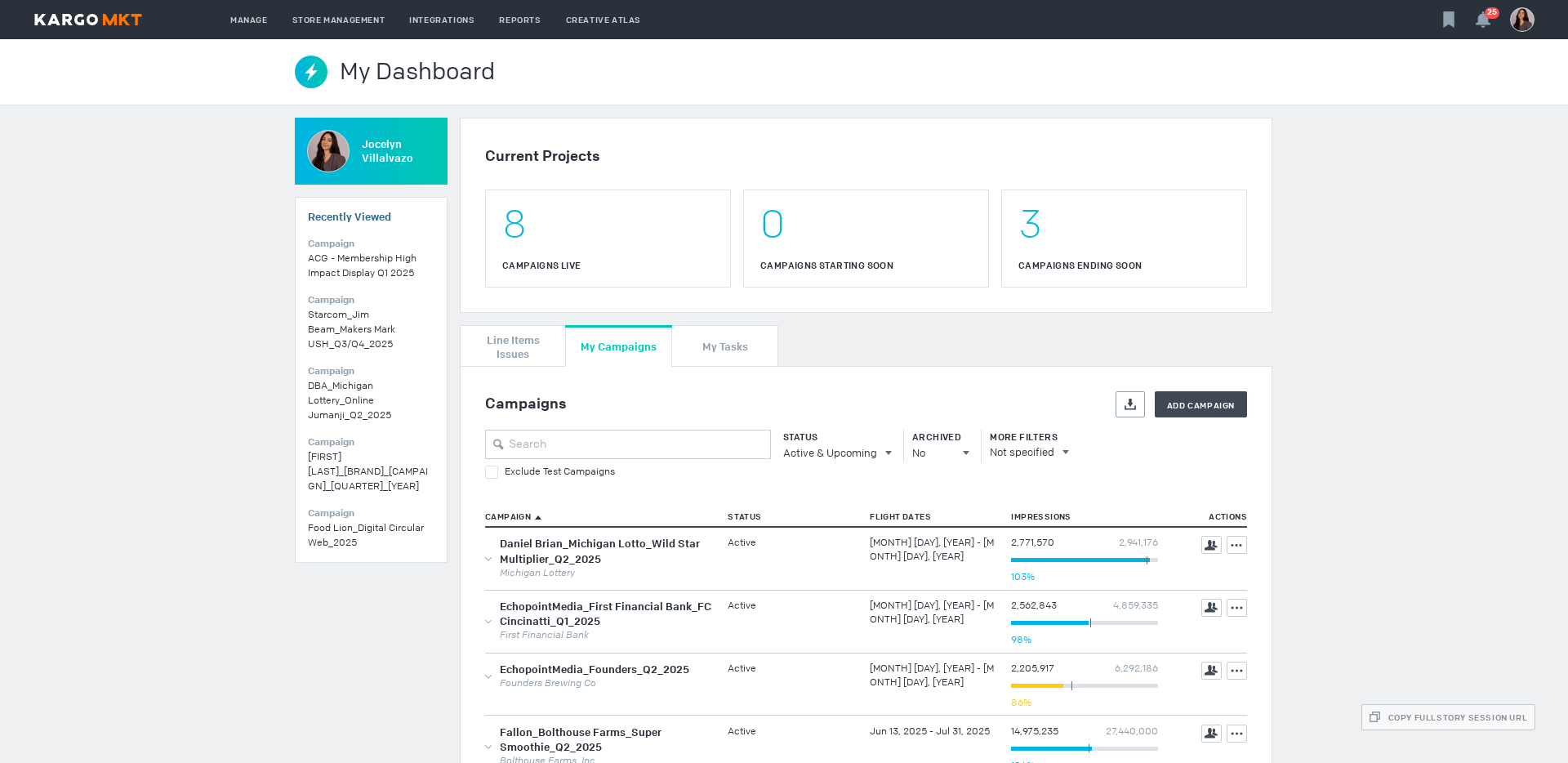 click on "My Dashboard My Dashboard Jocelyn Villalvazo Recently Viewed Campaign ACG - Membership High Impact Display Q1 2025 Campaign Starcom_Jim Beam_Makers Mark USH_Q3/Q4_2025 Campaign DBA_Michigan Lottery_Online Jumanji_Q2_2025 Campaign Daniel Brian_Michigan Lottery_Drop It_Q3_2025 Campaign Food Lion_Digital Circular Web_2025 You have 0 tasks due Current Projects 8 Campaigns Live 0 Campaigns Starting Soon 3 Campaigns Ending Soon Line Items Issues My Campaigns My Tasks Campaigns Export   Add Campaign     Status Active & Upcoming All All Active Active & Upcoming Upcoming Completed Archived No All No Yes More Filters Not specified Exclude Test Campaigns Campaign Status Flight Dates Impressions Actions Showing 1 to 8 of 8 entries Daniel Brian_Michigan Lotto_Wild Star Multiplier_Q2_2025 Michigan Lottery Active Jun 13, 2025 - Jul 10, 2025 2,771,570 2,941,176   2,700,455 103%   Team   Actions EchopointMedia_First Financial Bank_FC Cincinatti_Q1_2025 First Financial Bank Active Apr 4, 2025 - Sep 28, 2025 2,562,843 4,859,335" at bounding box center [784, 401] 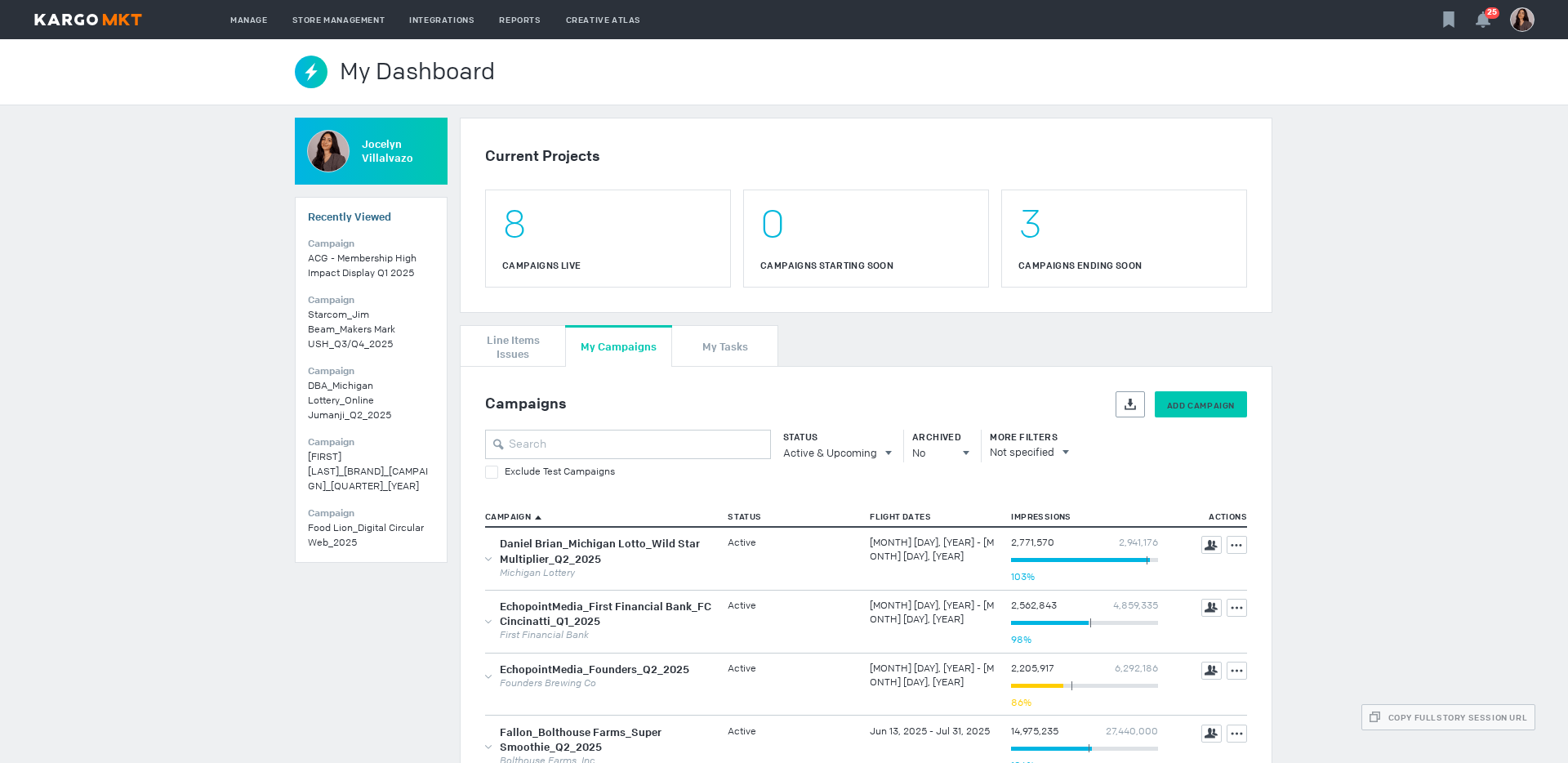click on "Add Campaign" at bounding box center [1200, 405] 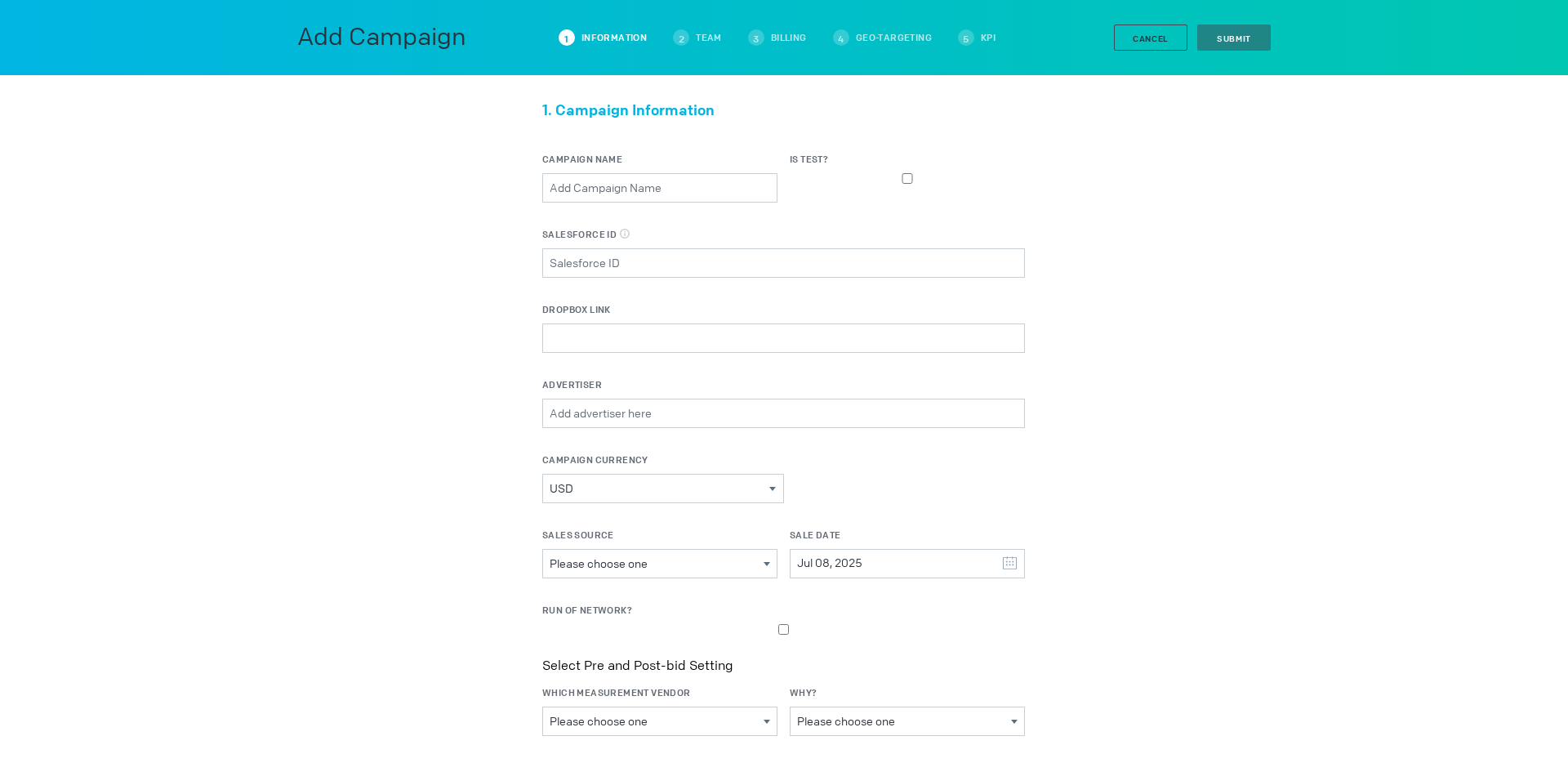 scroll, scrollTop: 0, scrollLeft: 0, axis: both 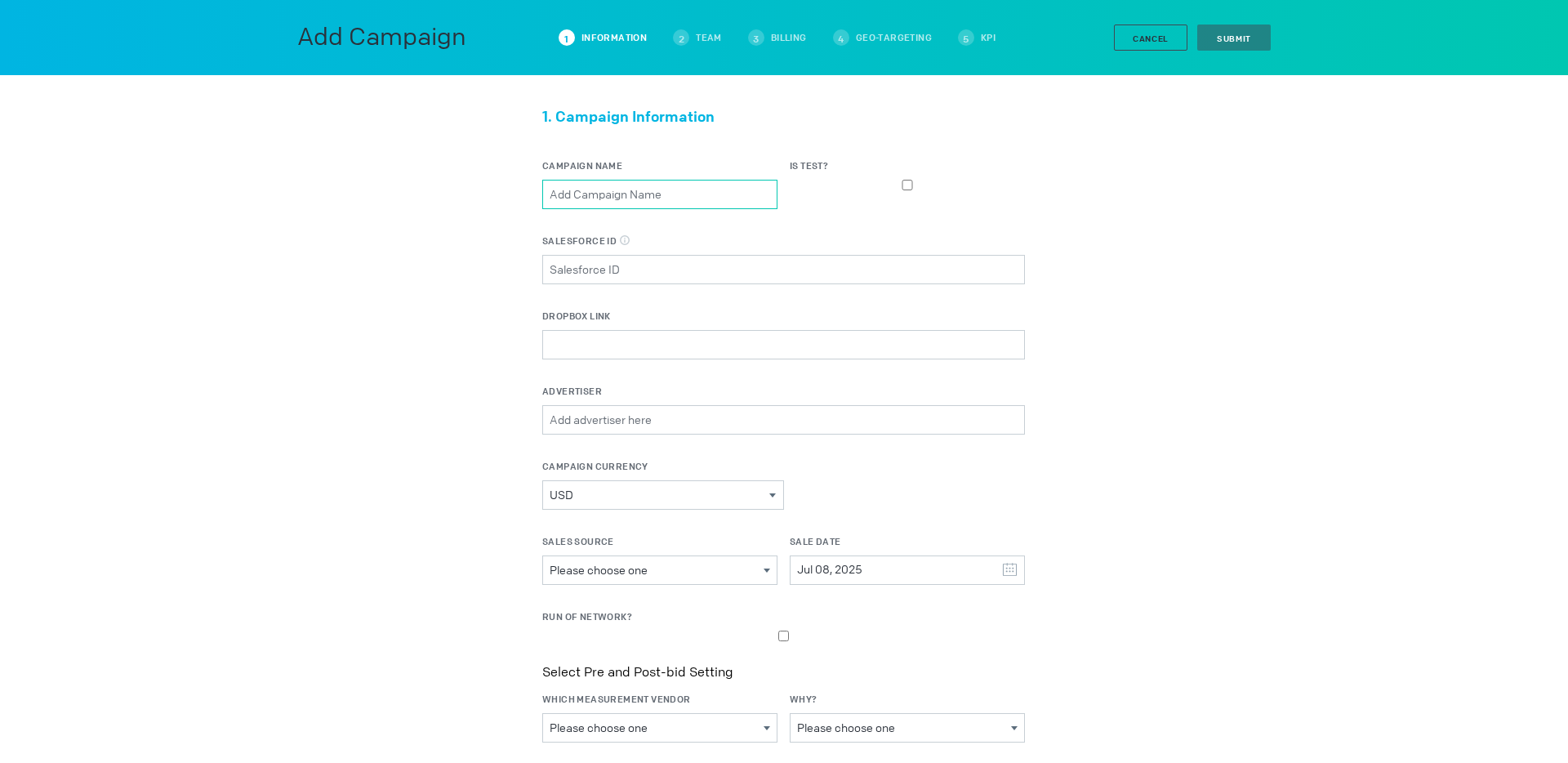 click on "Campaign Name" at bounding box center [660, 194] 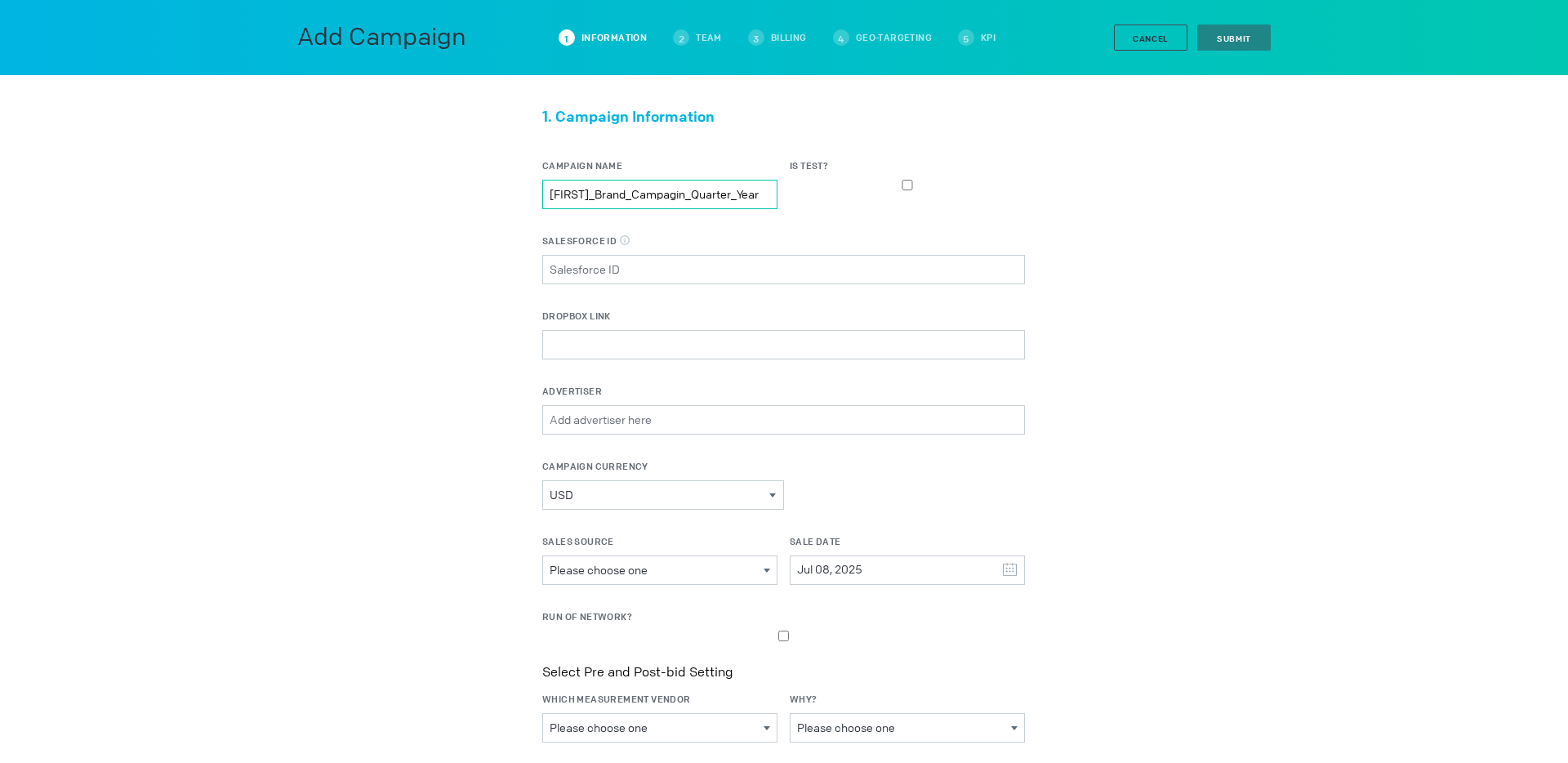 click on "Agency_Brand_Campagin_Quarter_Year" at bounding box center [660, 194] 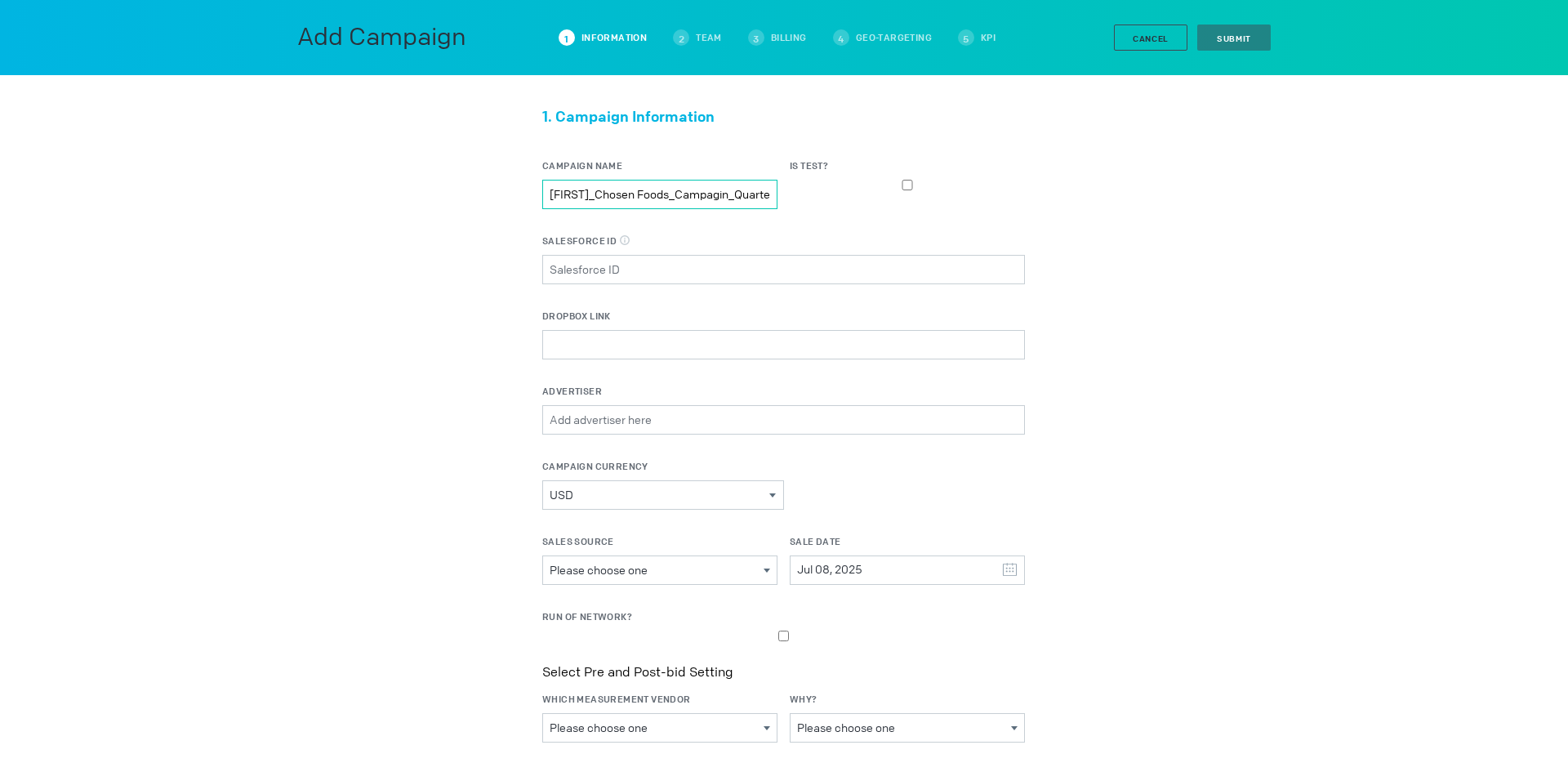 click on "Fallon_Chosen Foods_Campagin_Quarter_Year" at bounding box center [660, 194] 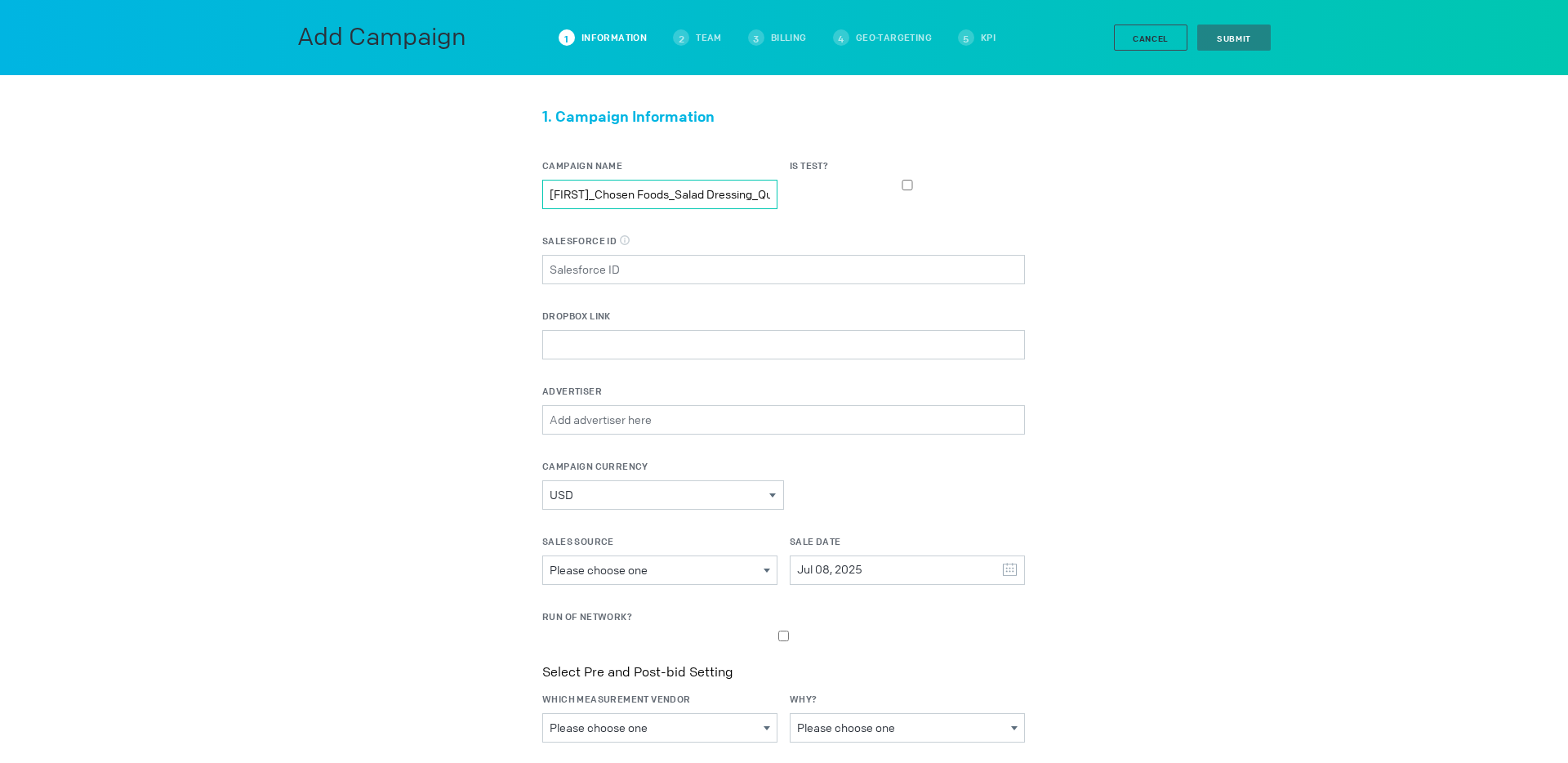 click on "Fallon_Chosen Foods_Salad Dressing_Quarter_Year" at bounding box center (660, 194) 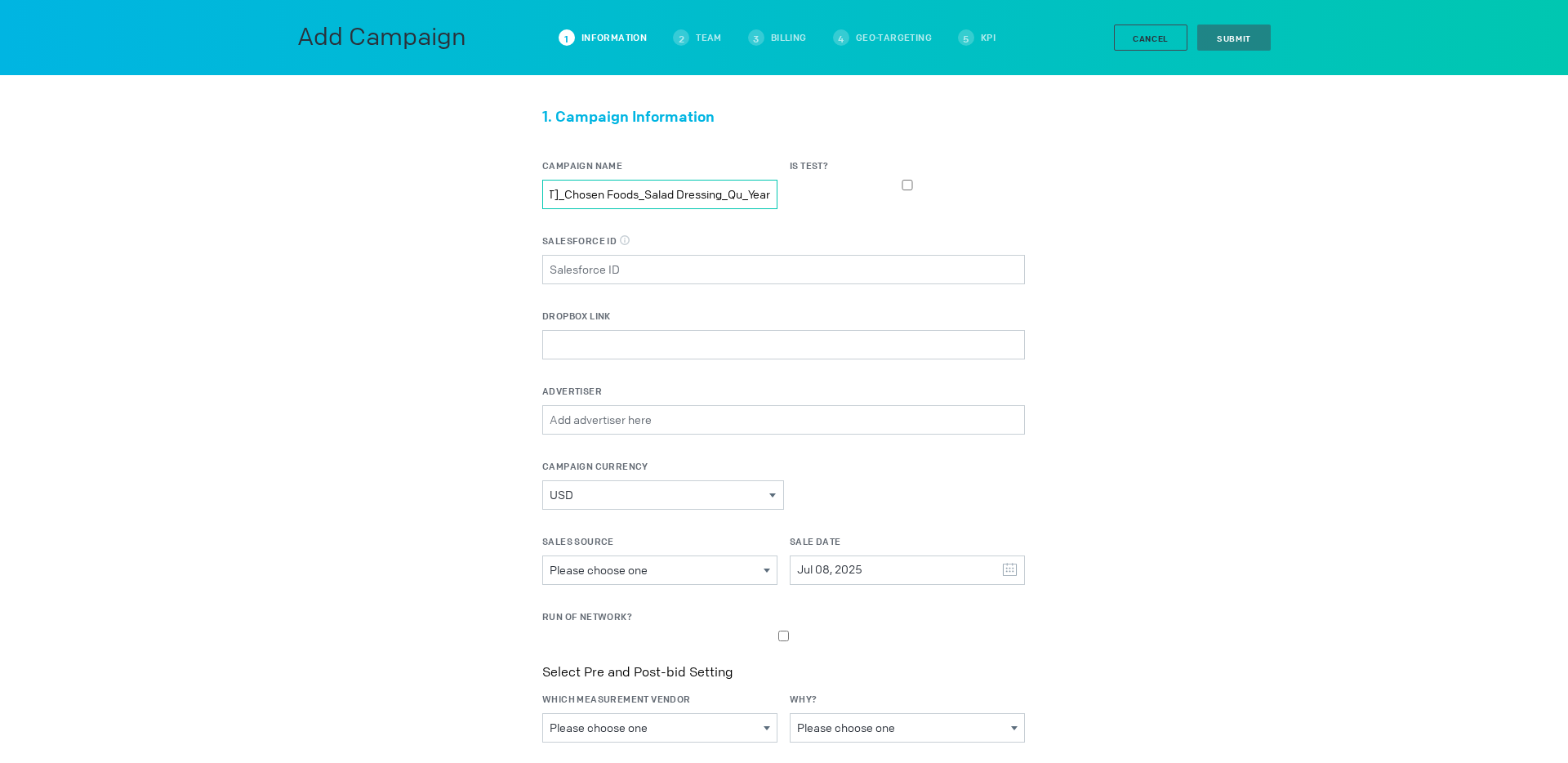 scroll, scrollTop: 0, scrollLeft: 20, axis: horizontal 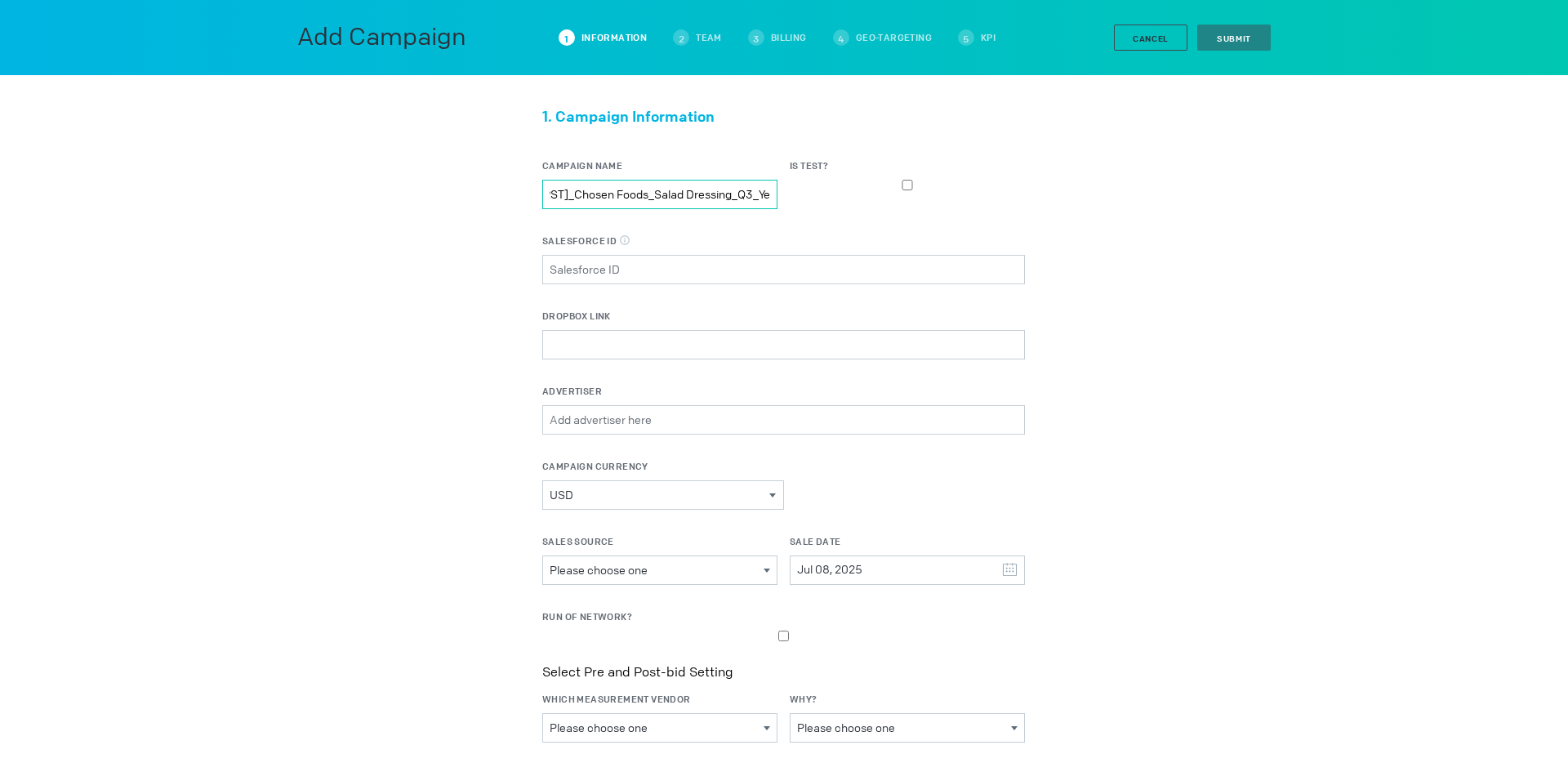 click on "Fallon_Chosen Foods_Salad Dressing_Q3_Year" at bounding box center (660, 194) 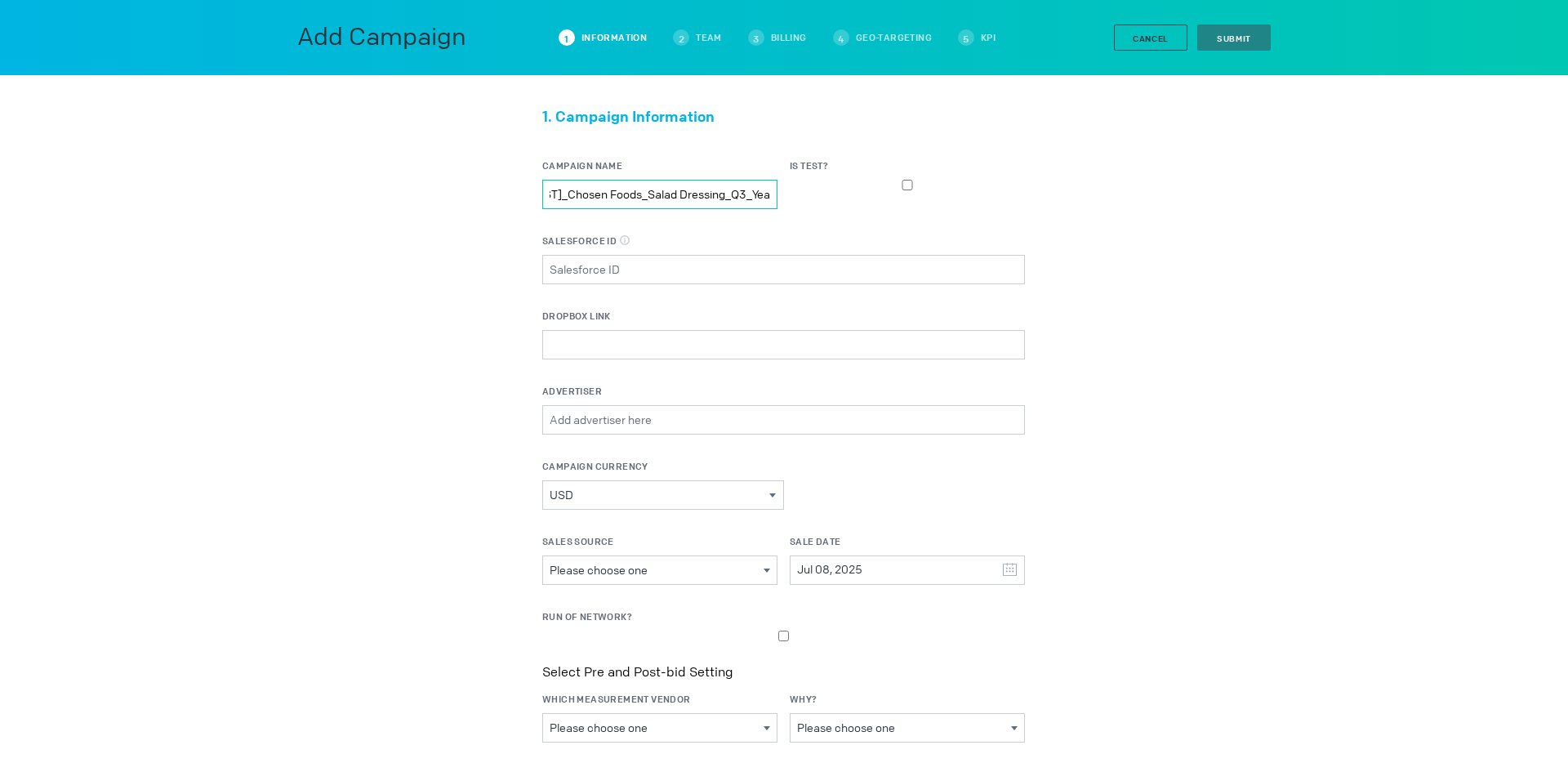 drag, startPoint x: 756, startPoint y: 196, endPoint x: 822, endPoint y: 196, distance: 66 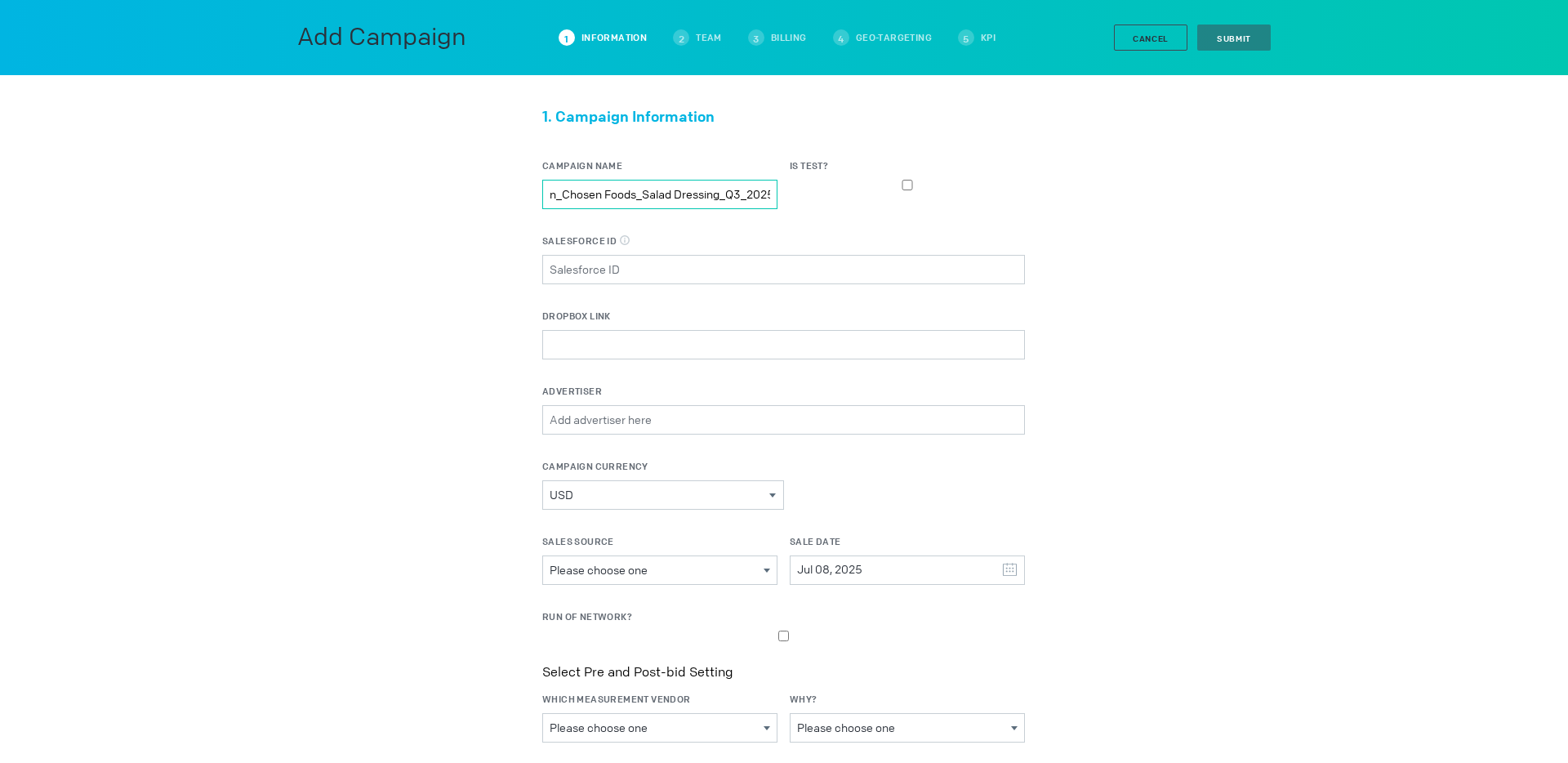 scroll, scrollTop: 0, scrollLeft: 32, axis: horizontal 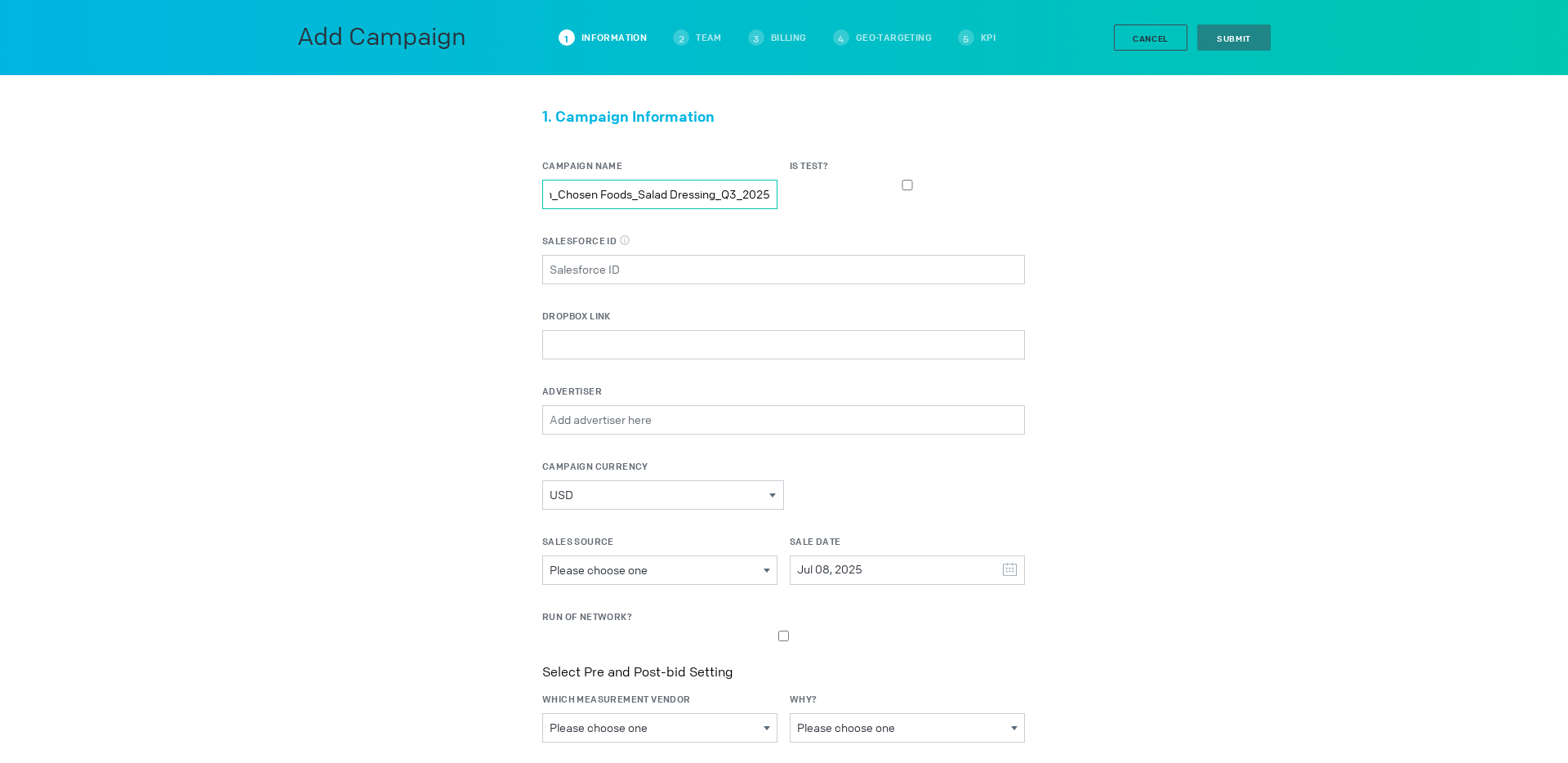 type on "Fallon_Chosen Foods_Salad Dressing_Q3_2025" 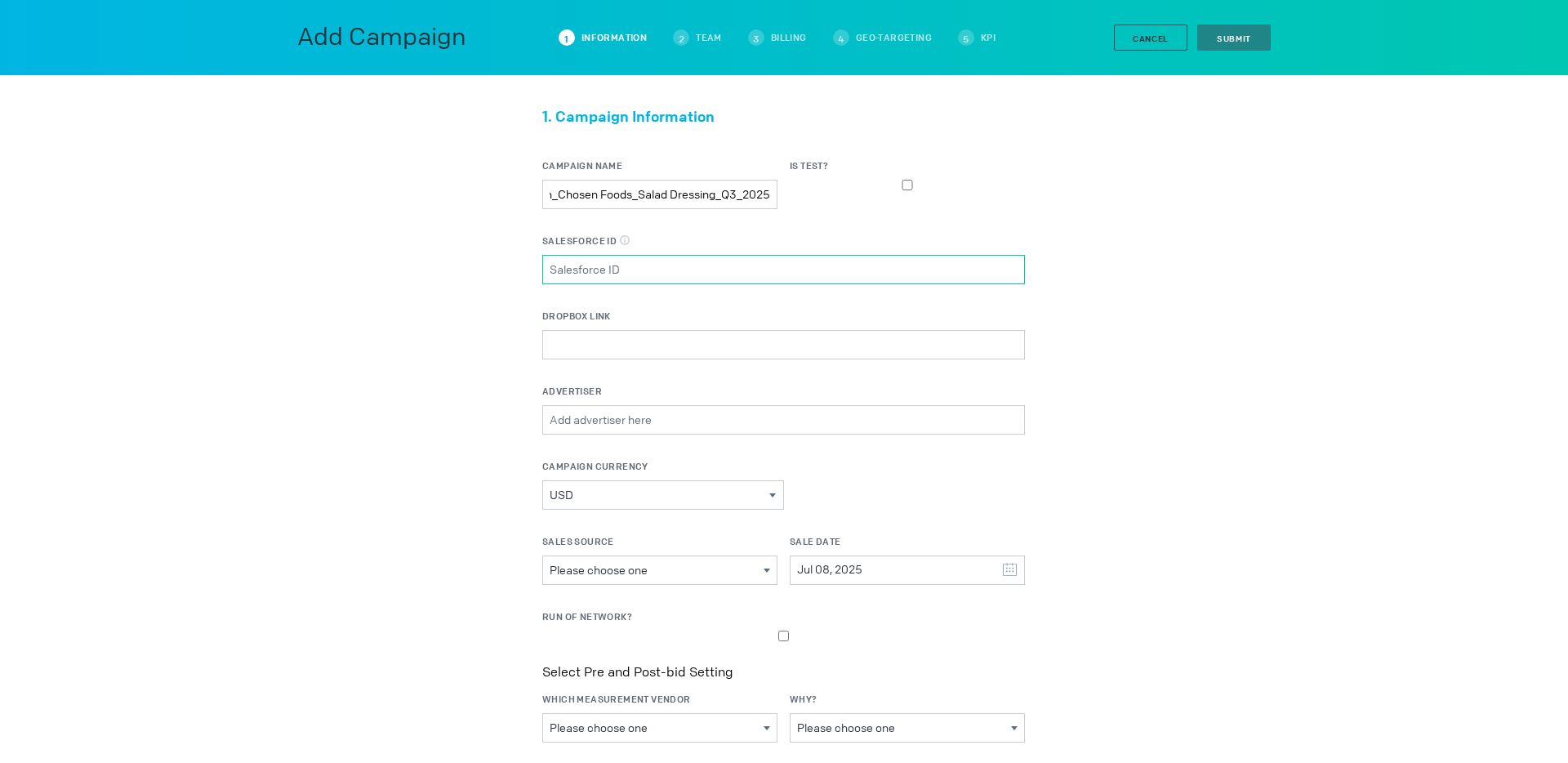 click on "Salesforce ID Salesforce ID should be 18 characters only." at bounding box center (783, 270) 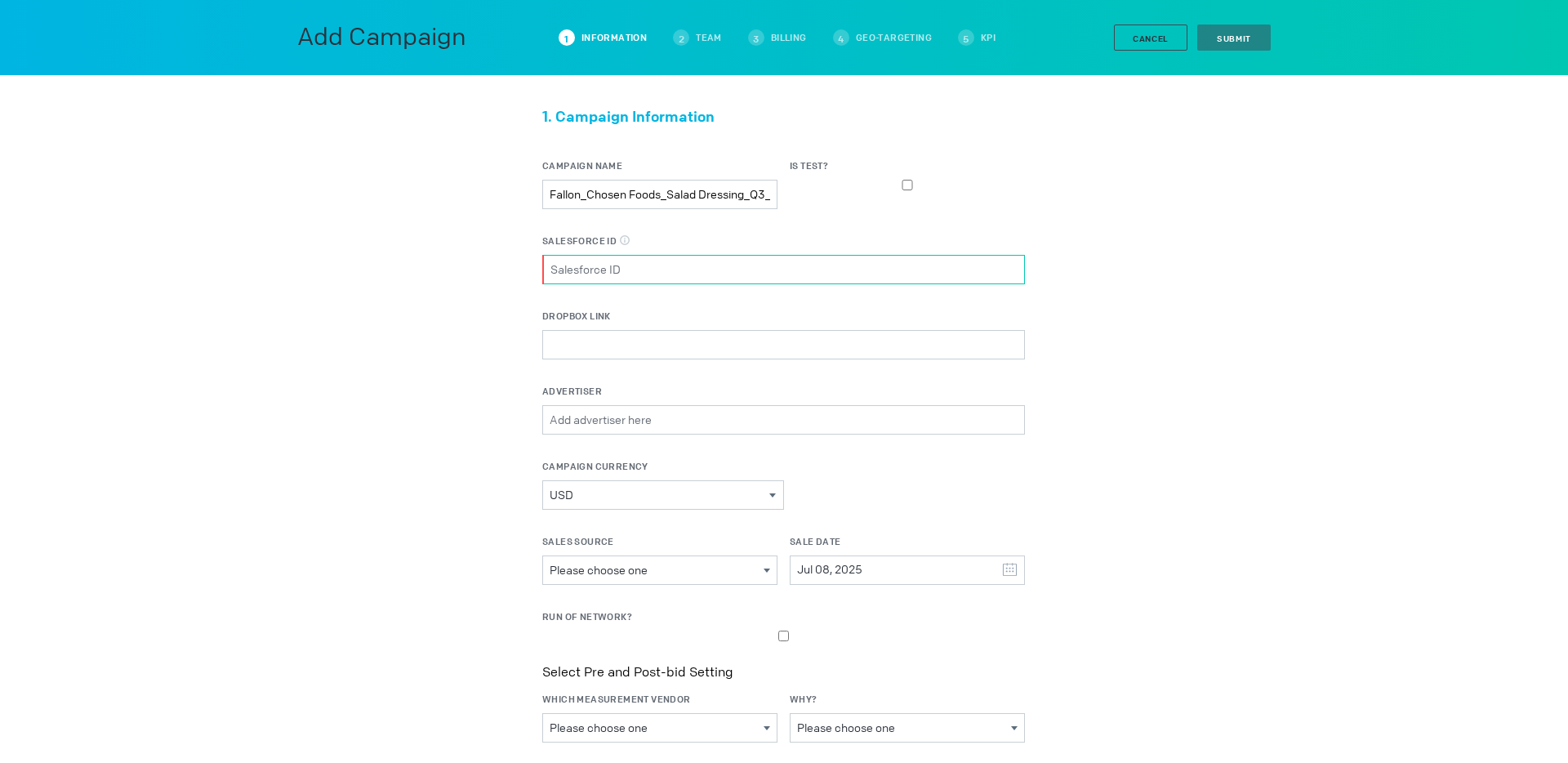 paste on "006Rl00000t55YwIAI" 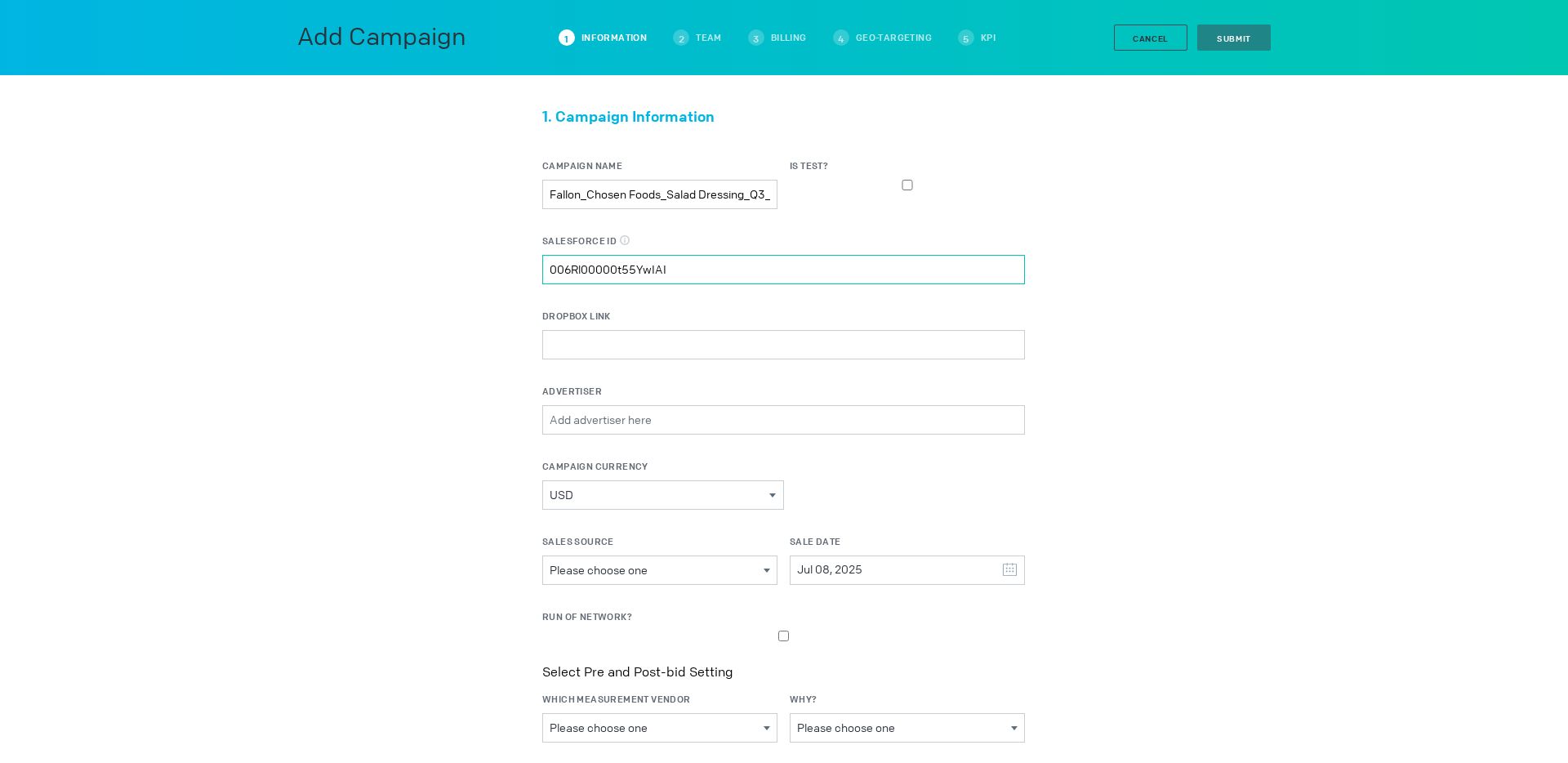 type on "006Rl00000t55YwIAI" 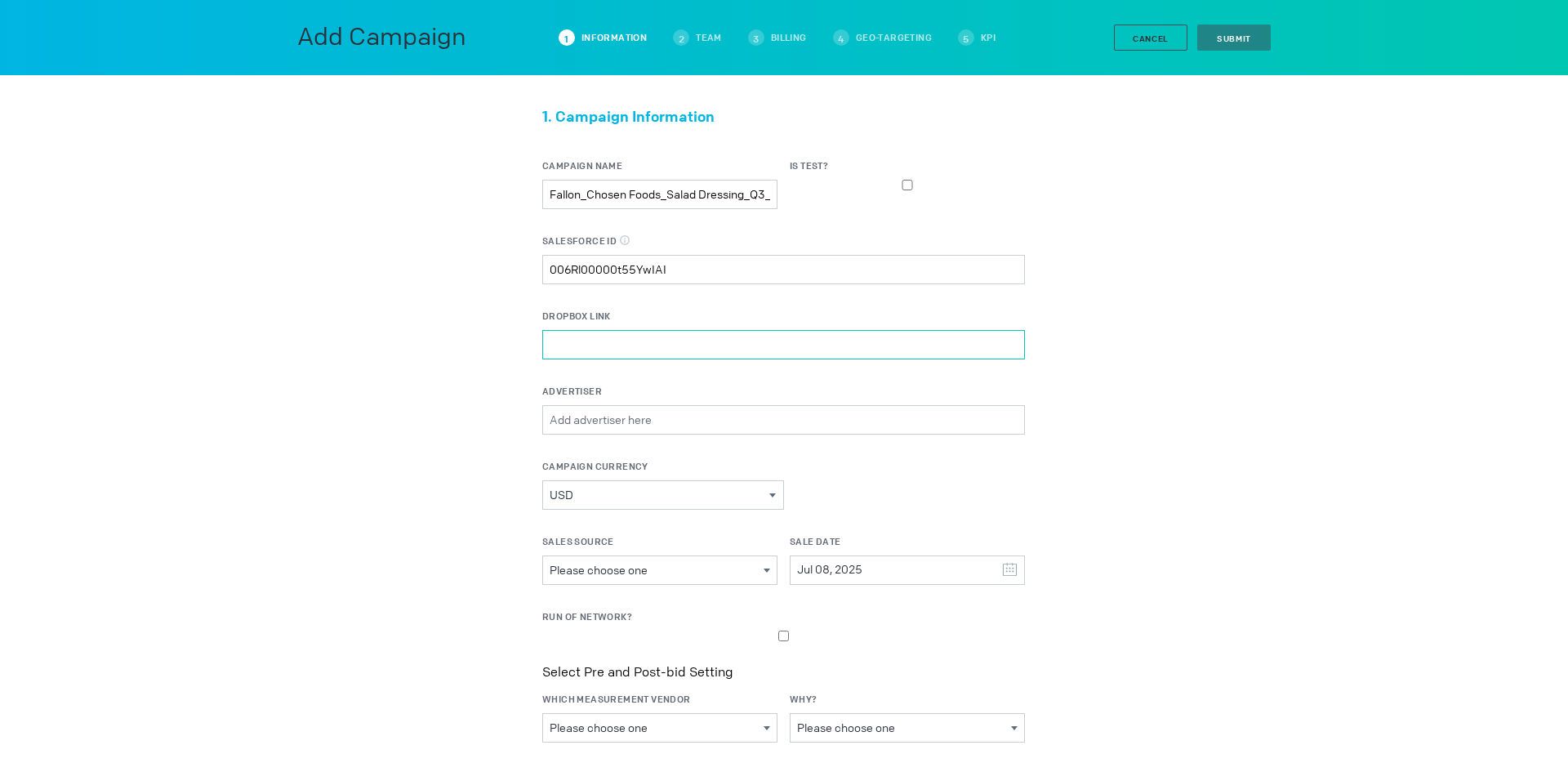 click on "Dropbox Link" at bounding box center (783, 345) 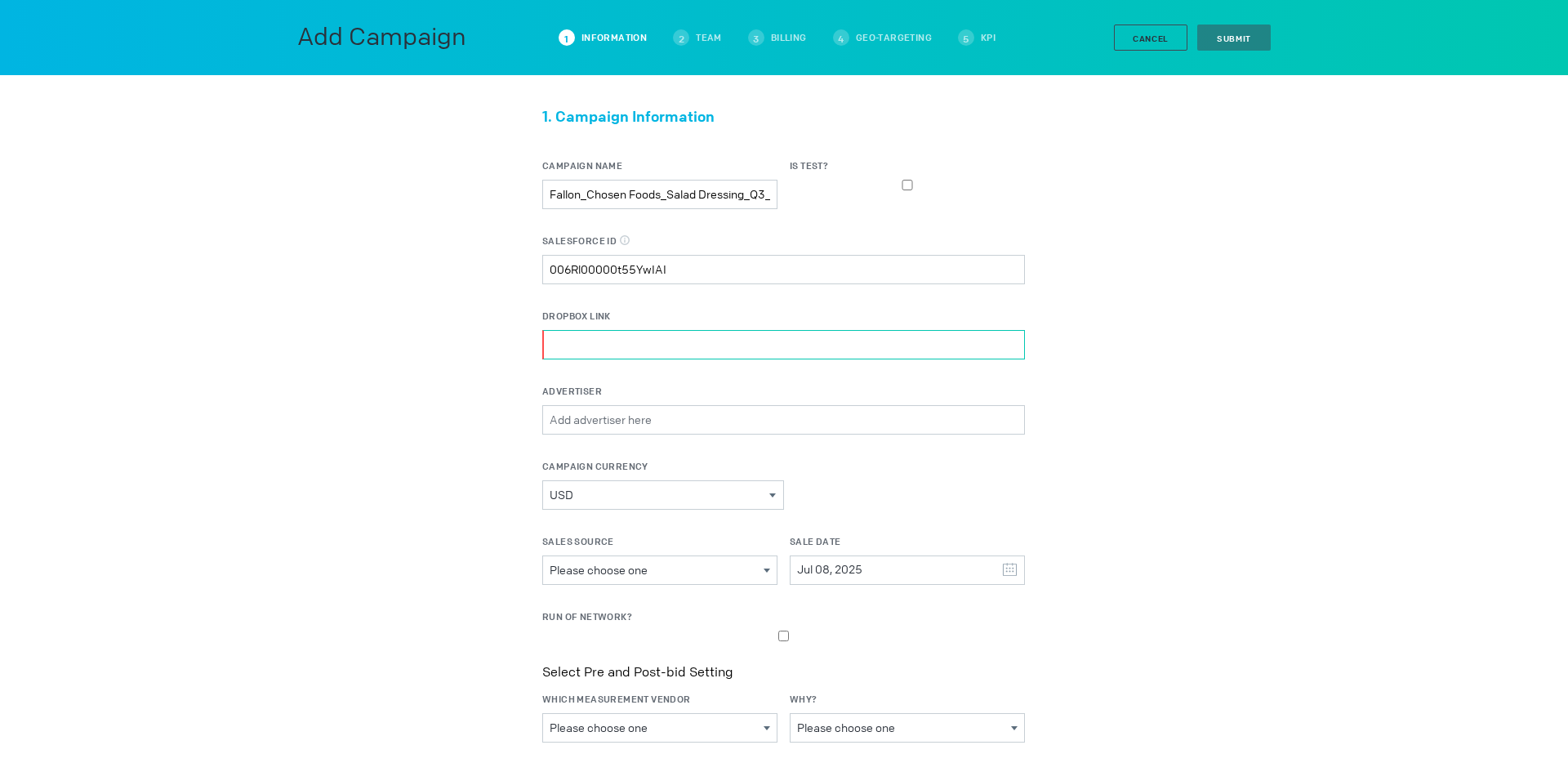 paste on "https://www.dropbox.com/[FOLDER]/[FOLDER]%20(DO%20NOT%20SYNC%2C%20USE%20BROWSER%20ONLY!!!)/design/advertising/Q2%20[YEAR]/[FOLDER]" 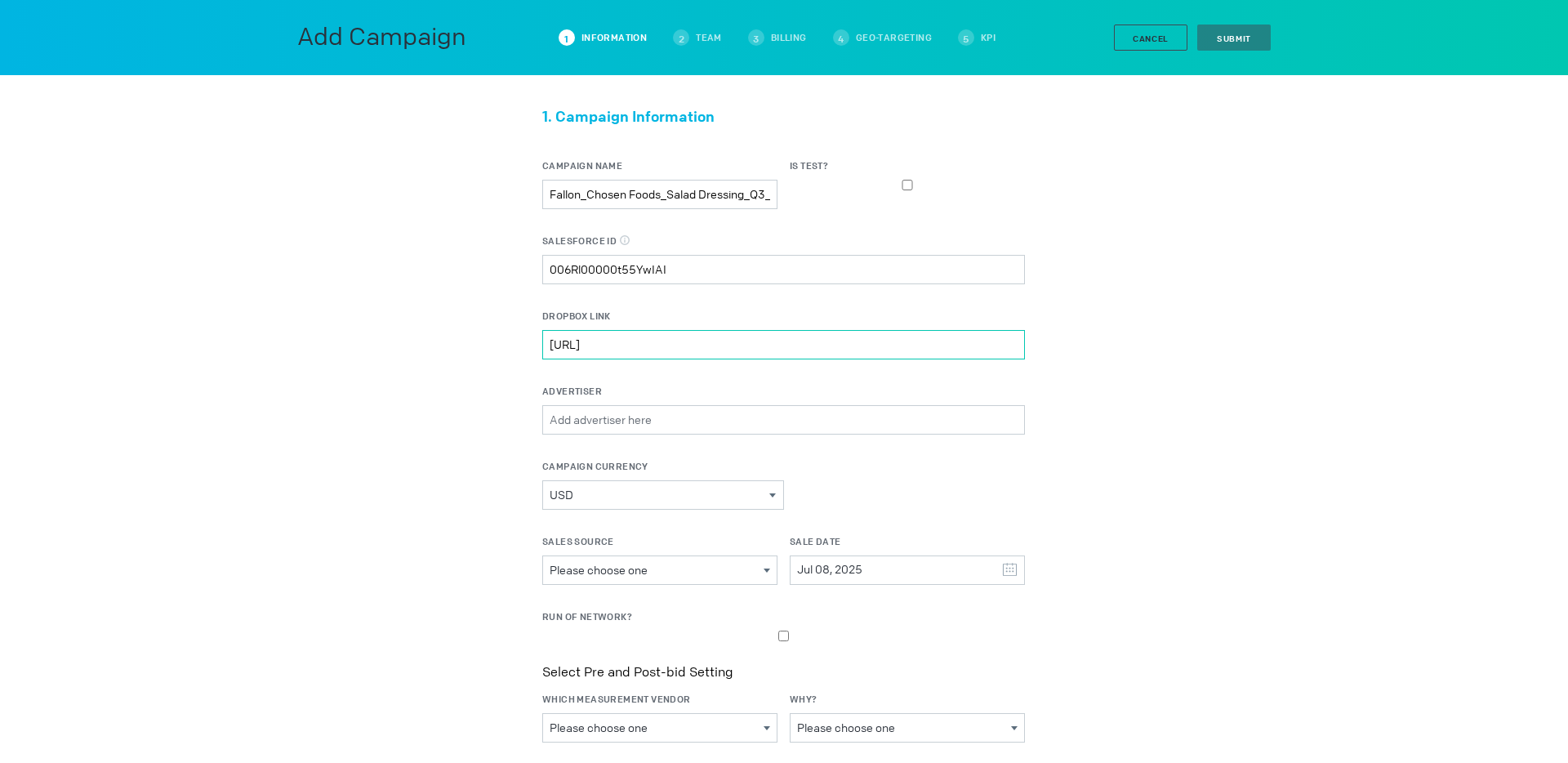 scroll, scrollTop: 0, scrollLeft: 455, axis: horizontal 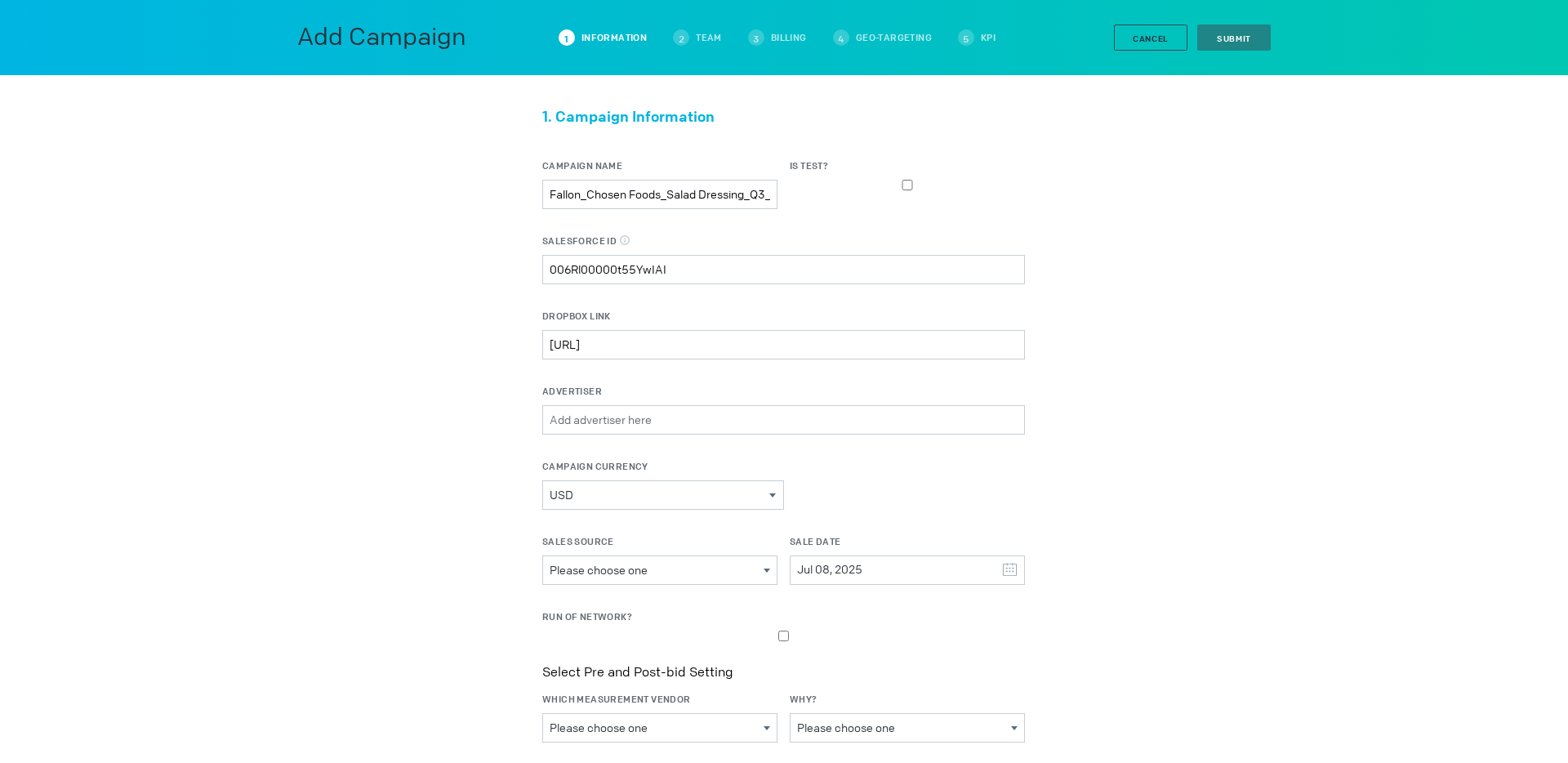 click on "1. Campaign Information Campaign Name Fallon_Chosen Foods_Salad Dressing_Q3_2025 Is Test? Salesforce ID Salesforce ID should be 18 characters only. 006Rl00000t55YwIAI Dropbox Link https://www.dropbox.com/home/Kargo%20Workspace%20(DO%20NOT%20SYNC%2C%20USE%20BROWSER%20ONLY!!!)/design/advertising/Q2%202025/Chosen%20Foods Advertiser Please select a valid item Campaign Currency USD Currency Type AED AUD BRL CAD EUR GBP IDR INR JPY KRW MYR NZD PHP SGD THB TRY USD VND Sales Source Please choose one Please choose one Brand Direct Agency Network Publication Sale Date Jul 08, 2025                                                                                							 July 2025 							 						                          S M T W T F S                                           29 30 1 2 3 4 5 6 7 8 9 10 11 12 13 14 15 16 17 18 19 20 21 22 23 24 25 26 27 28 29 30 31 1 2                                       Clear                  Run of Network? Select Pre and Post-bid Setting WHICH MEASUREMENT VENDOR Please choose one IAS N/A" at bounding box center [784, 1283] 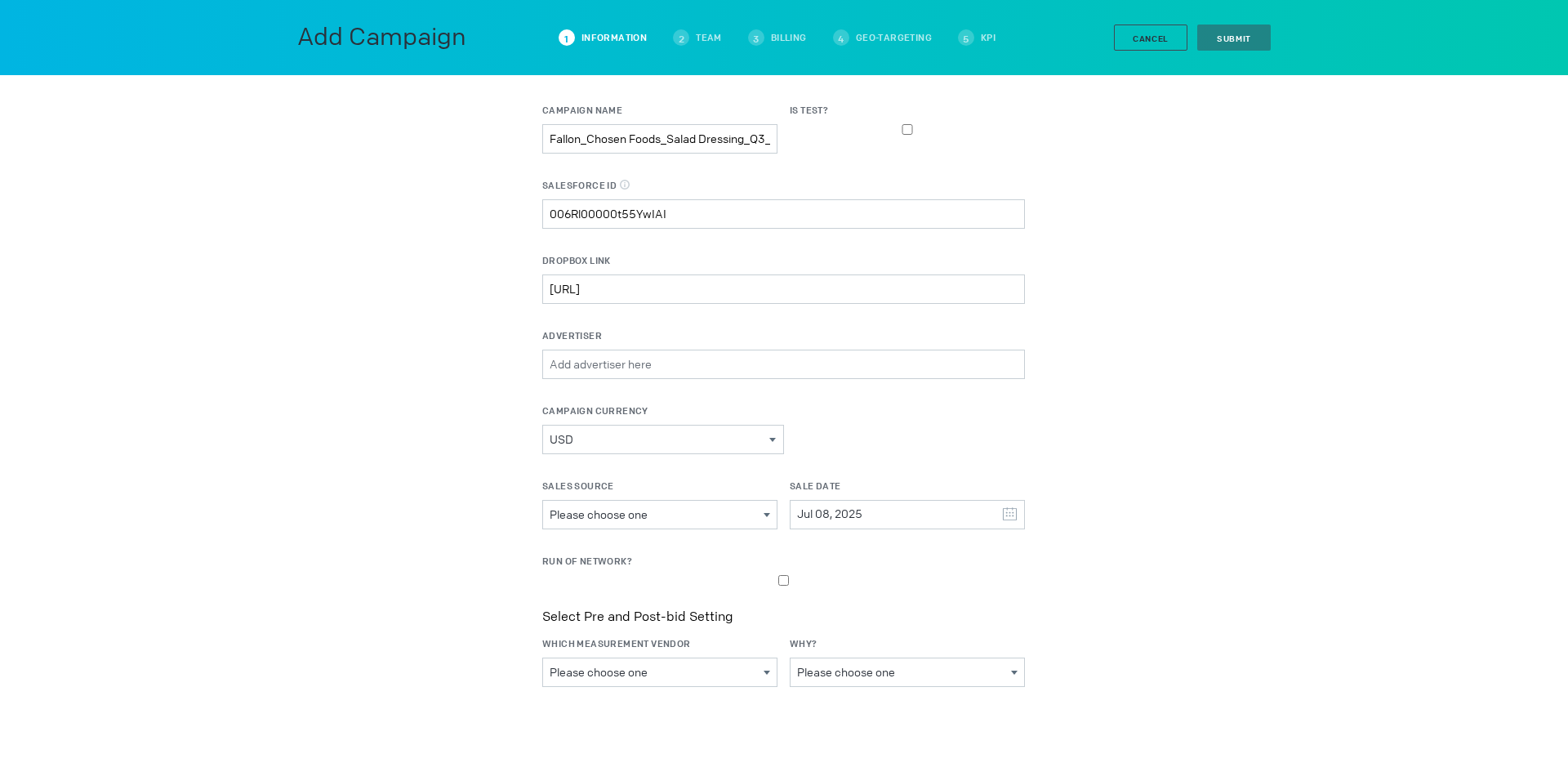scroll, scrollTop: 66, scrollLeft: 0, axis: vertical 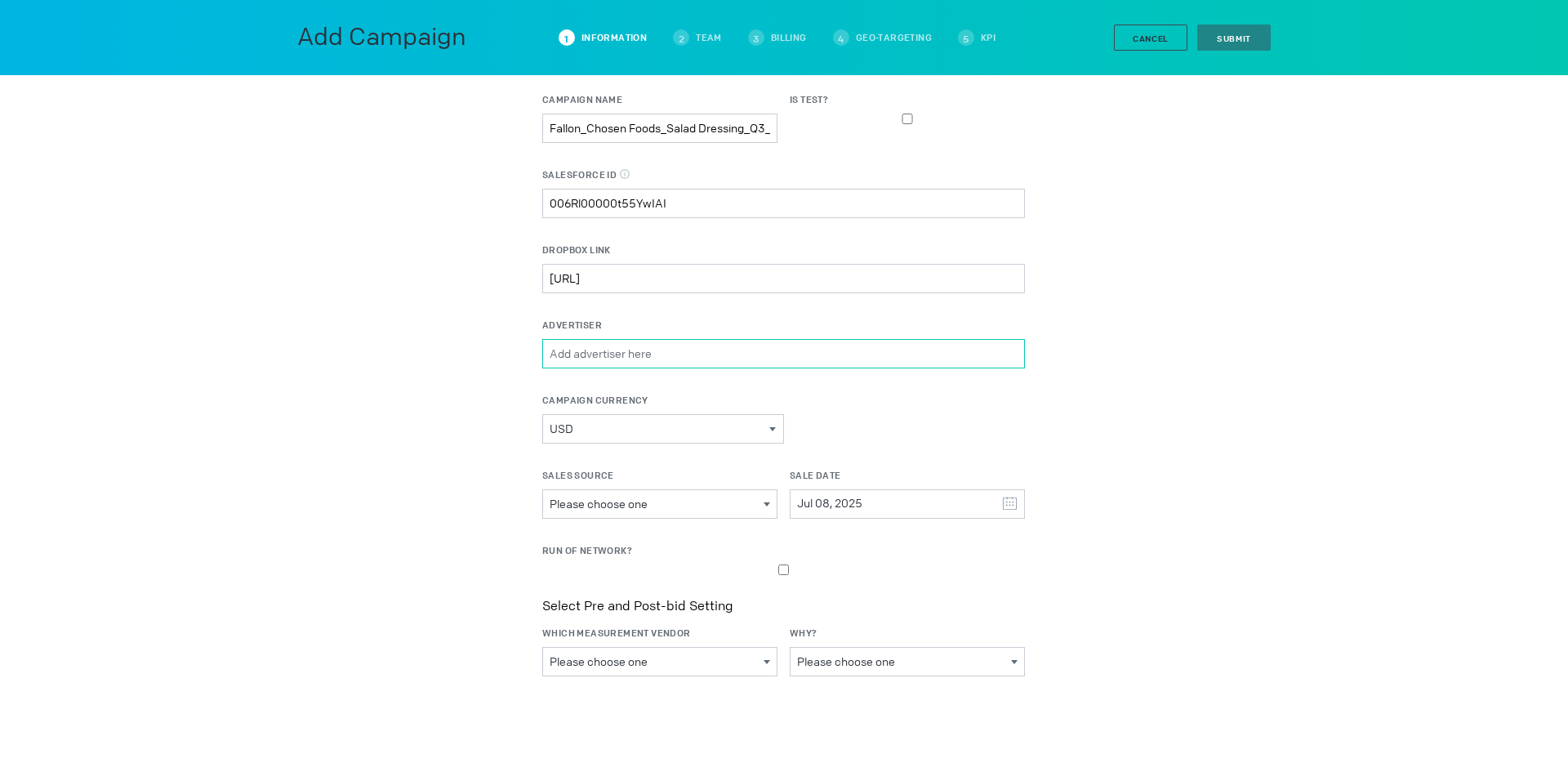 click on "Advertiser Please select a valid item" at bounding box center [783, 354] 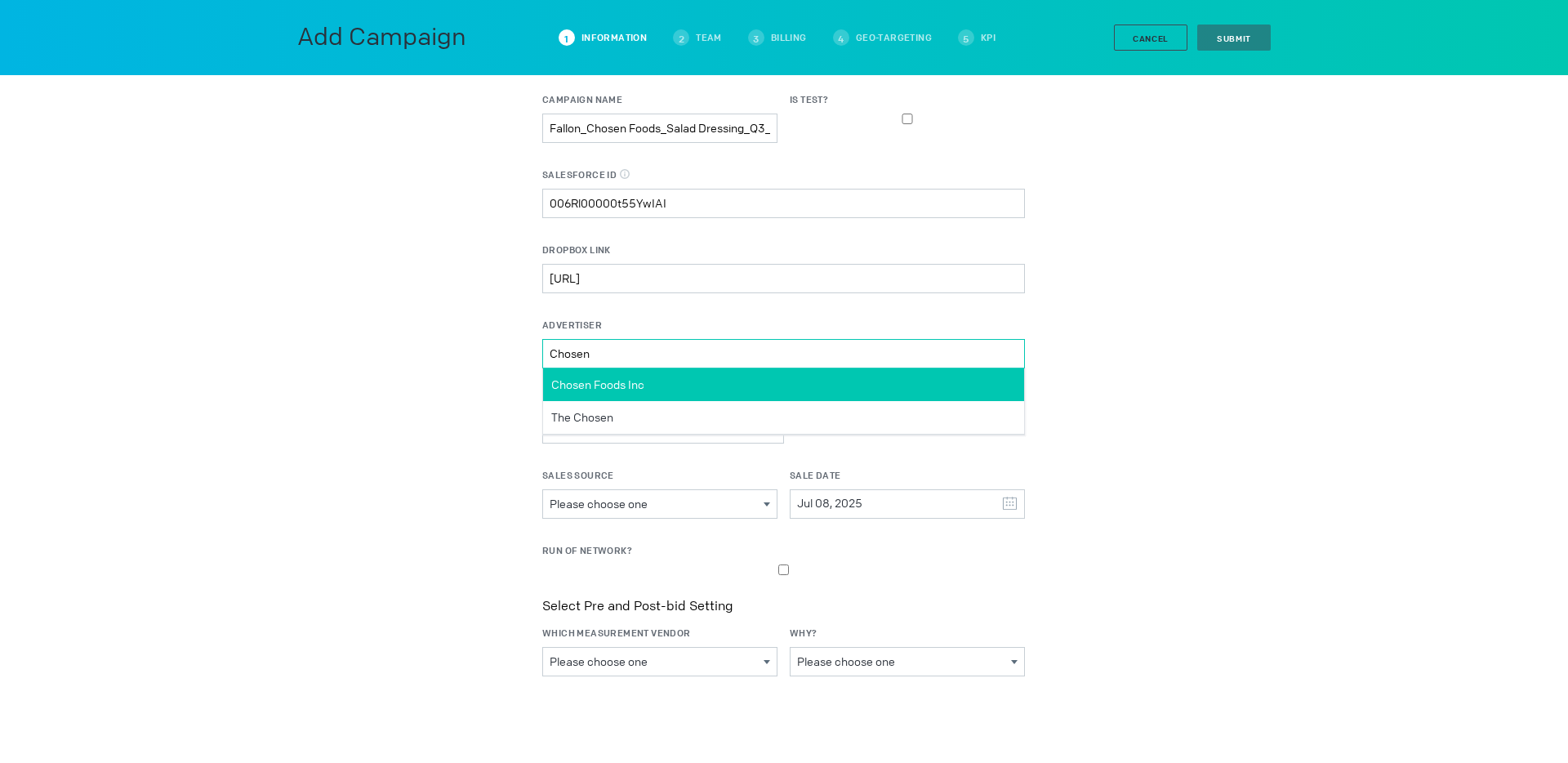 type on "Chosen" 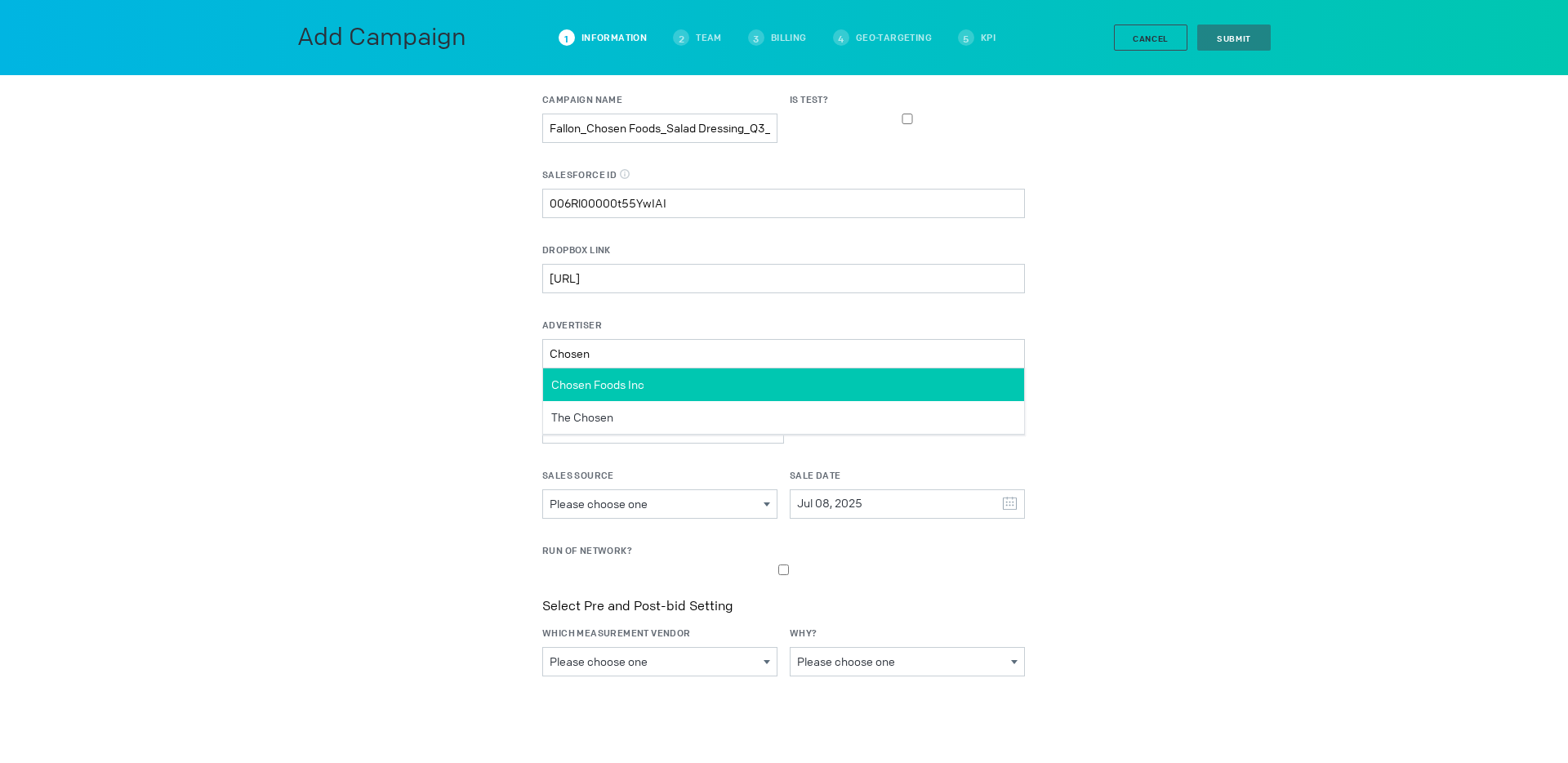 click on "Chosen Foods Inc" at bounding box center [783, 385] 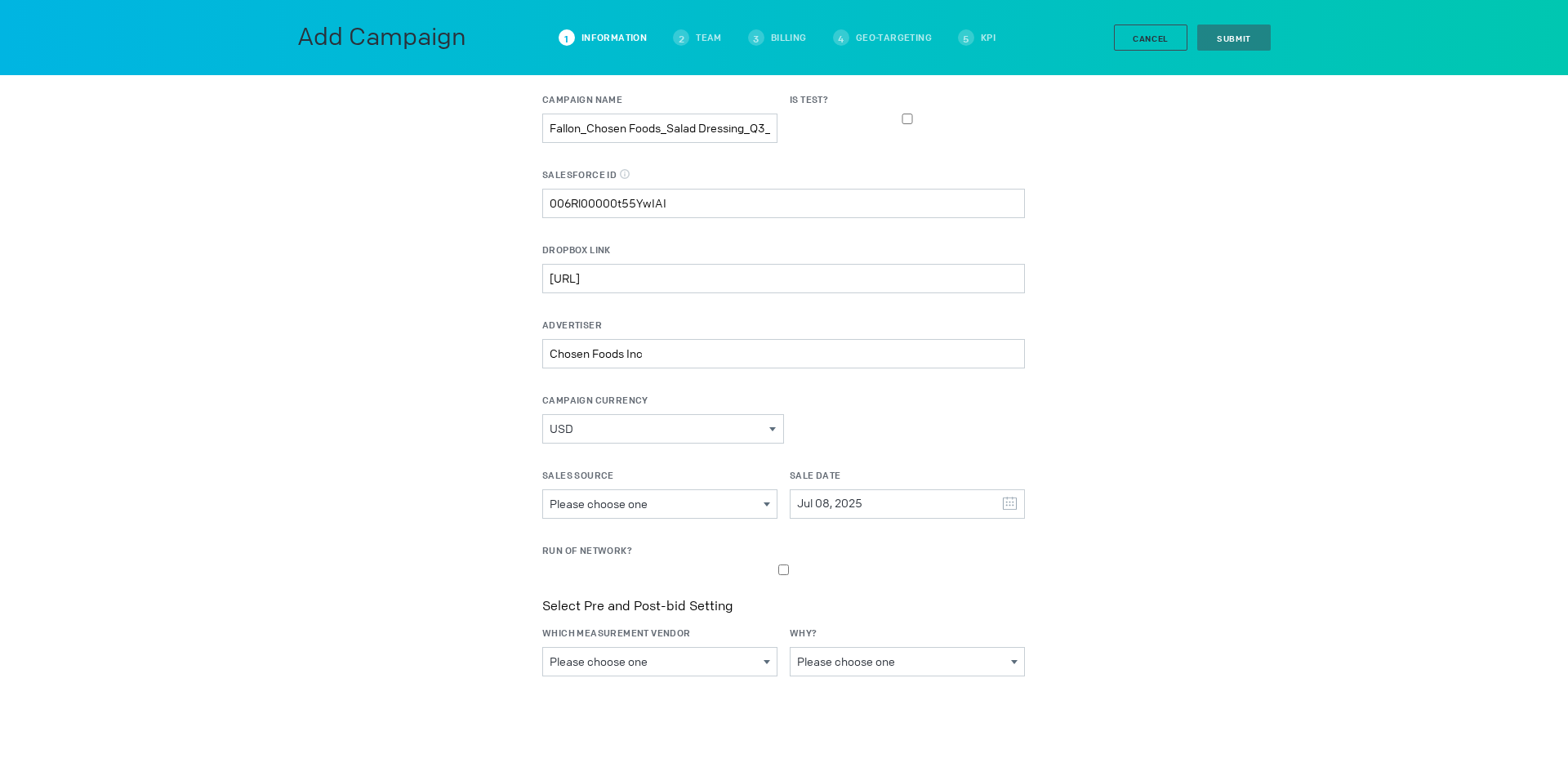 click on "USD Currency Type AED AUD BRL CAD EUR GBP IDR INR JPY KRW MYR NZD PHP SGD THB TRY USD VND" at bounding box center (663, 429) 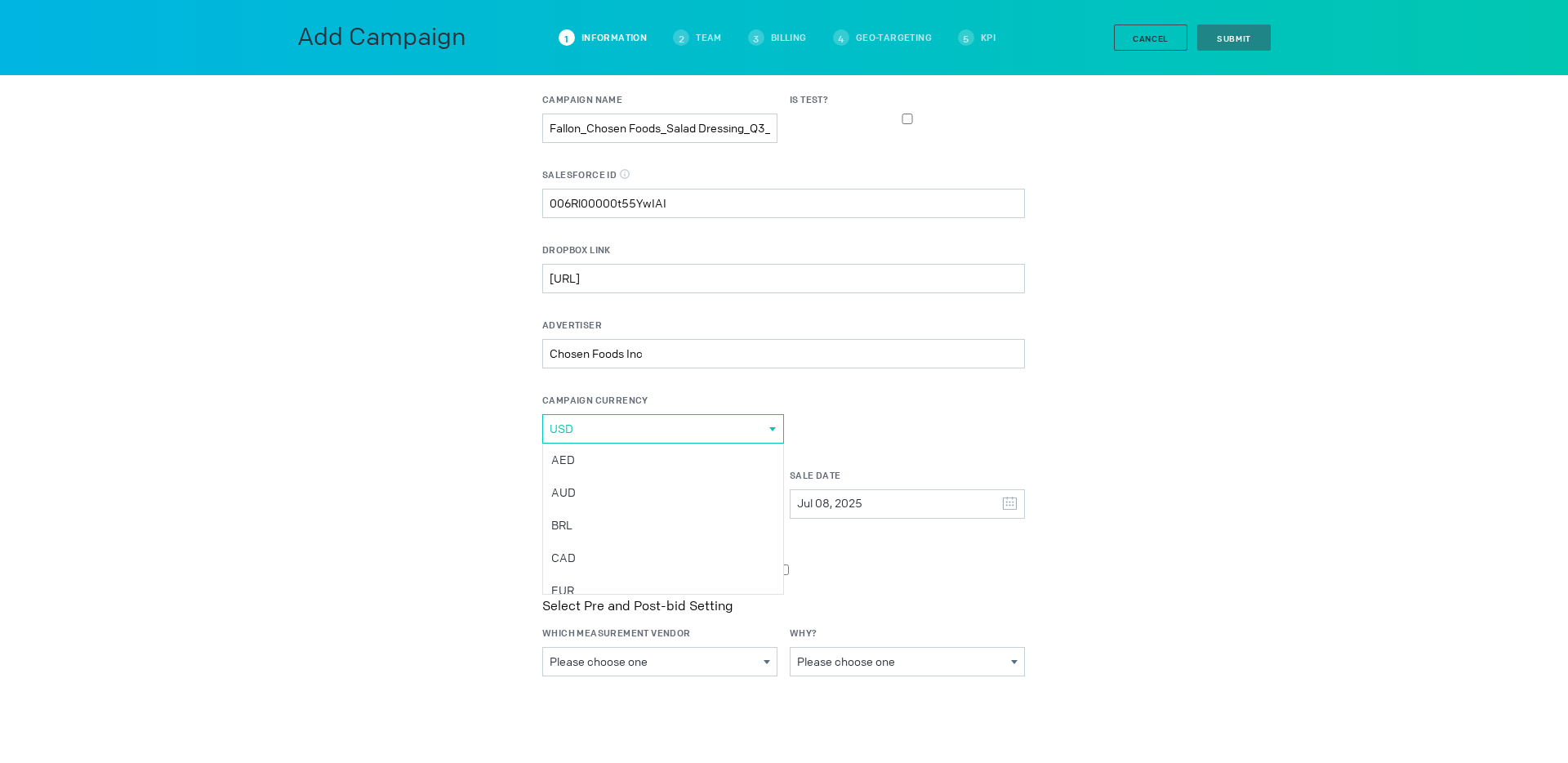 click on "USD Currency Type AED AUD BRL CAD EUR GBP IDR INR JPY KRW MYR NZD PHP SGD THB TRY USD VND" at bounding box center (663, 429) 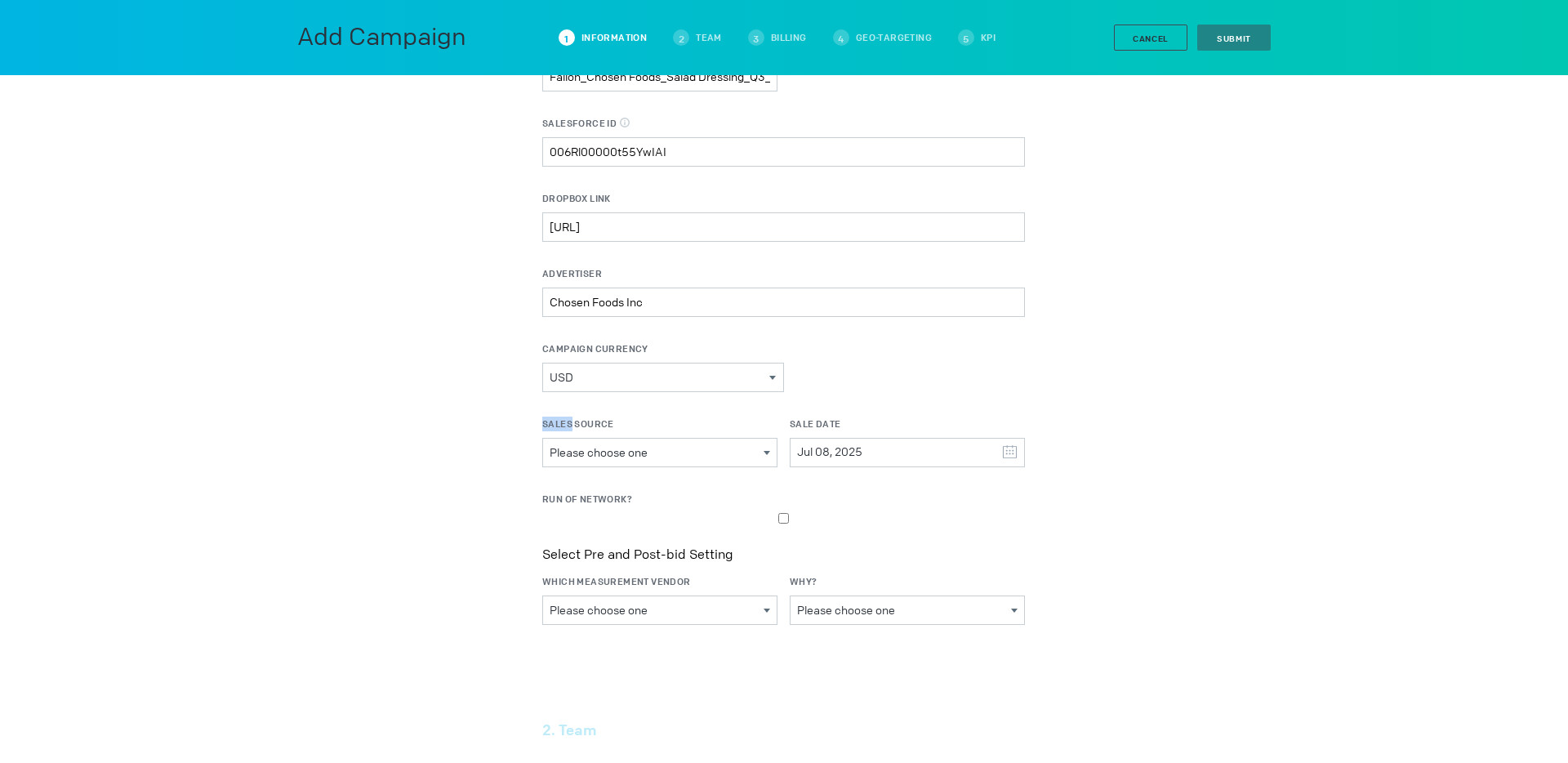 scroll, scrollTop: 120, scrollLeft: 0, axis: vertical 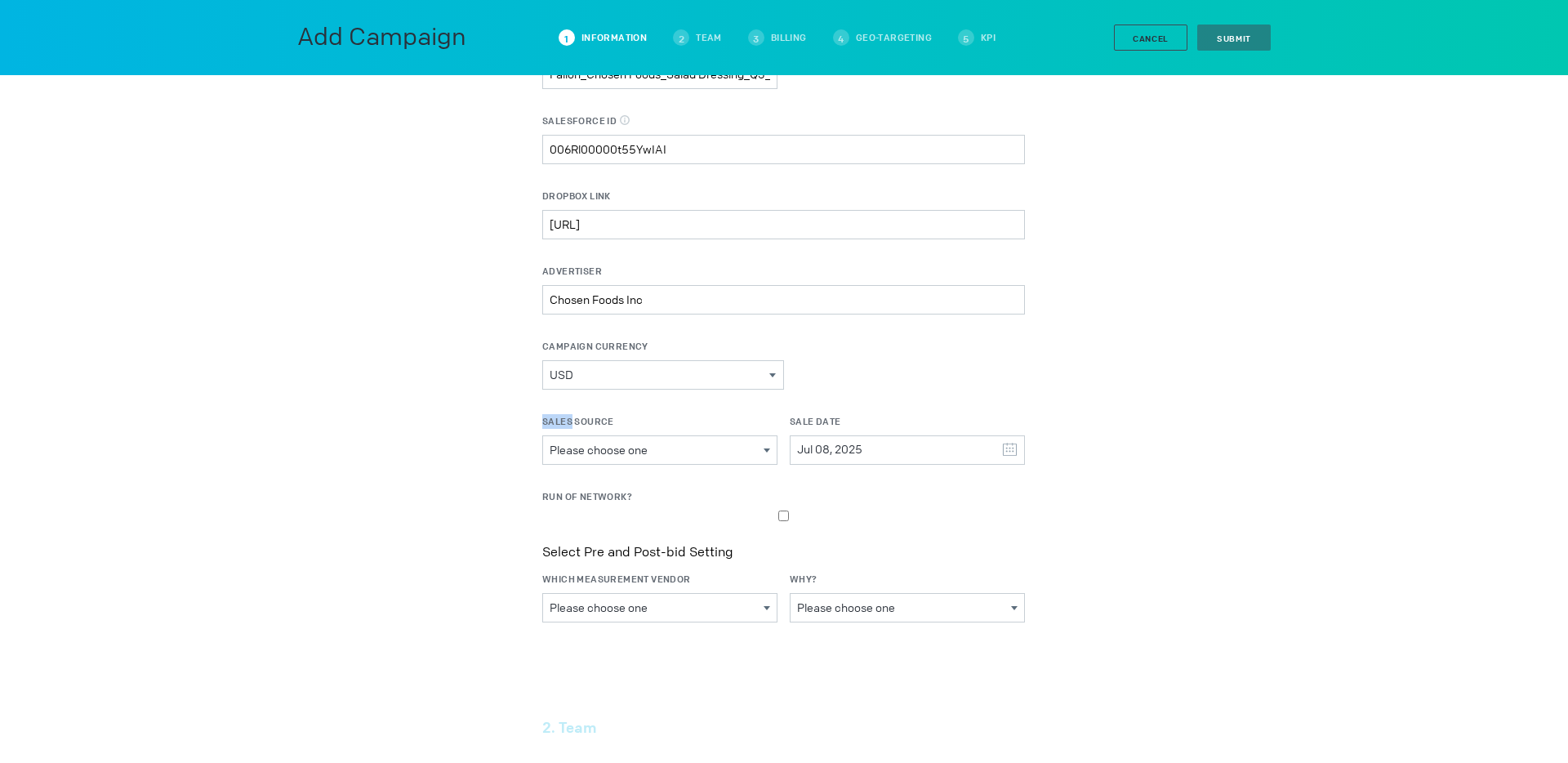 click on "Please choose one Please choose one Brand Direct Agency Network Publication" at bounding box center (660, 450) 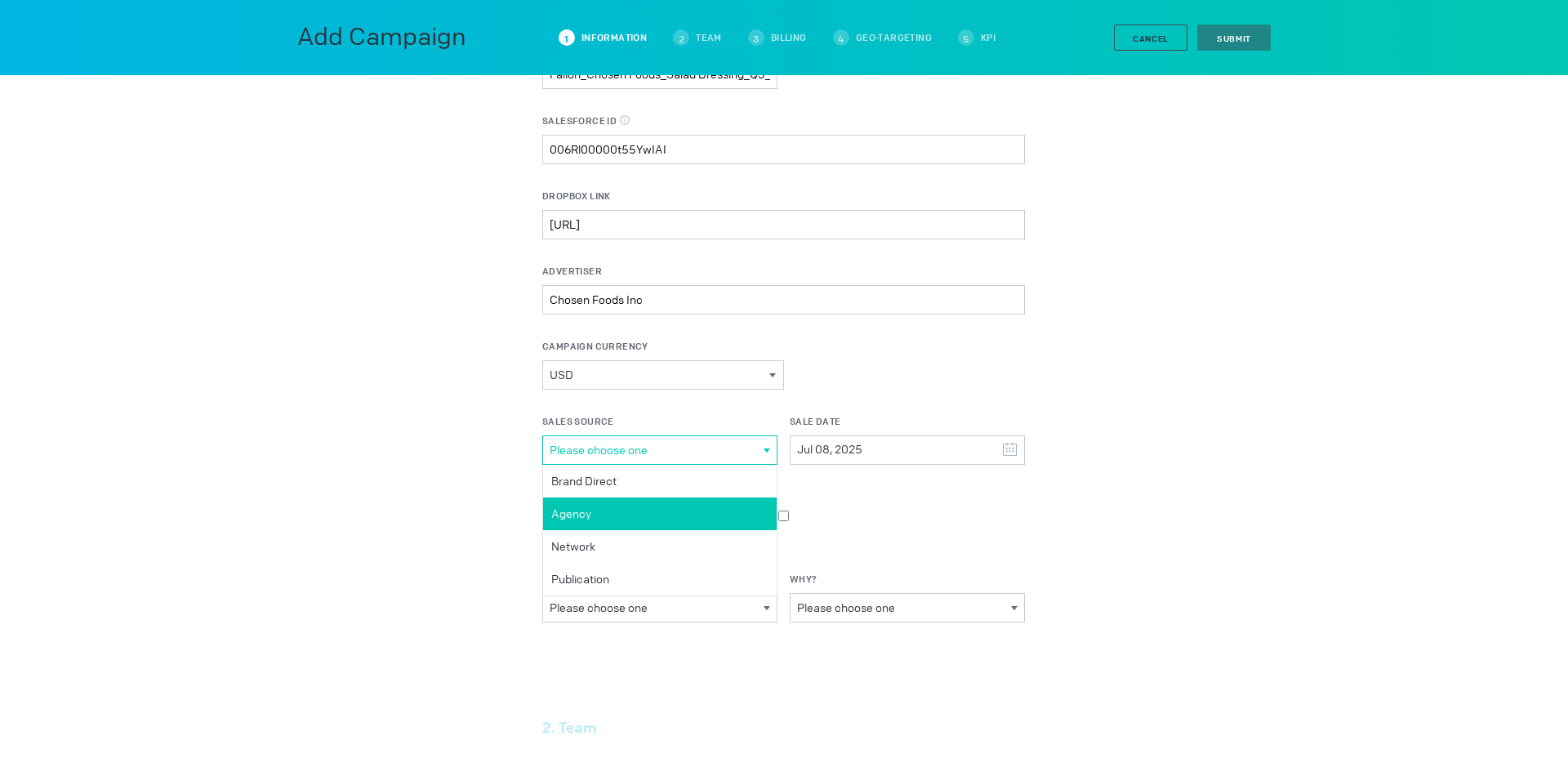 click on "Agency" at bounding box center (0, 0) 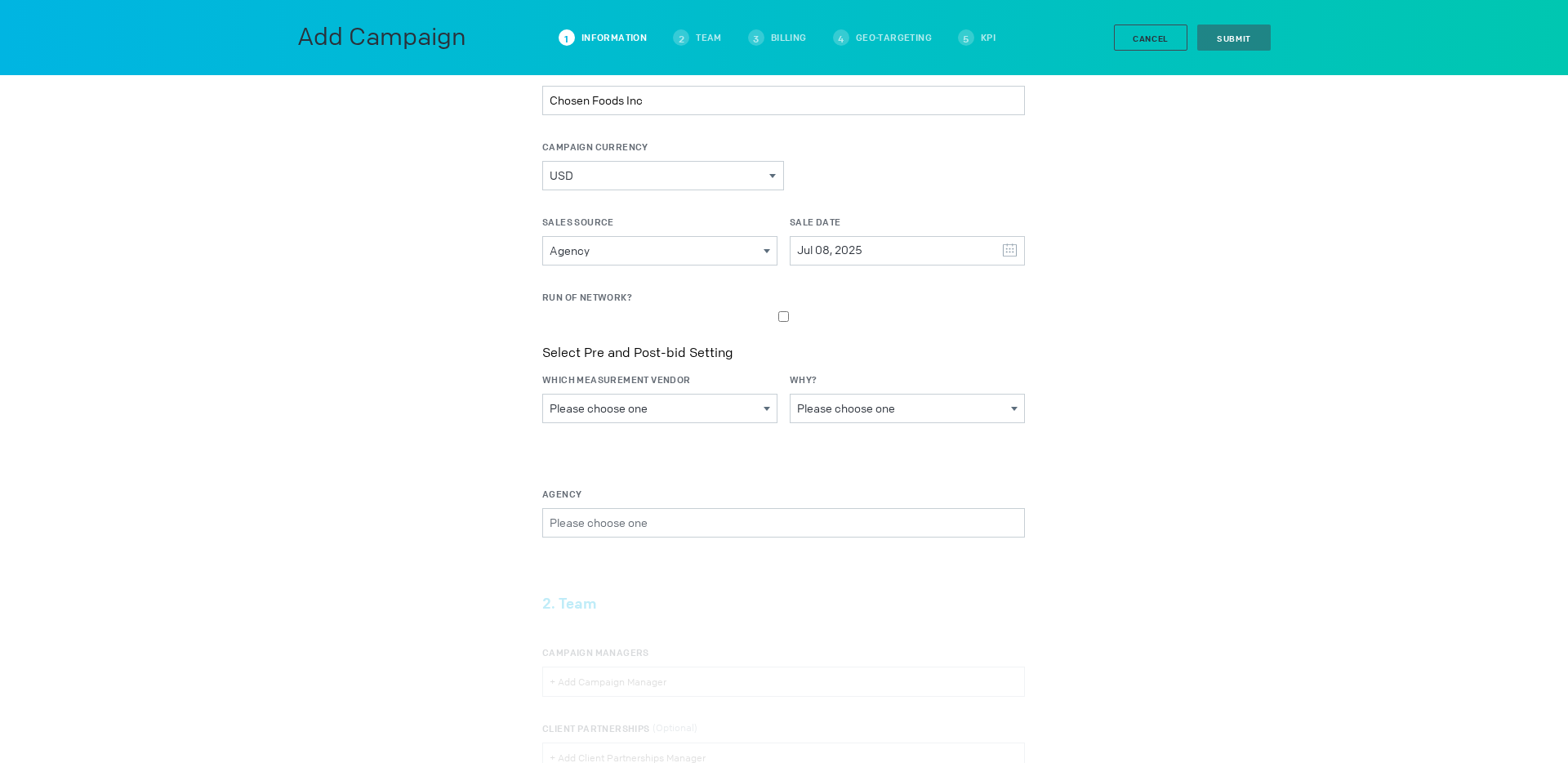 scroll, scrollTop: 326, scrollLeft: 0, axis: vertical 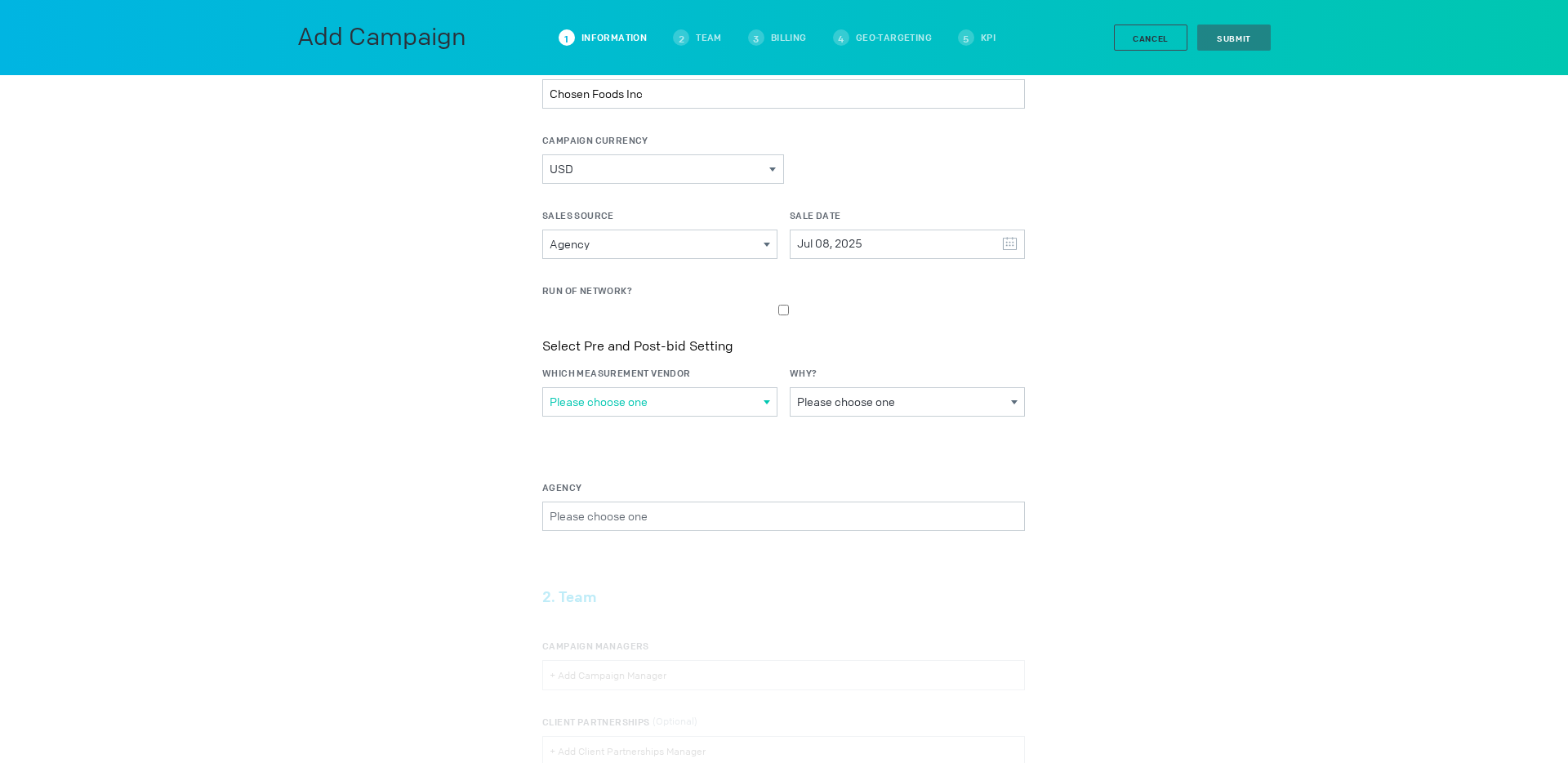 click on "Please choose one" at bounding box center (657, 402) 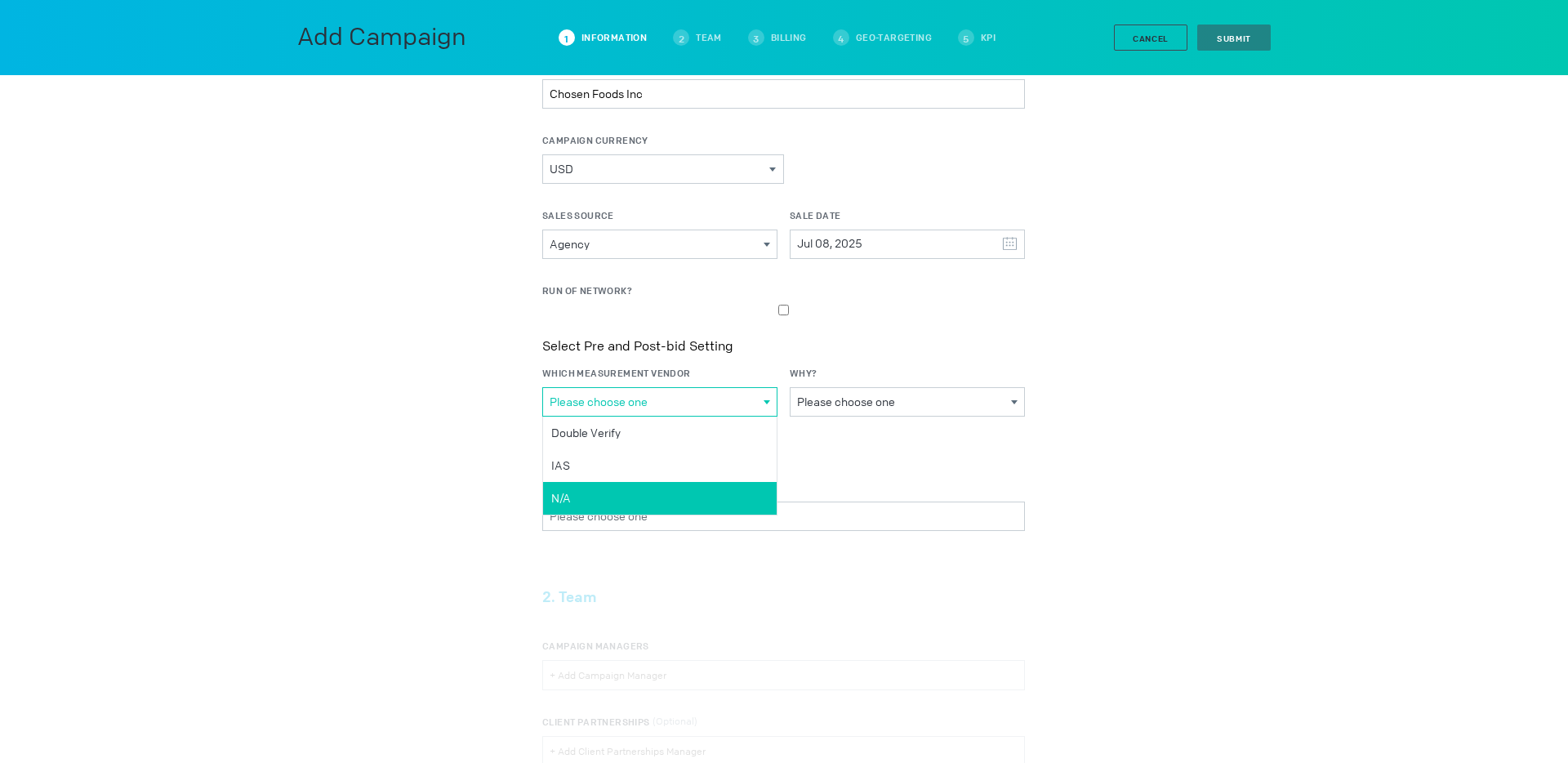 click on "N/A" at bounding box center [0, 0] 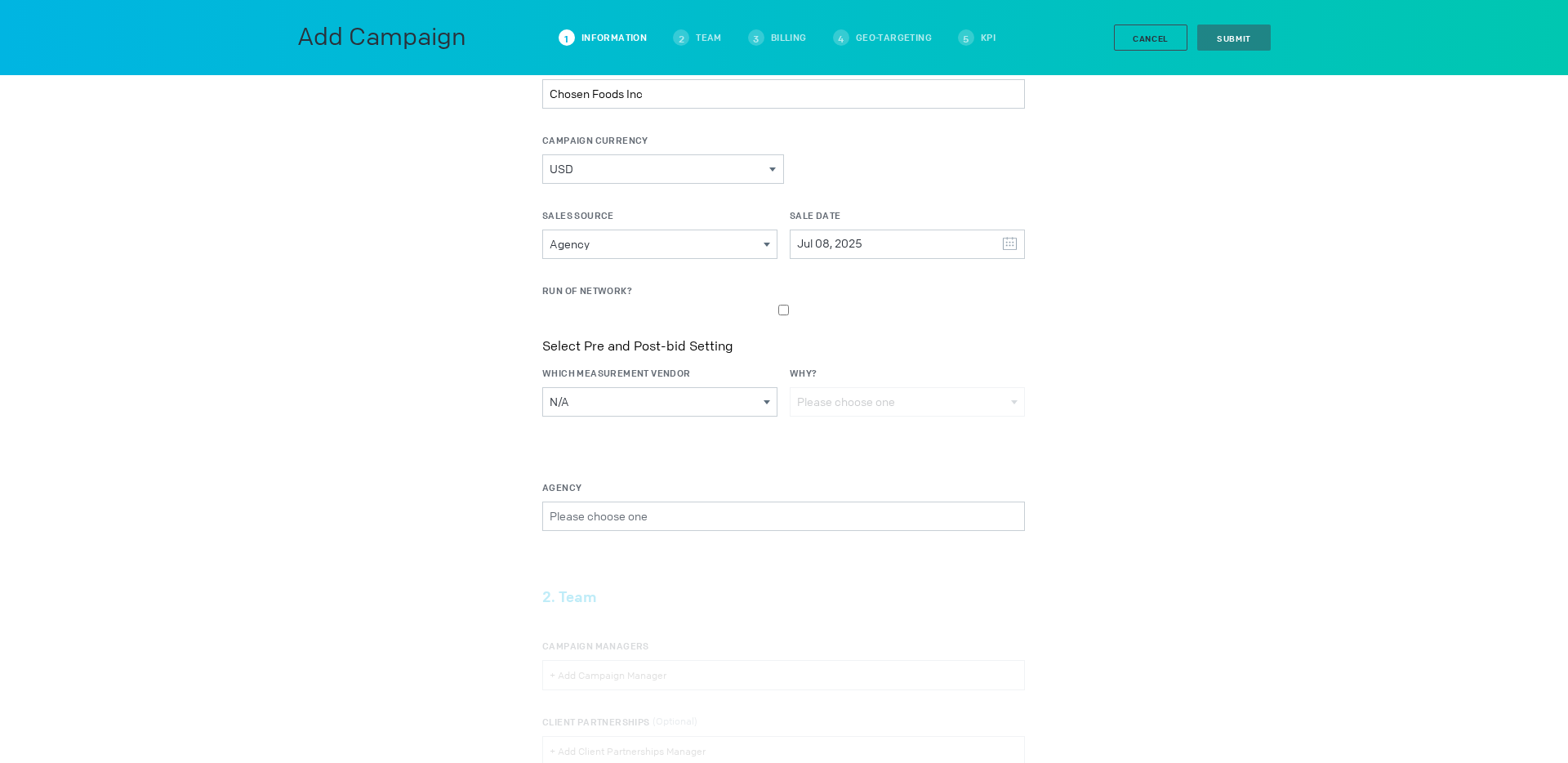 click on "N/A Please choose one Double Verify IAS N/A" at bounding box center [660, 402] 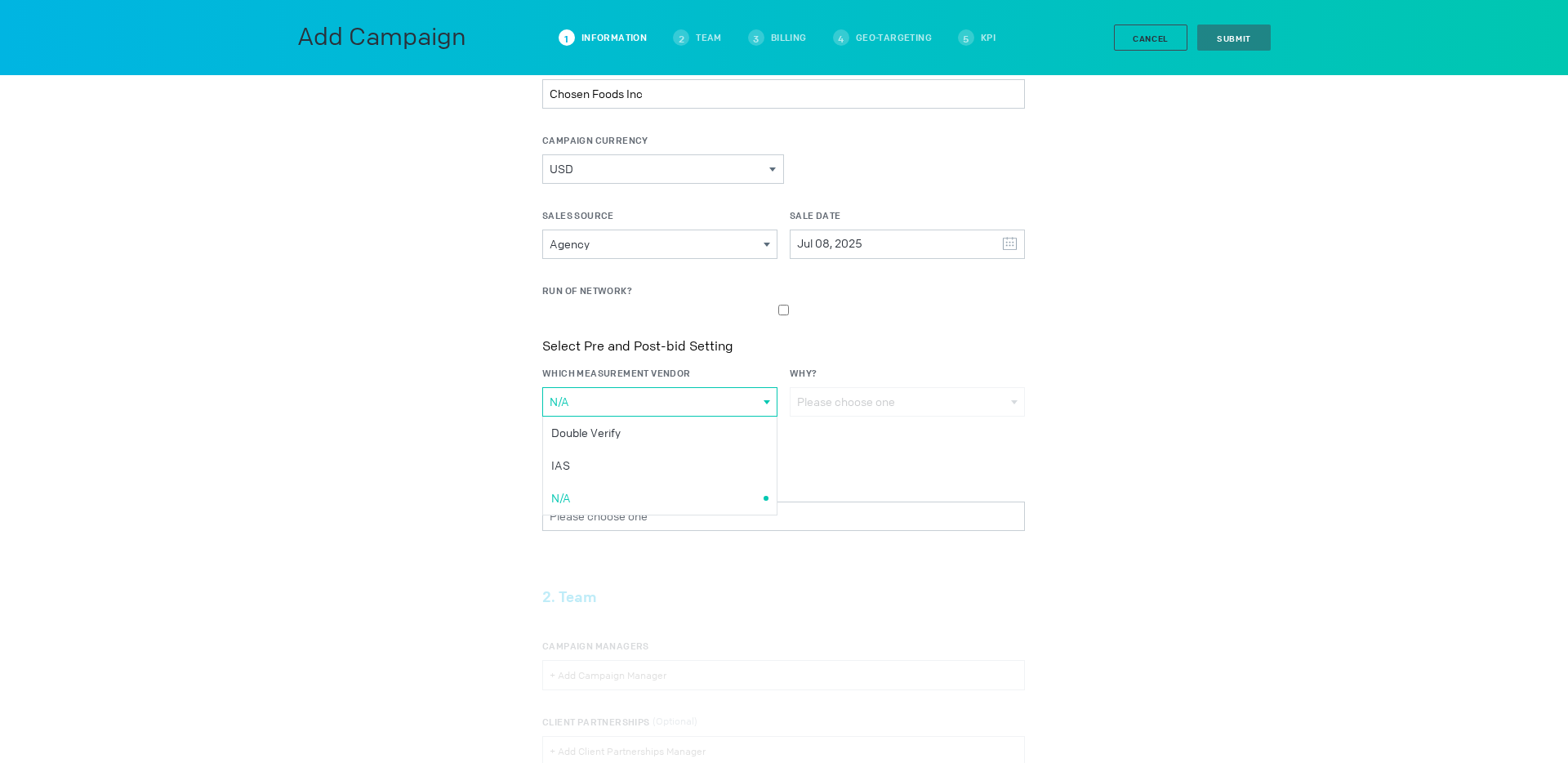 click on "1. Campaign Information Campaign Name Fallon_Chosen Foods_Salad Dressing_Q3_2025 Is Test? Salesforce ID Salesforce ID should be 18 characters only. 006Rl00000t55YwIAI Dropbox Link https://www.dropbox.com/home/Kargo%20Workspace%20(DO%20NOT%20SYNC%2C%20USE%20BROWSER%20ONLY!!!)/design/advertising/Q2%202025/Chosen%20Foods Advertiser Chosen Foods Inc Please select a valid item Campaign Currency USD Currency Type AED AUD BRL CAD EUR GBP IDR INR JPY KRW MYR NZD PHP SGD THB TRY USD VND Sales Source Agency Please choose one Brand Direct Agency Network Publication Sale Date Jul 08, 2025                                                                                							 July 2025 							 						                          S M T W T F S                                           29 30 1 2 3 4 5 6 7 8 9 10 11 12 13 14 15 16 17 18 19 20 21 22 23 24 25 26 27 28 29 30 31 1 2                                       Clear                  Run of Network? Select Pre and Post-bid Setting WHICH MEASUREMENT VENDOR N/A Double Verify" at bounding box center [784, 1108] 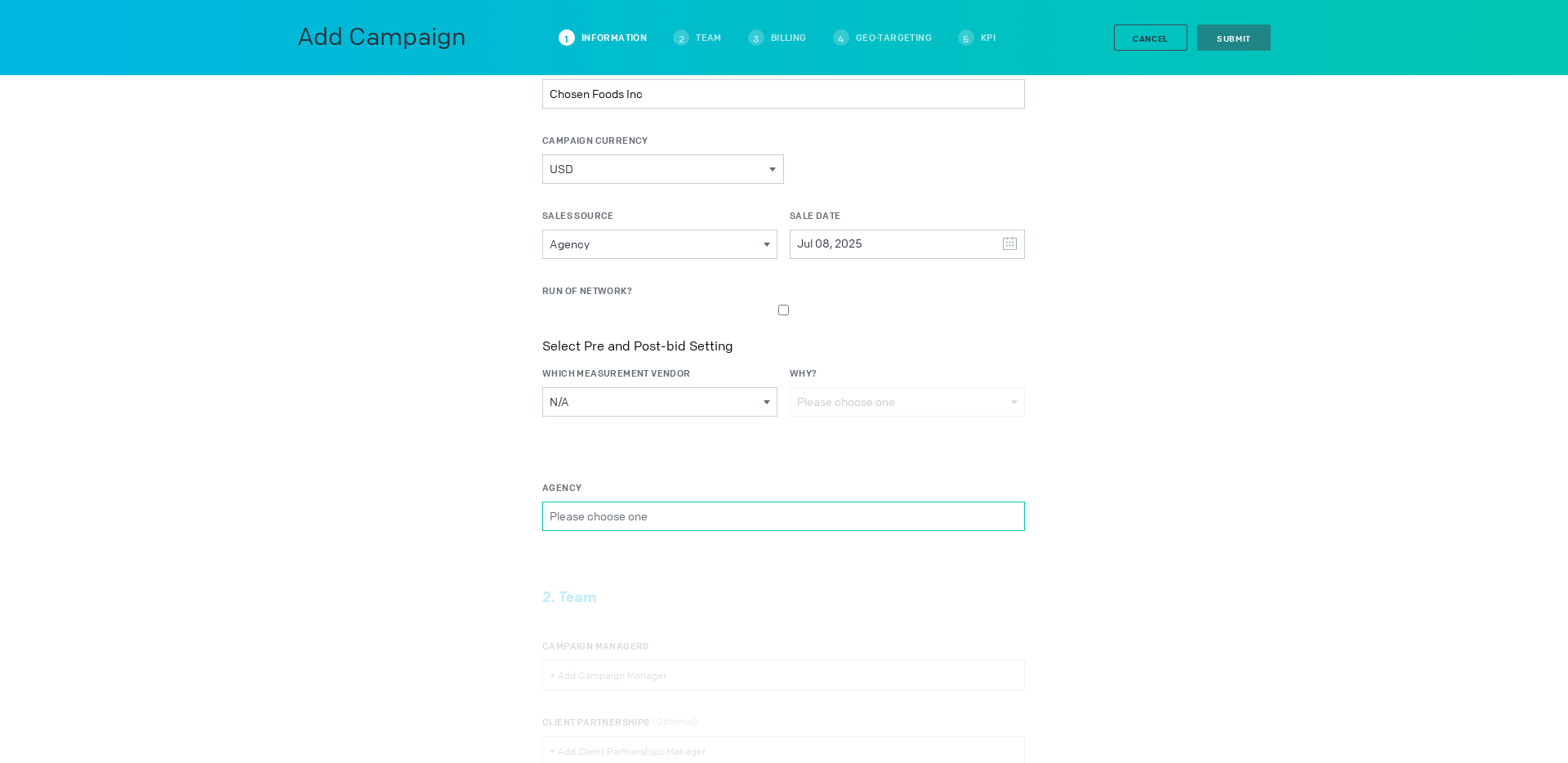 click on "Agency Please select a valid item" at bounding box center (783, 516) 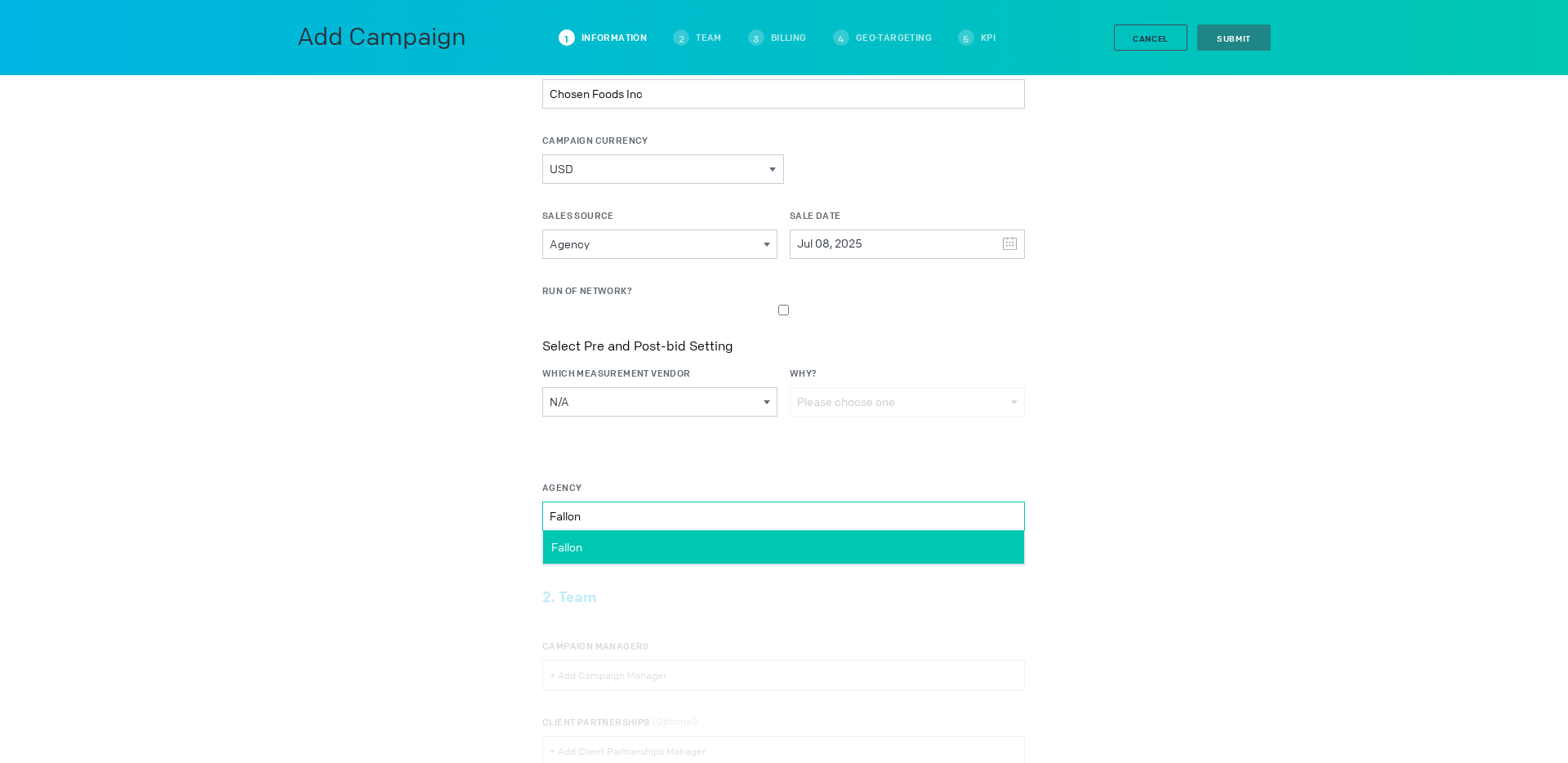 type on "Fallon" 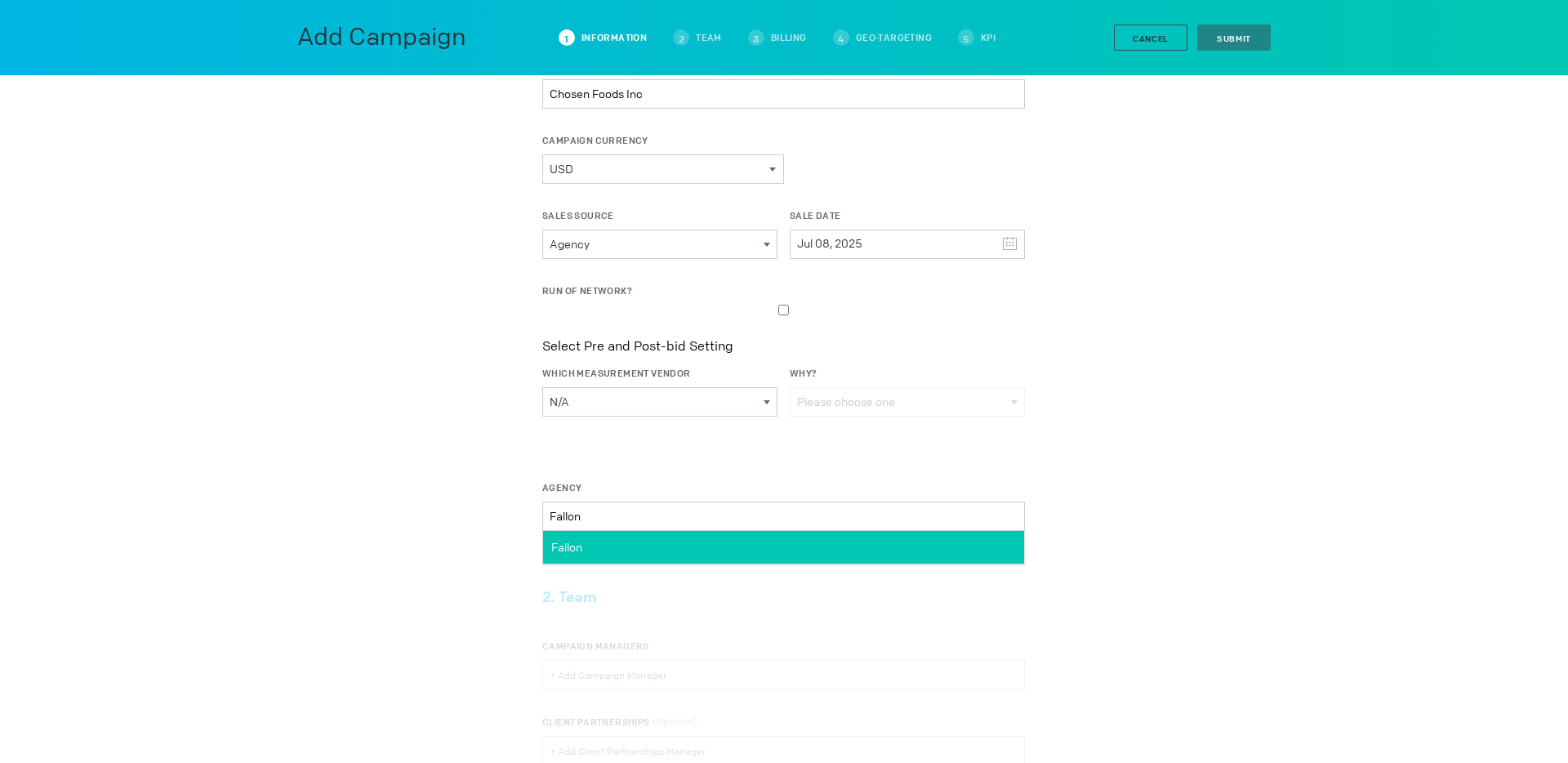 click on "Fallon" at bounding box center [783, 547] 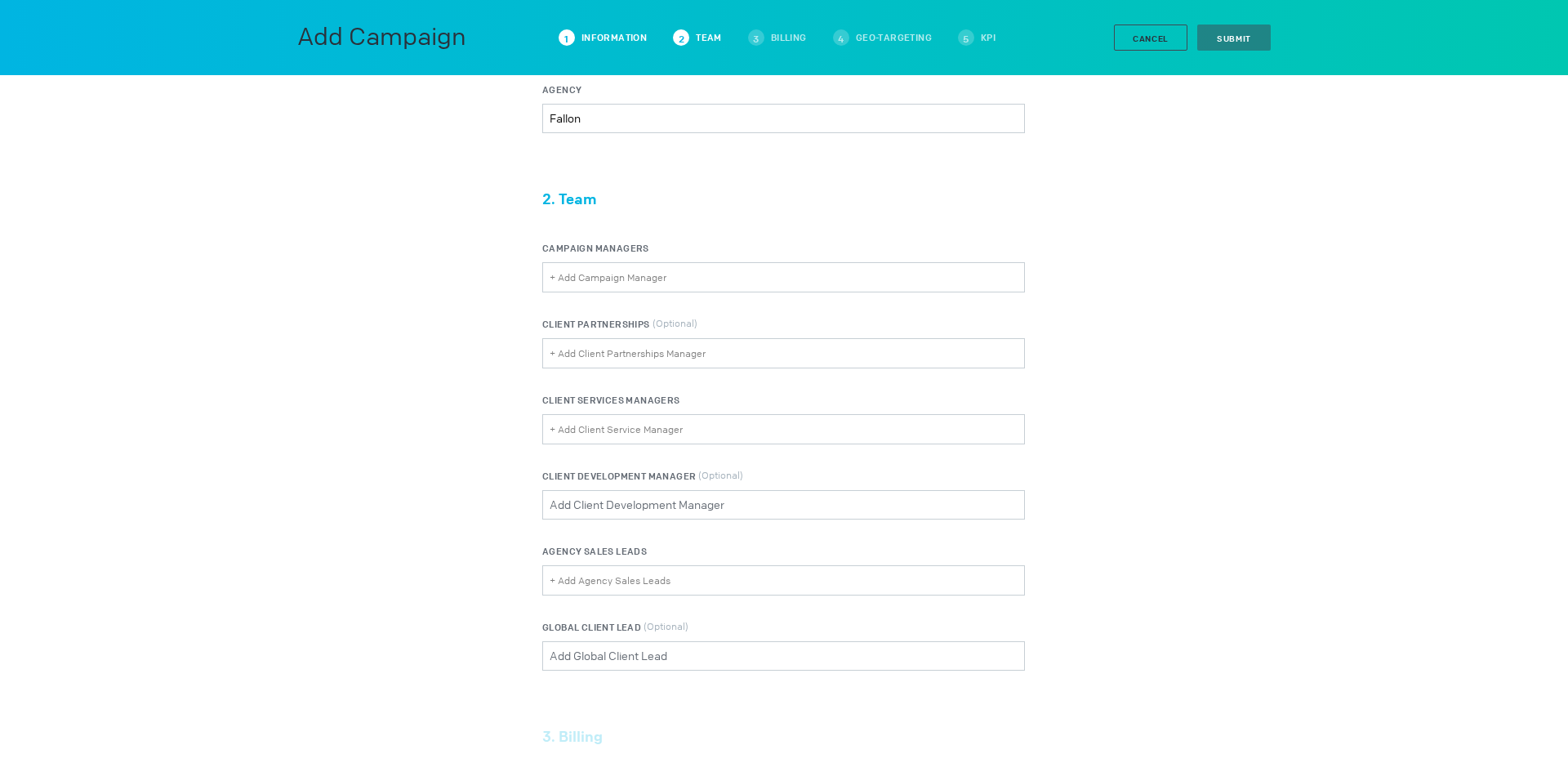 scroll, scrollTop: 734, scrollLeft: 0, axis: vertical 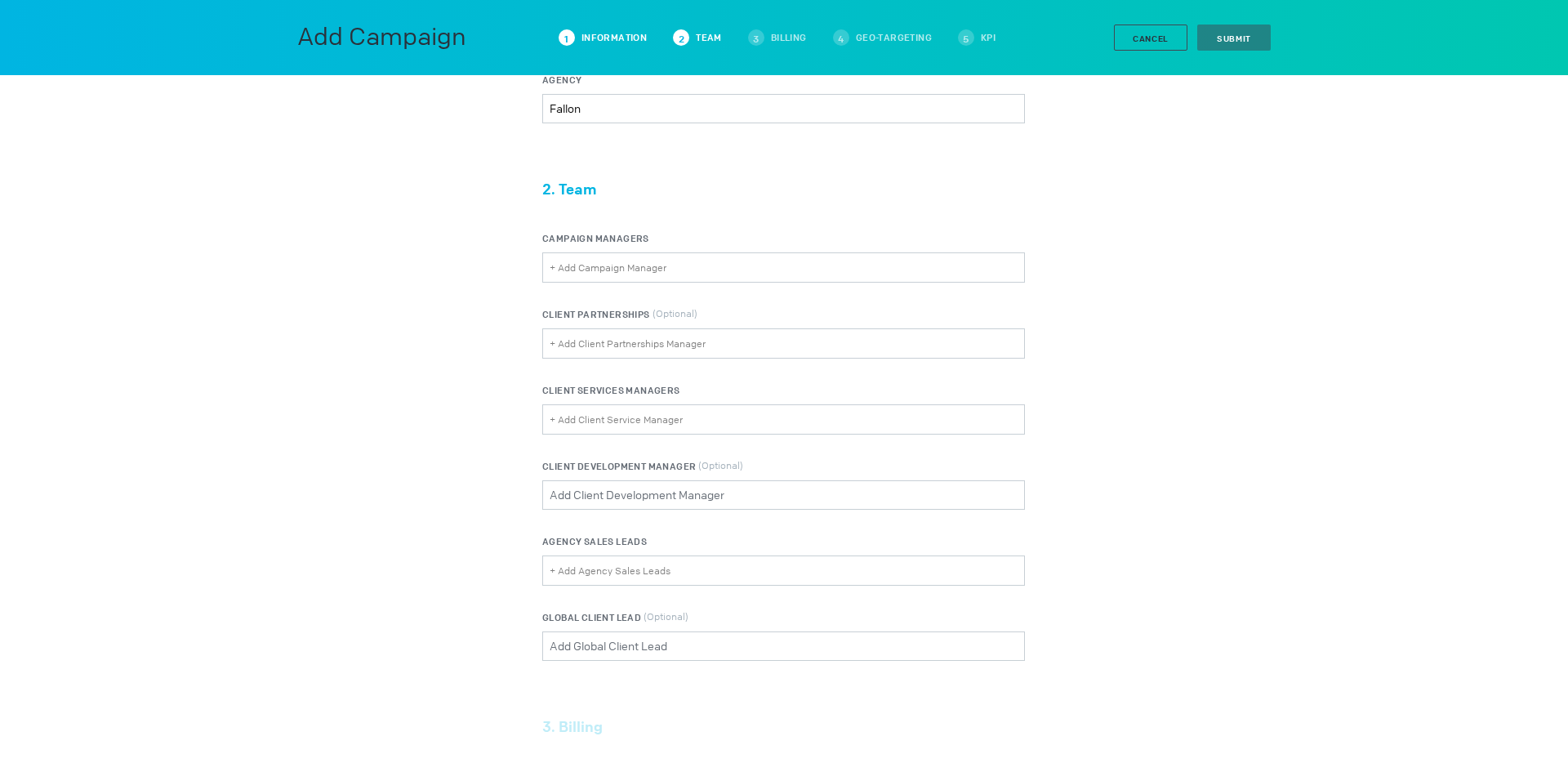 click on "Campaign Managers + Add Campaign Manager" at bounding box center (609, 267) 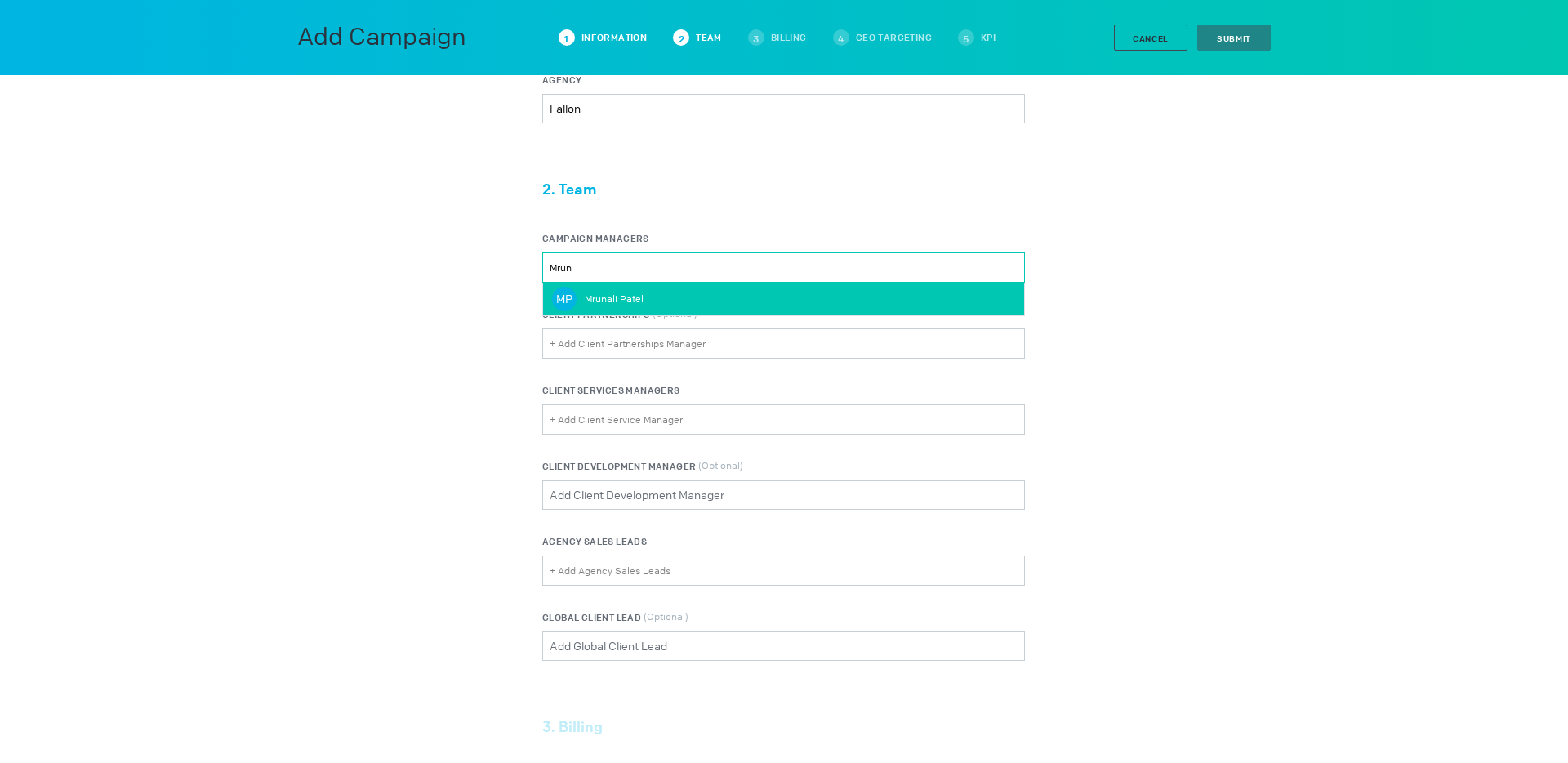 type on "Mrun" 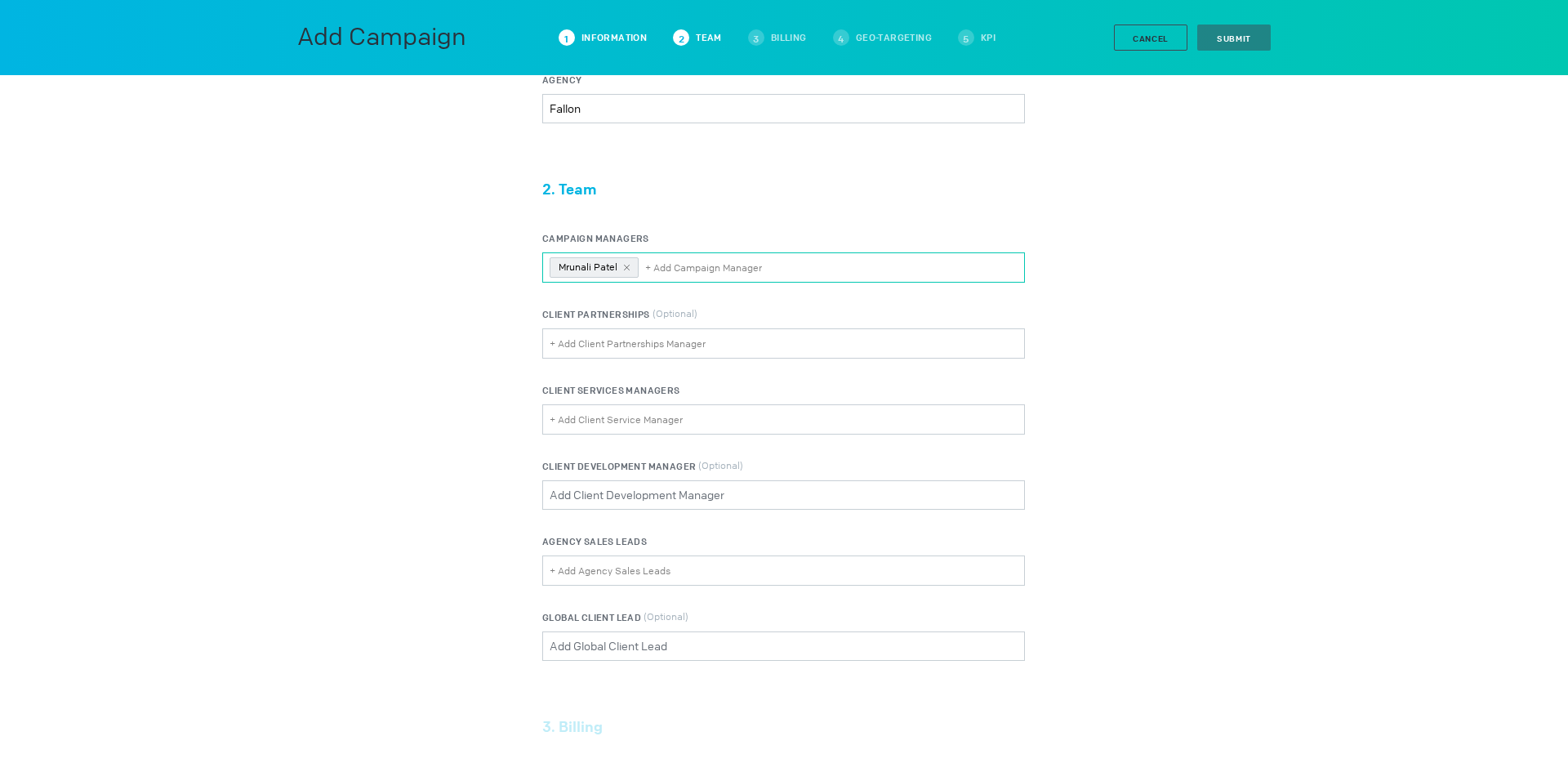click on "+ Add Client Service Manager" at bounding box center [783, 343] 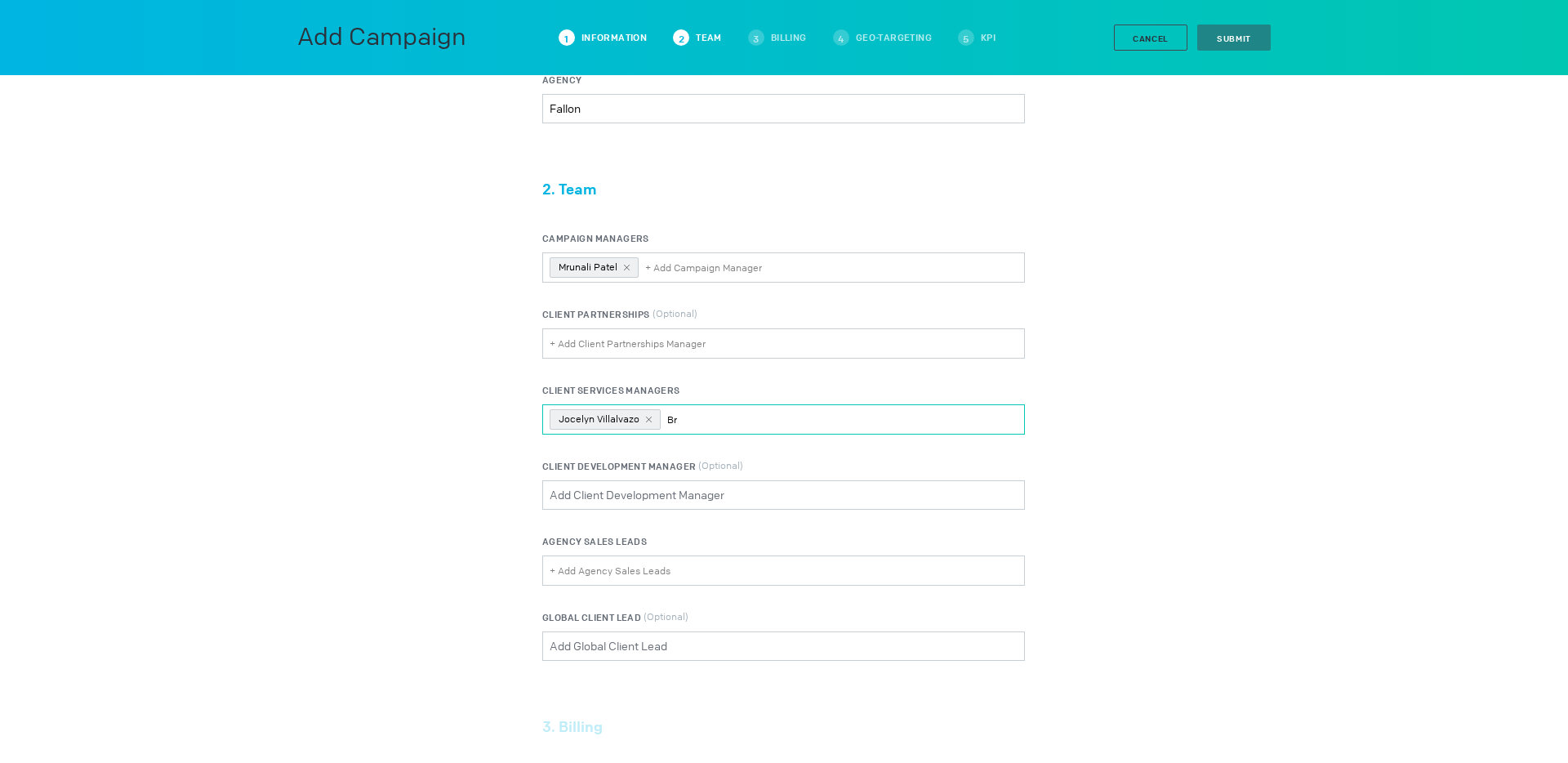 type on "Bri" 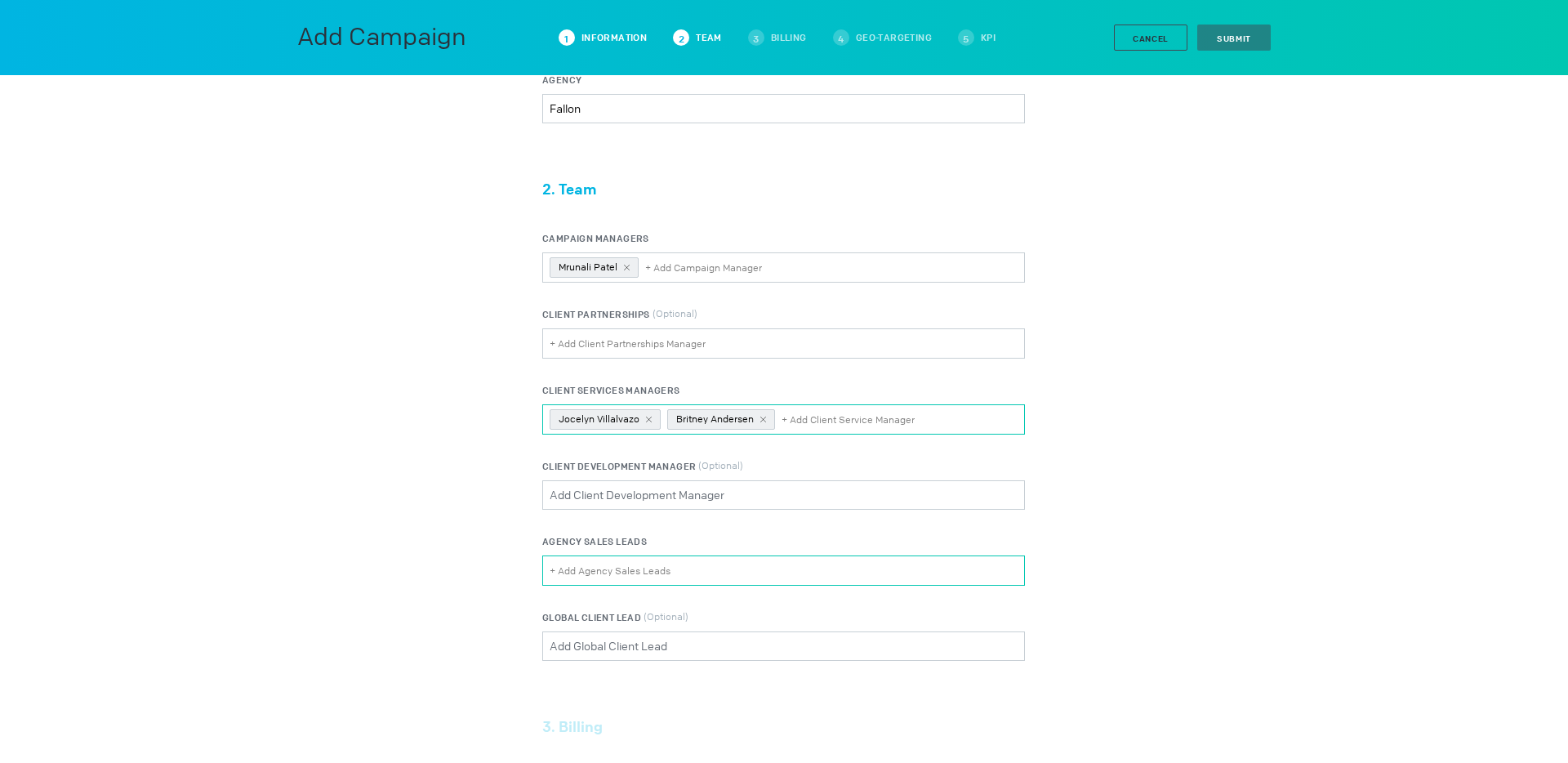 click on "Agency Sales Leads + Add Agency Sales Leads" at bounding box center [610, 570] 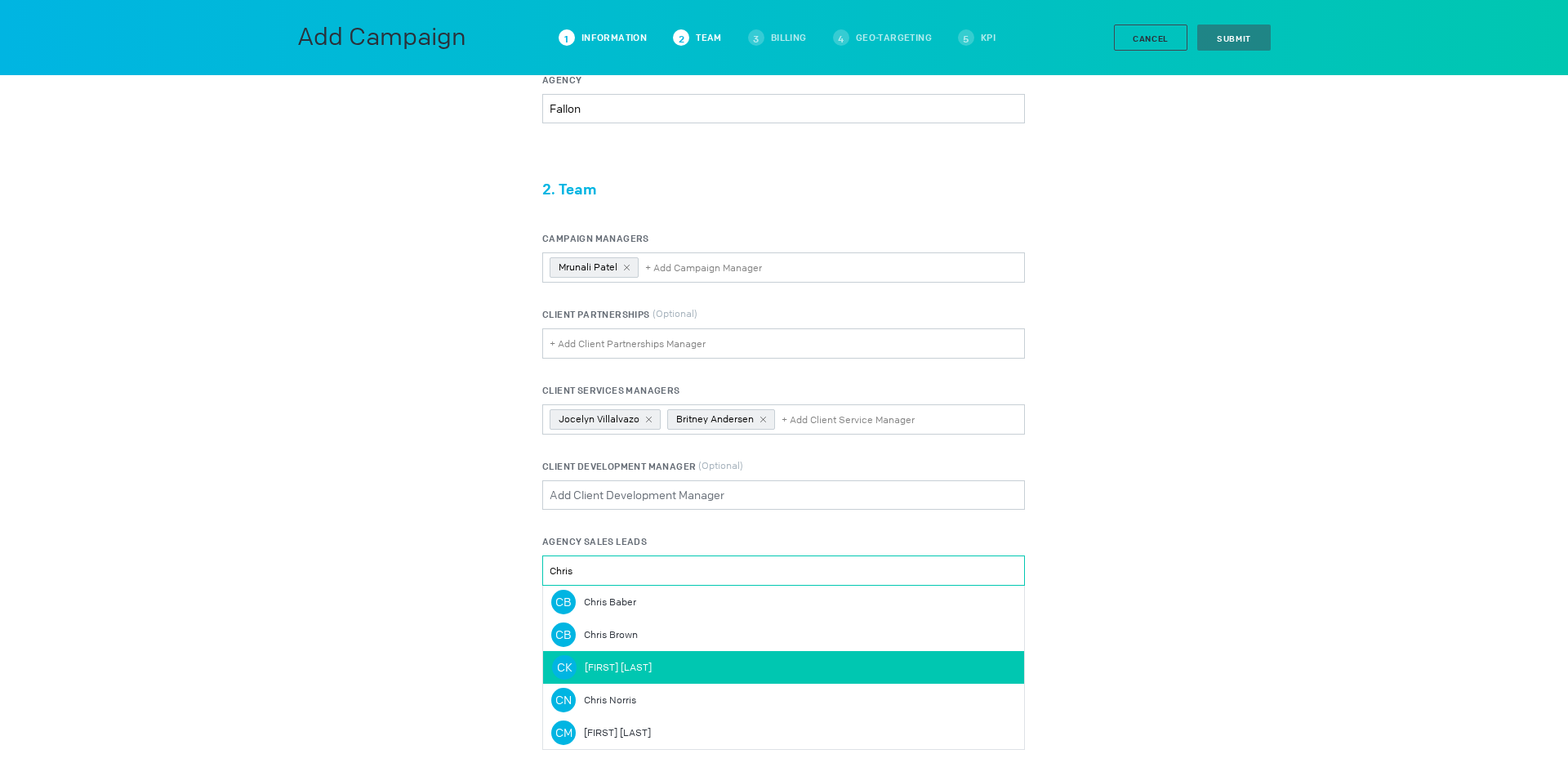 type on "Chris" 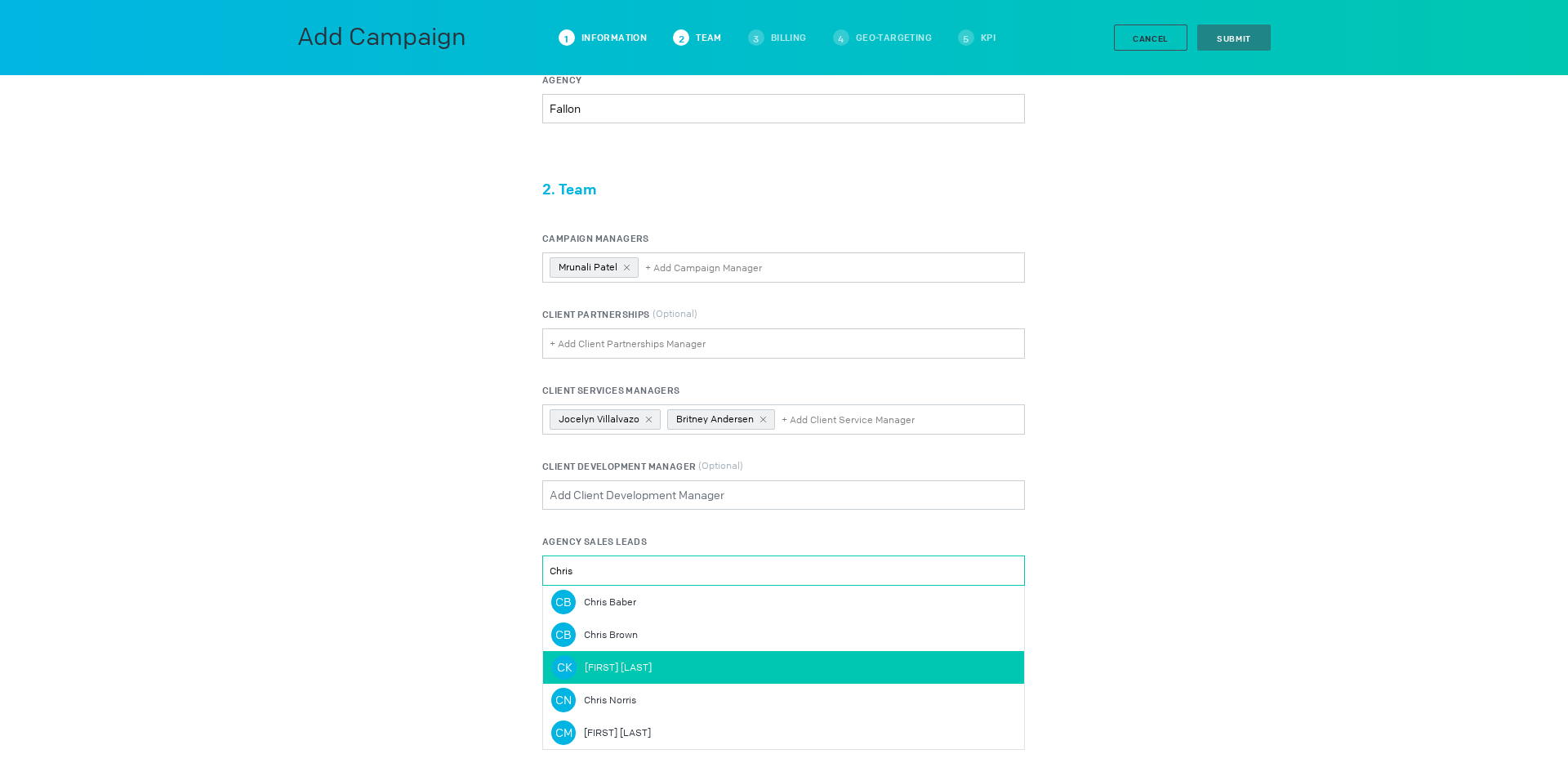 click on "CK   Chris King" at bounding box center [602, 667] 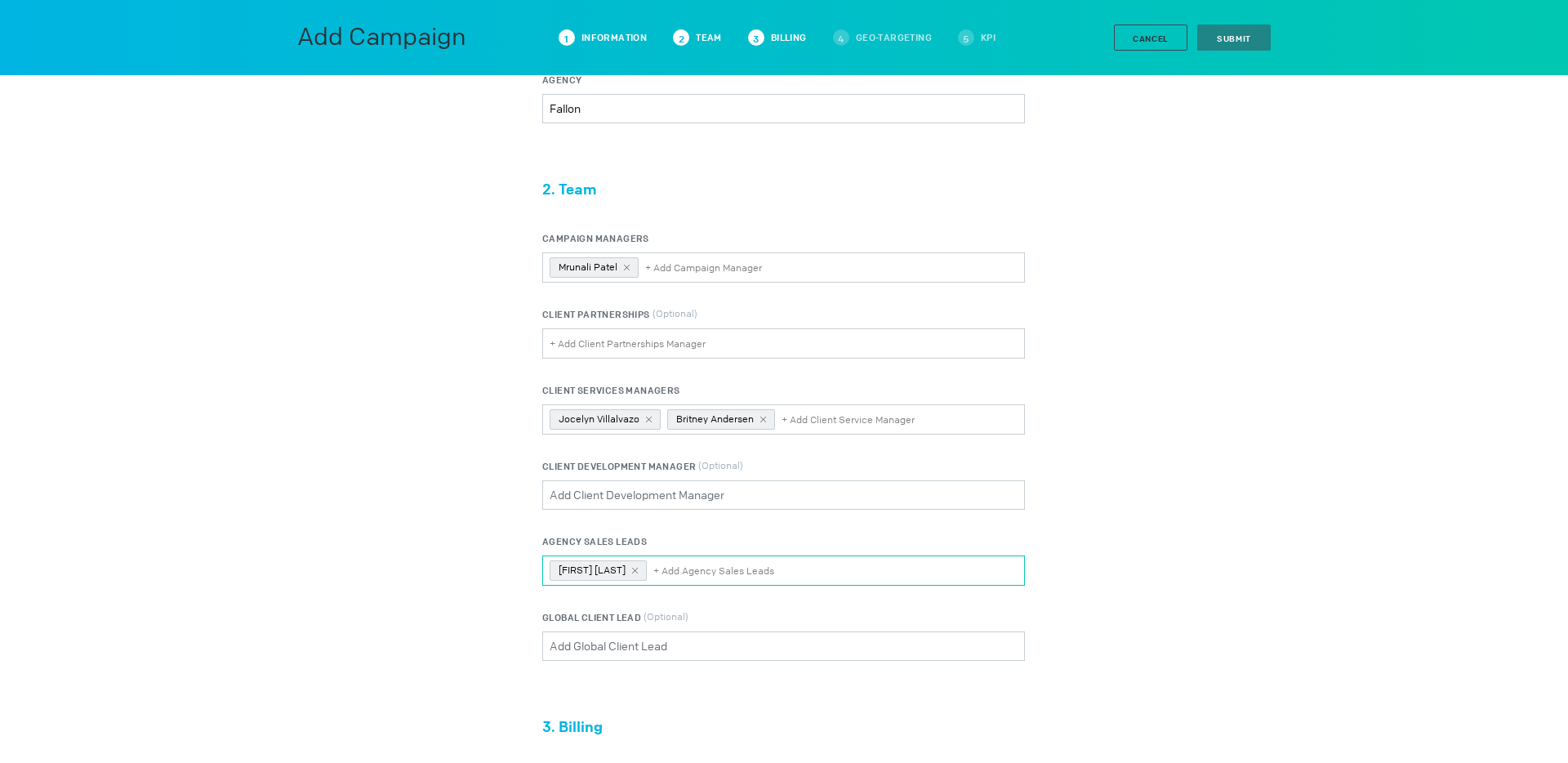 click on "1. Campaign Information Campaign Name Fallon_Chosen Foods_Salad Dressing_Q3_2025 Is Test? Salesforce ID Salesforce ID should be 18 characters only. 006Rl00000t55YwIAI Dropbox Link https://www.dropbox.com/home/Kargo%20Workspace%20(DO%20NOT%20SYNC%2C%20USE%20BROWSER%20ONLY!!!)/design/advertising/Q2%202025/Chosen%20Foods Advertiser Chosen Foods Inc Please select a valid item Campaign Currency USD Currency Type AED AUD BRL CAD EUR GBP IDR INR JPY KRW MYR NZD PHP SGD THB TRY USD VND Sales Source Agency Please choose one Brand Direct Agency Network Publication Sale Date Jul 08, 2025                                                                                							 July 2025 							 						                          S M T W T F S                                           29 30 1 2 3 4 5 6 7 8 9 10 11 12 13 14 15 16 17 18 19 20 21 22 23 24 25 26 27 28 29 30 31 1 2                                       Clear                  Run of Network? Select Pre and Post-bid Setting WHICH MEASUREMENT VENDOR N/A Double Verify" at bounding box center [784, 700] 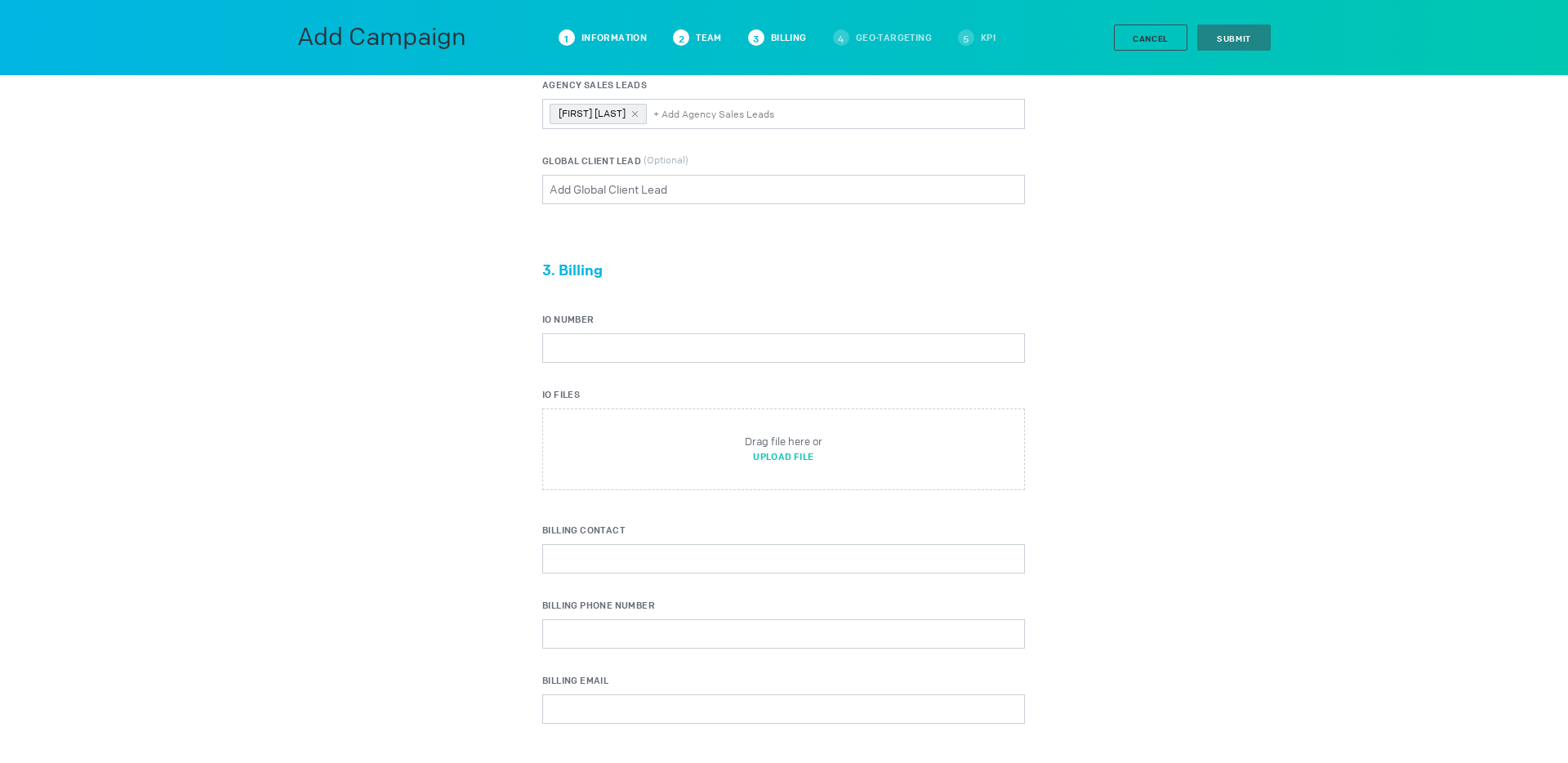 scroll, scrollTop: 1200, scrollLeft: 0, axis: vertical 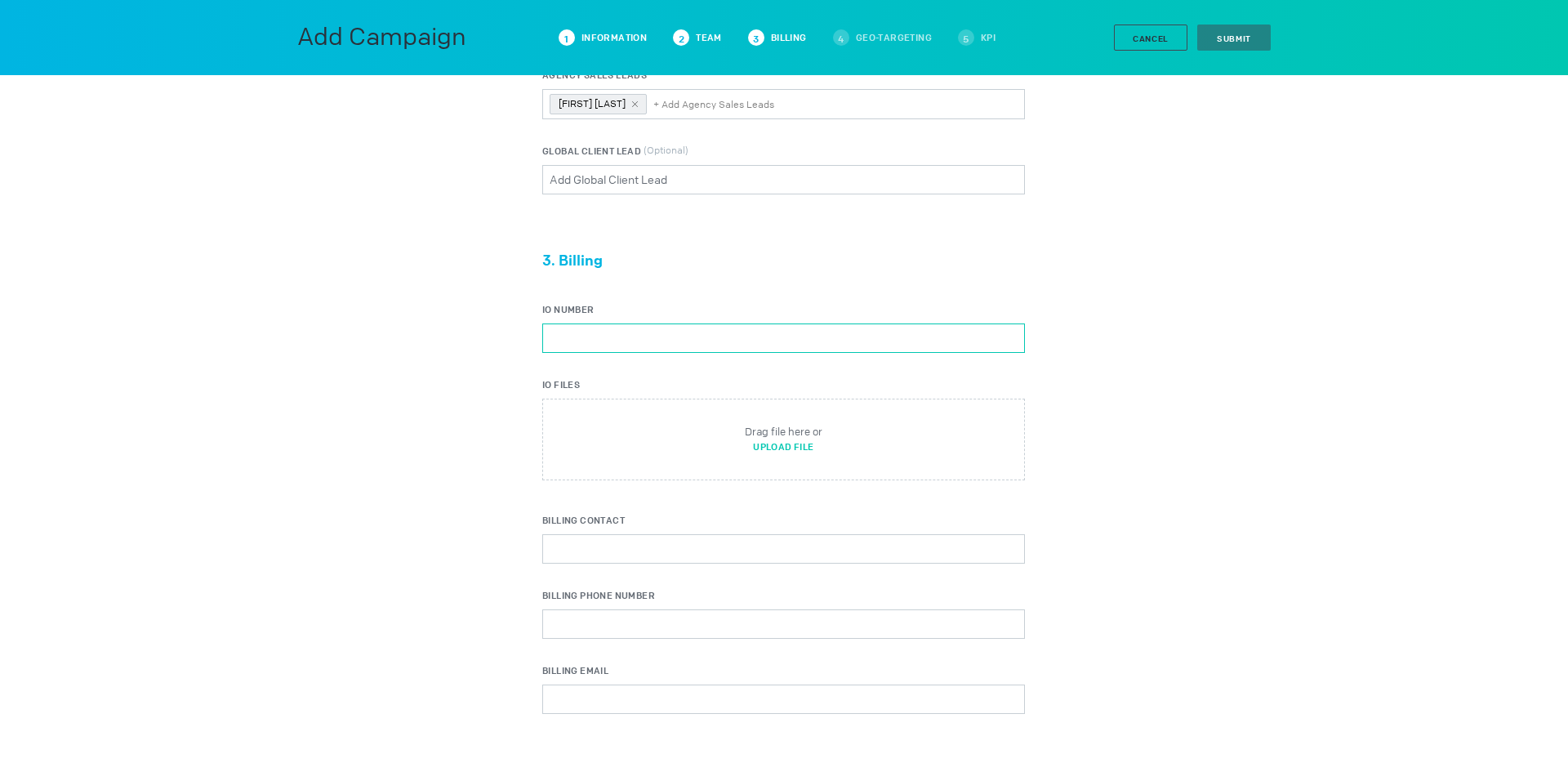 click on "IO Number" at bounding box center [783, 338] 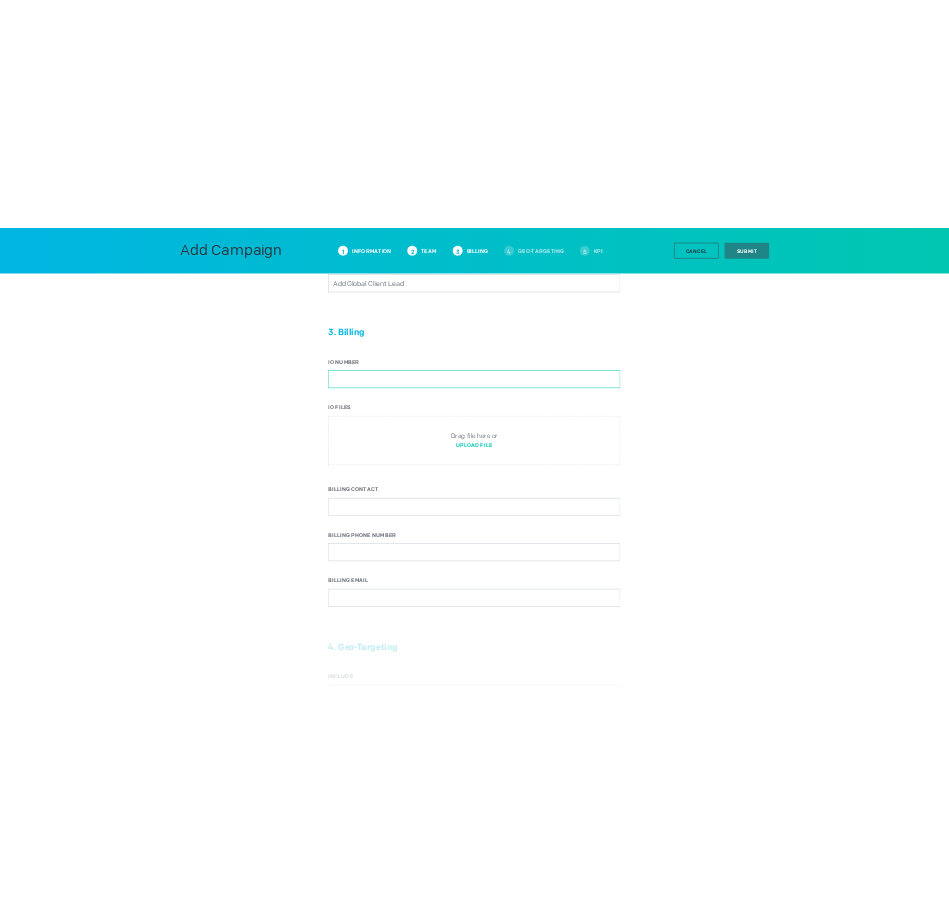 scroll, scrollTop: 1580, scrollLeft: 0, axis: vertical 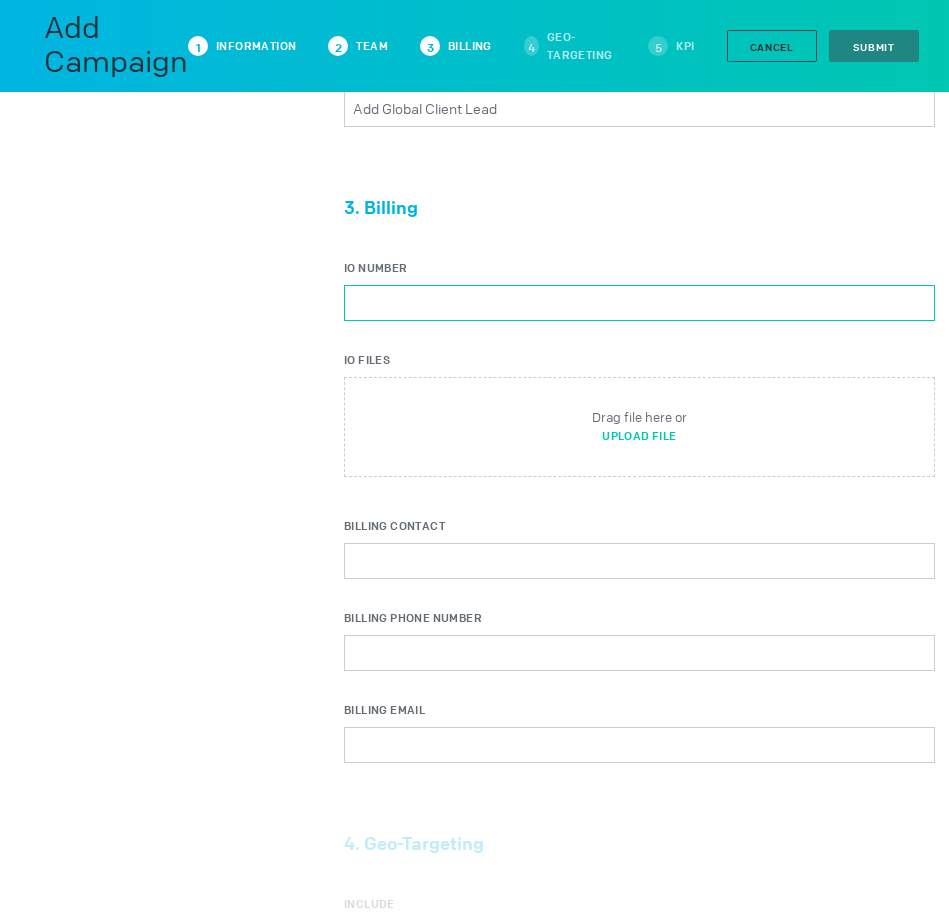 click on "IO Number" at bounding box center [639, 303] 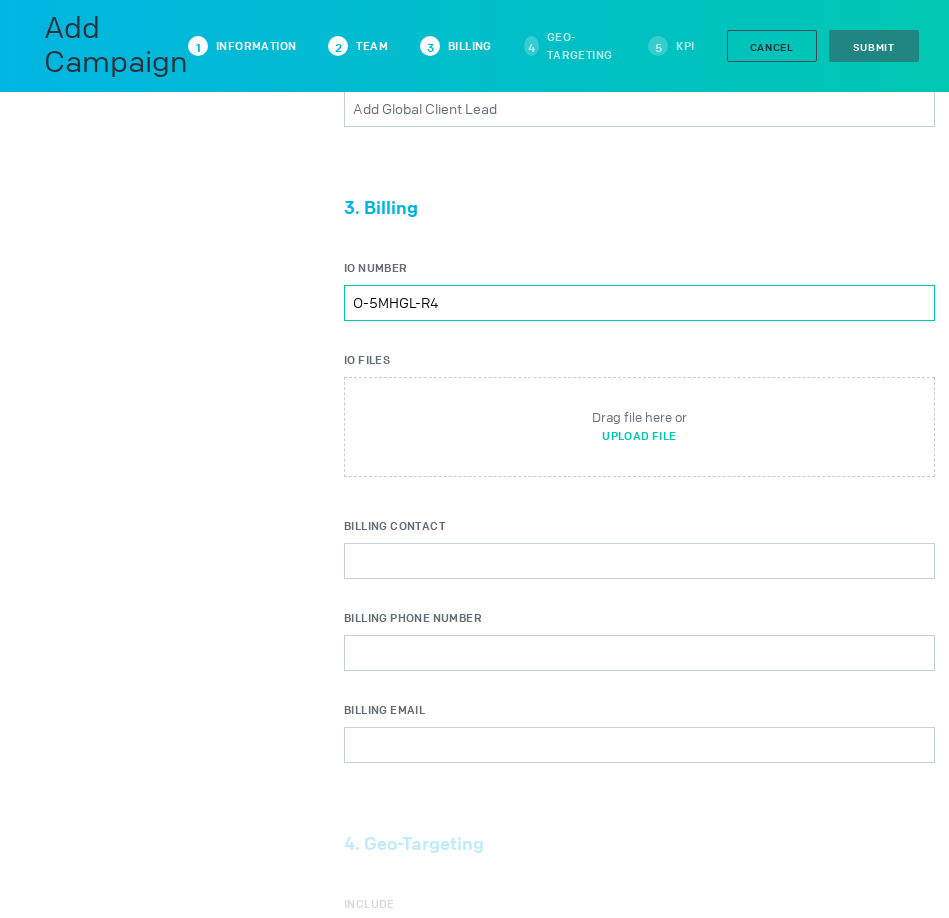 type on "O-5MHGL-R4" 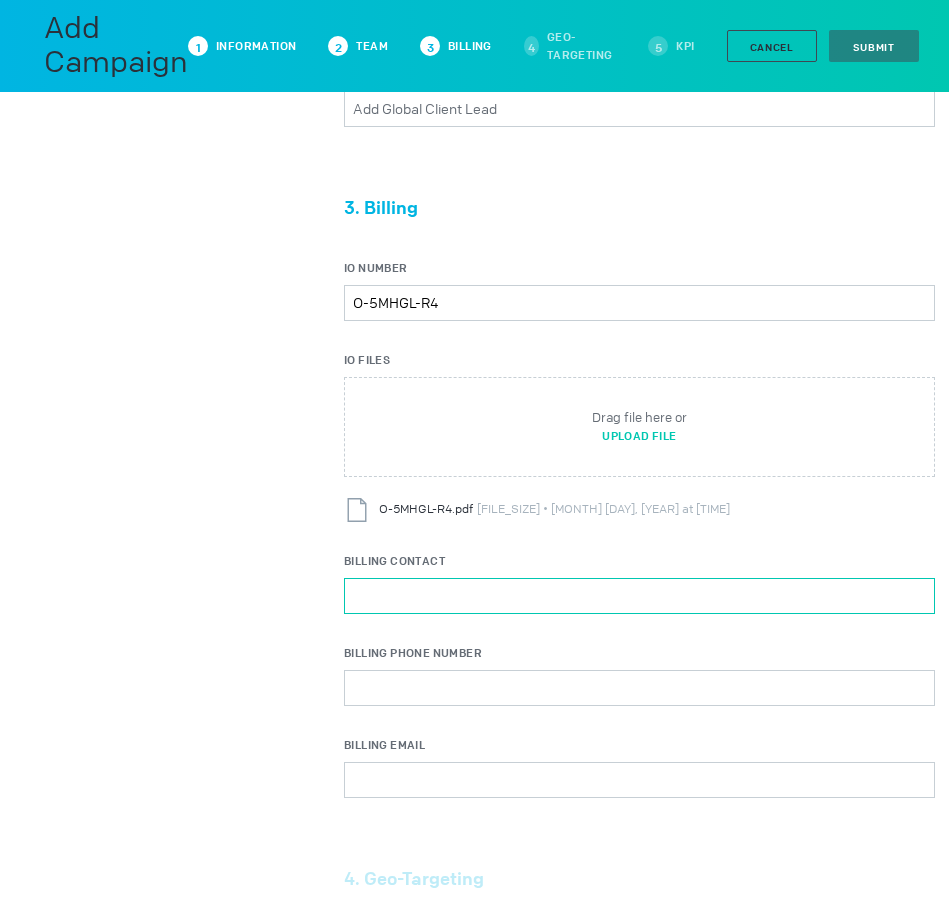 click on "Billing Contact" at bounding box center [639, 596] 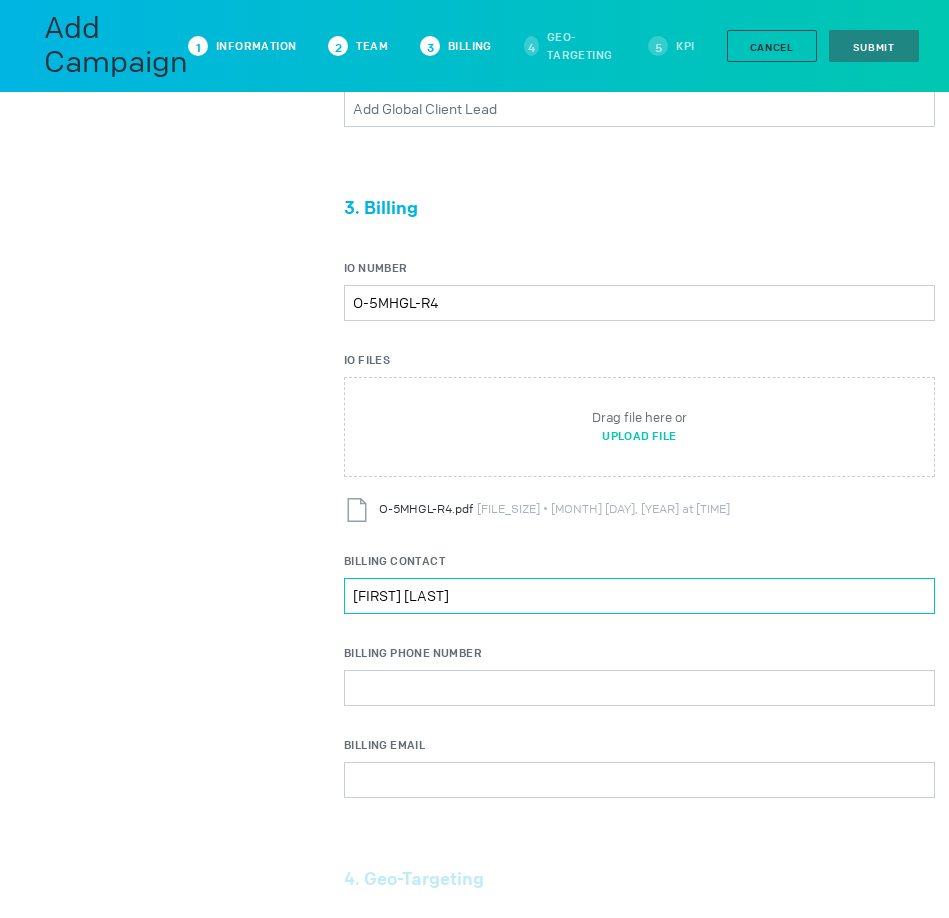 type on "[FIRST] [LAST]" 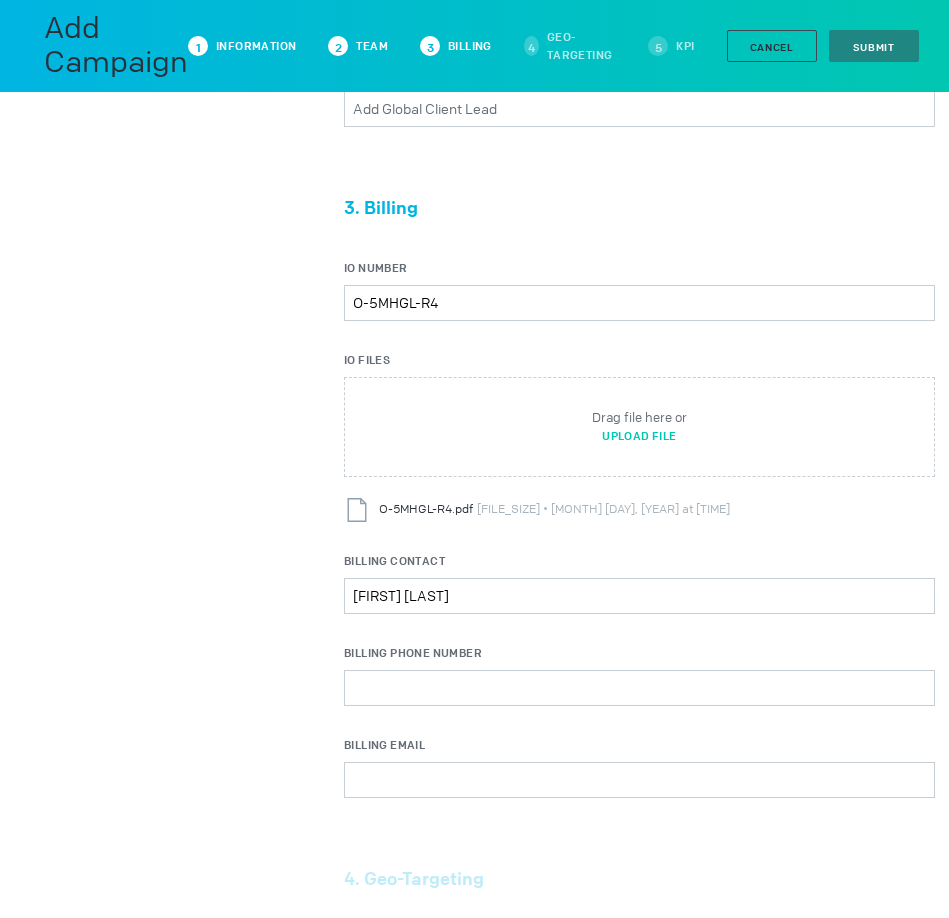 click on "3. Billing IO Number O-5MHGL-R4 IO Files Drag file here or Upload File O-5MHGL-R4.pdf  95.8 kB  •  Jul 8, 2025 at 5:10pm   | Billing Contact Megan Kirshner Billing Phone Number Billing Email" at bounding box center [639, 512] 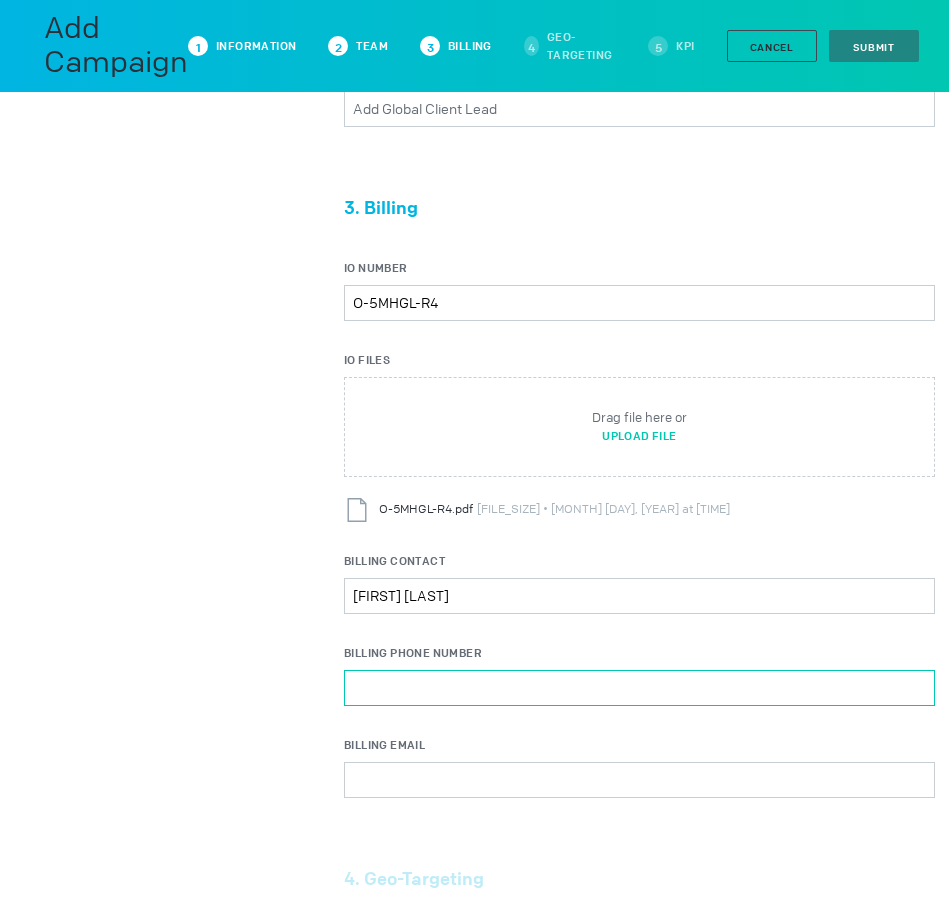 click on "Billing Phone Number" at bounding box center (639, 688) 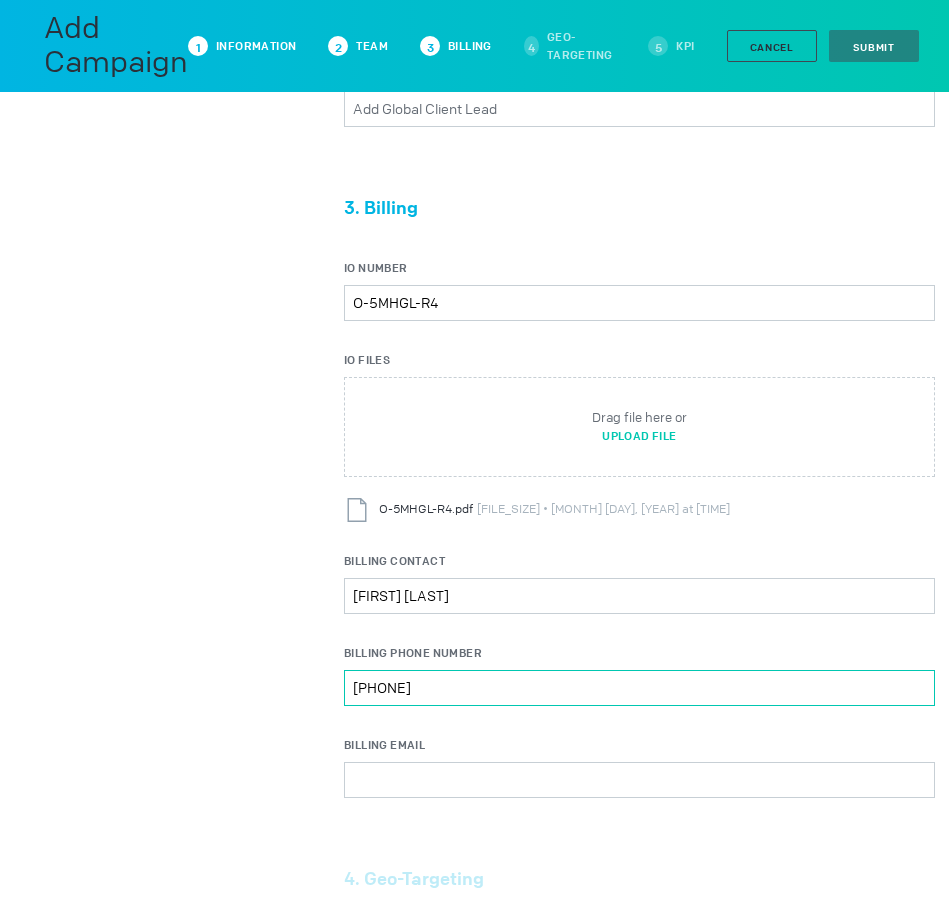 type on "[PHONE]" 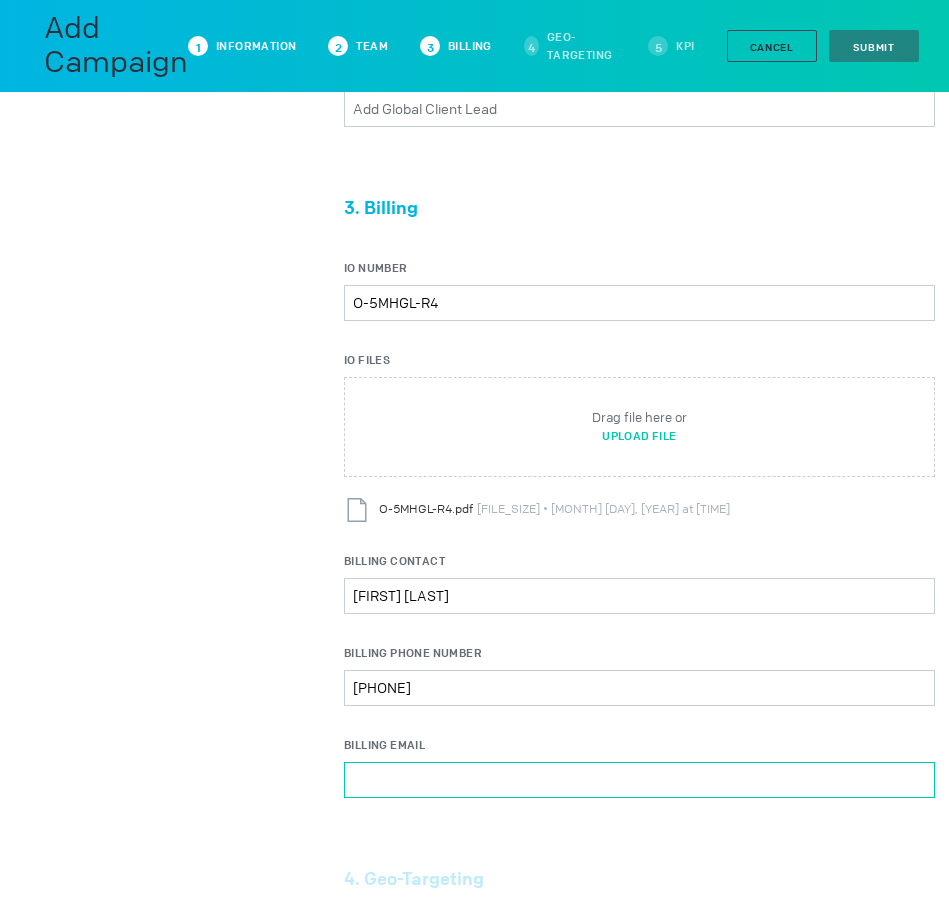 click on "Billing Email" at bounding box center [639, 780] 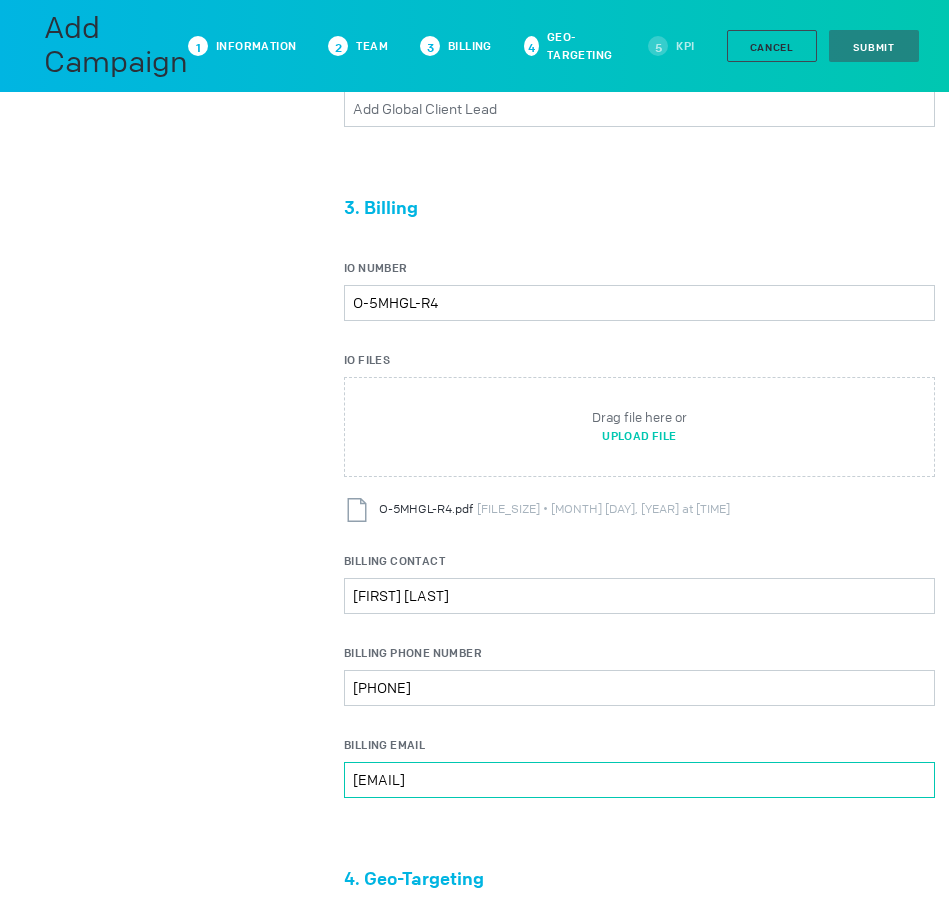 type on "[EMAIL]" 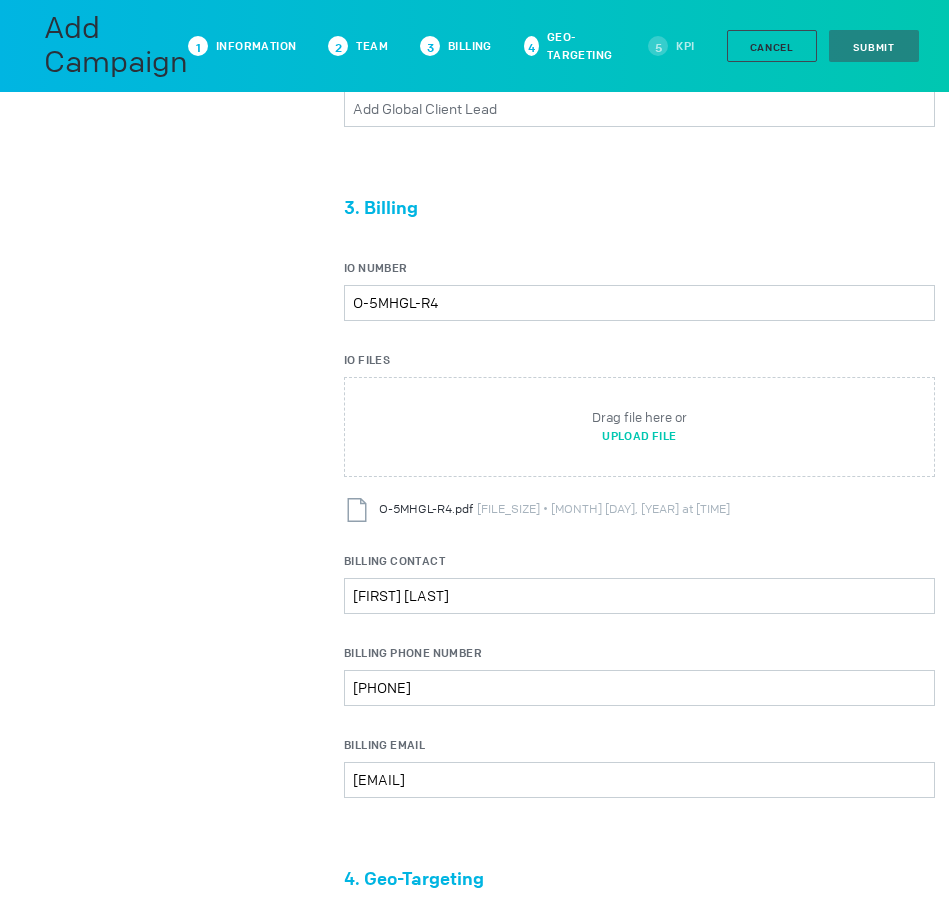 click on "1. Campaign Information Campaign Name Fallon_Chosen Foods_Salad Dressing_Q3_2025 Is Test? Salesforce ID Salesforce ID should be 18 characters only. 006Rl00000t55YwIAI Dropbox Link https://www.dropbox.com/home/Kargo%20Workspace%20(DO%20NOT%20SYNC%2C%20USE%20BROWSER%20ONLY!!!)/design/advertising/Q2%202025/Chosen%20Foods Advertiser Chosen Foods Inc Please select a valid item Campaign Currency USD Currency Type AED AUD BRL CAD EUR GBP IDR INR JPY KRW MYR NZD PHP SGD THB TRY USD VND Sales Source Agency Please choose one Brand Direct Agency Network Publication Sale Date Jul 08, 2025                                                                                							 July 2025 							 						                          S M T W T F S                                           29 30 1 2 3 4 5 6 7 8 9 10 11 12 13 14 15 16 17 18 19 20 21 22 23 24 25 26 27 28 29 30 31 1 2                                       Clear                  Run of Network? Select Pre and Post-bid Setting WHICH MEASUREMENT VENDOR N/A Double Verify" at bounding box center [640, 193] 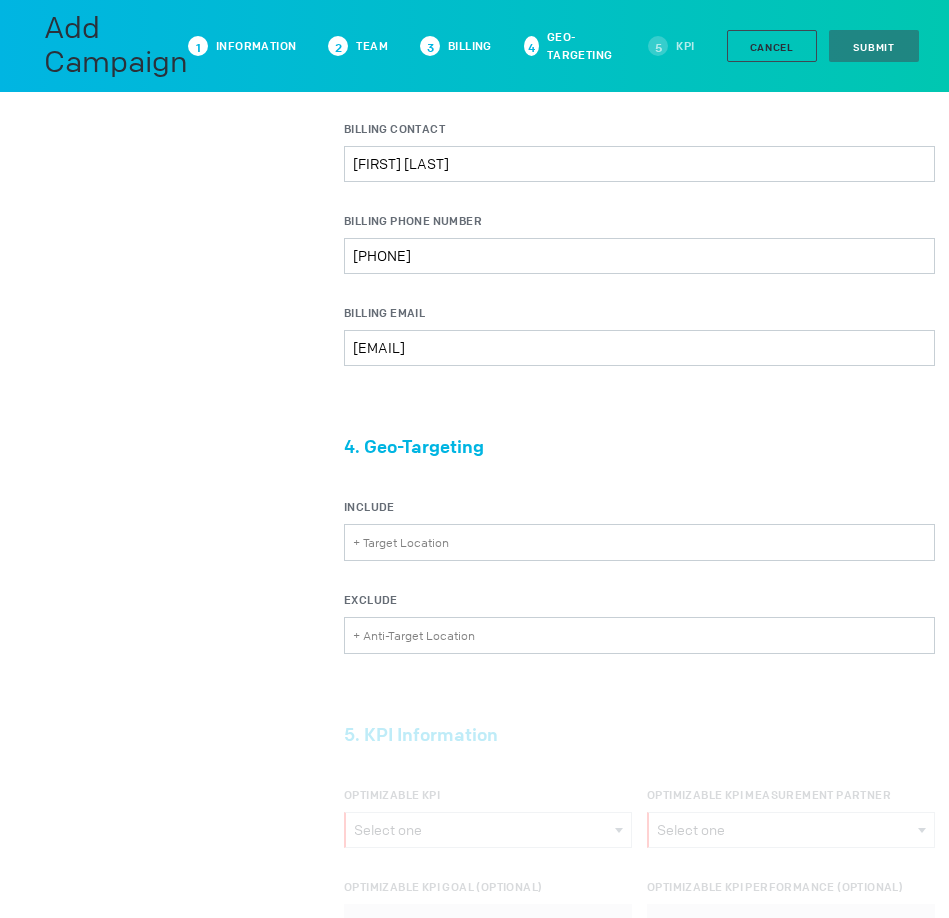scroll, scrollTop: 2013, scrollLeft: 0, axis: vertical 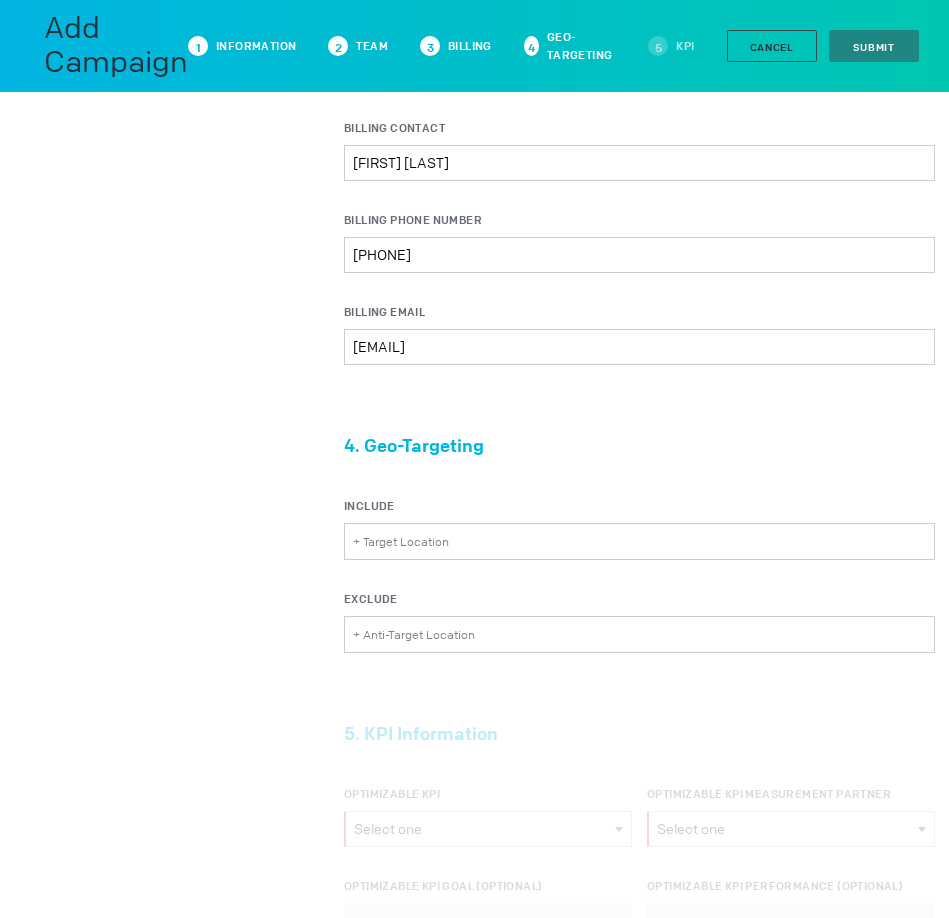 click on "Include + Target Location" at bounding box center [402, 541] 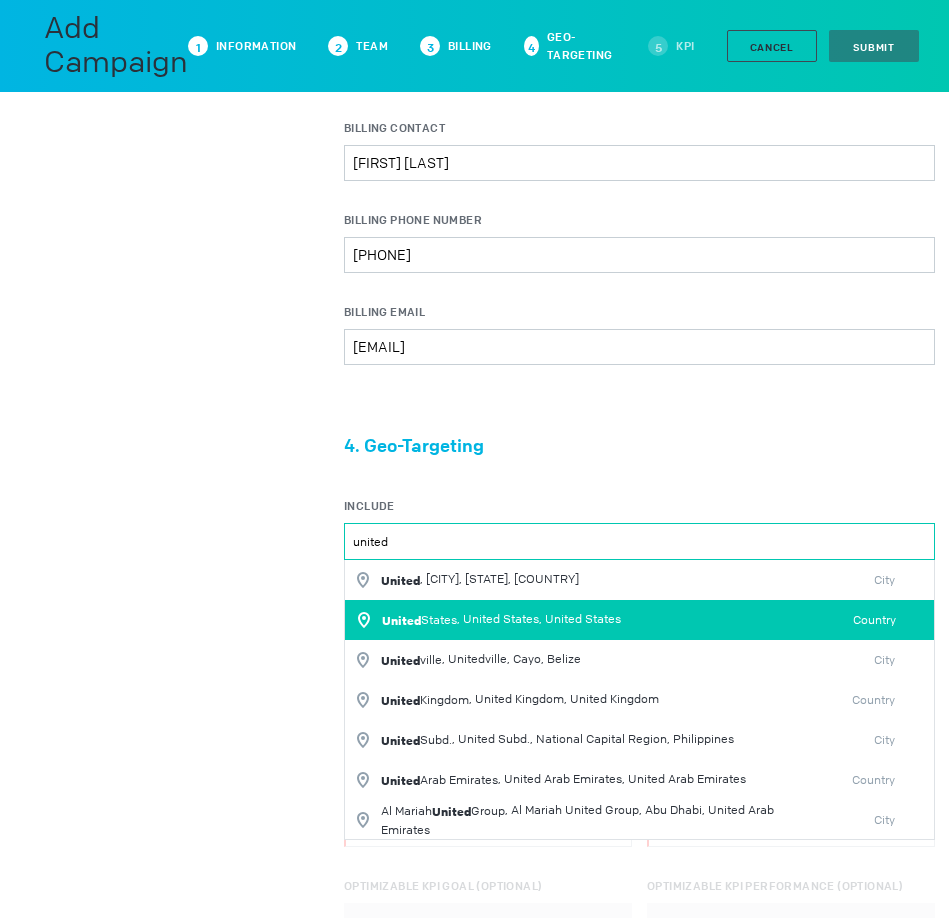 type on "united" 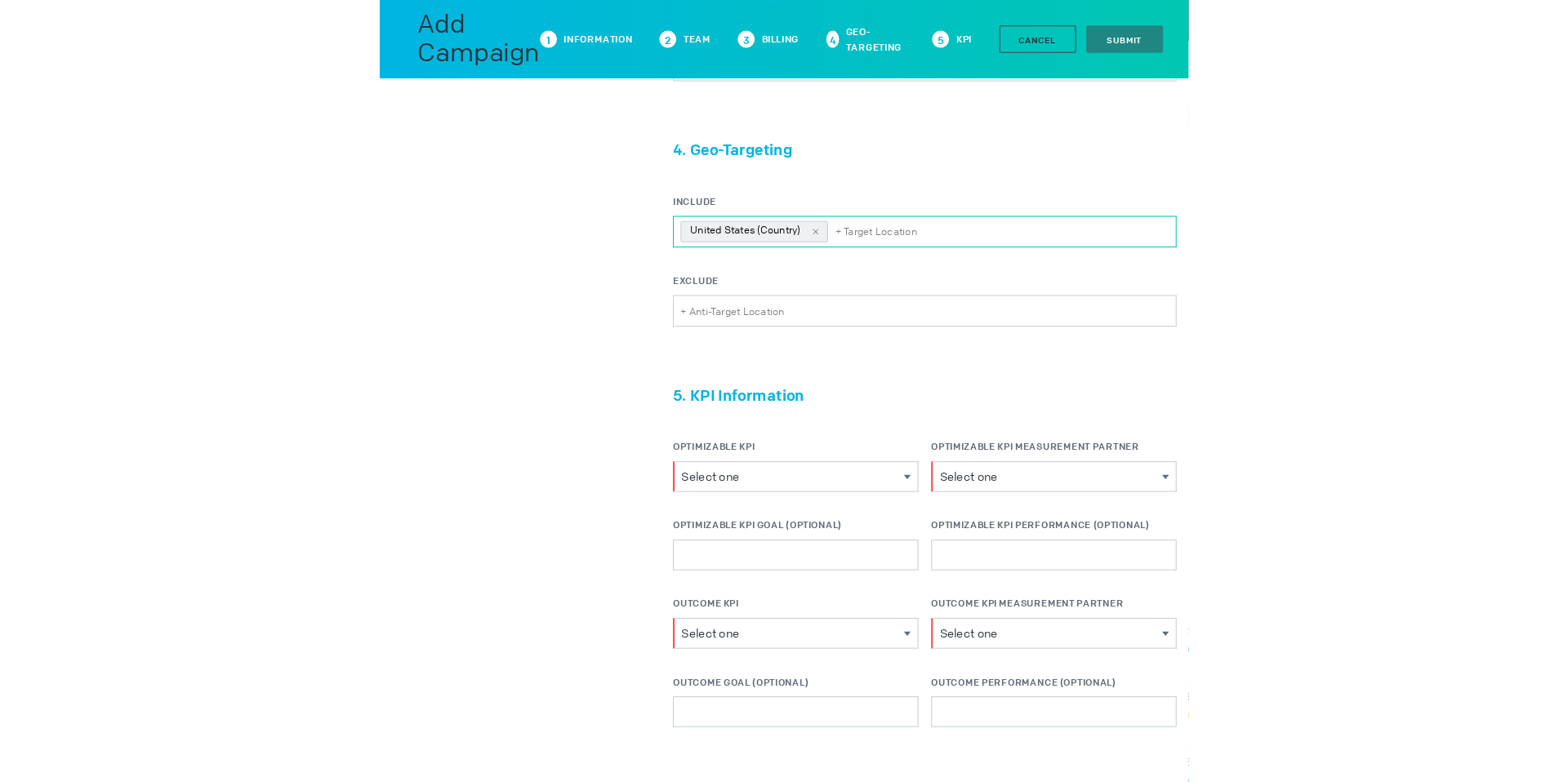 scroll, scrollTop: 1938, scrollLeft: 0, axis: vertical 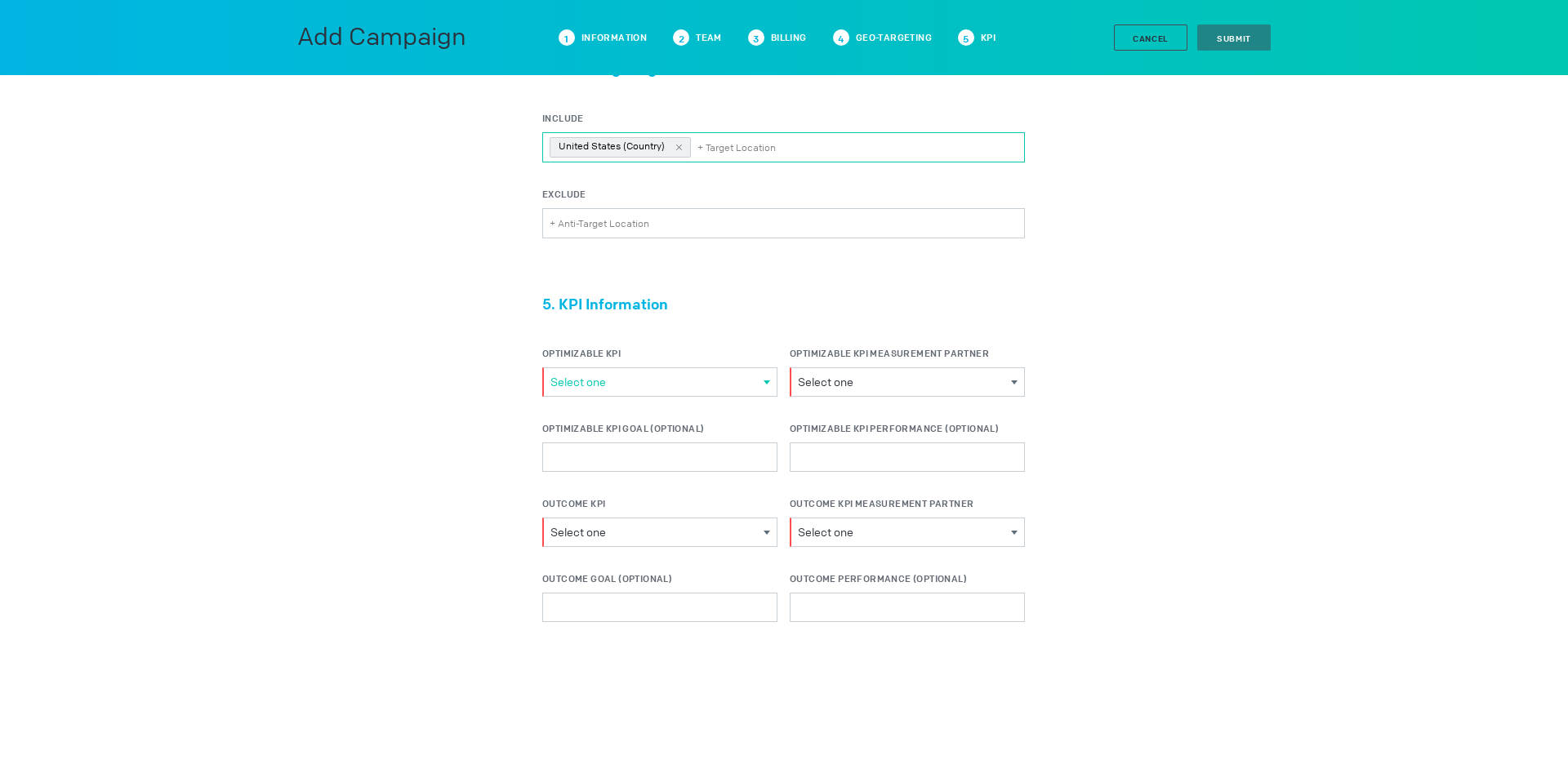 click on "Select one" at bounding box center (657, 382) 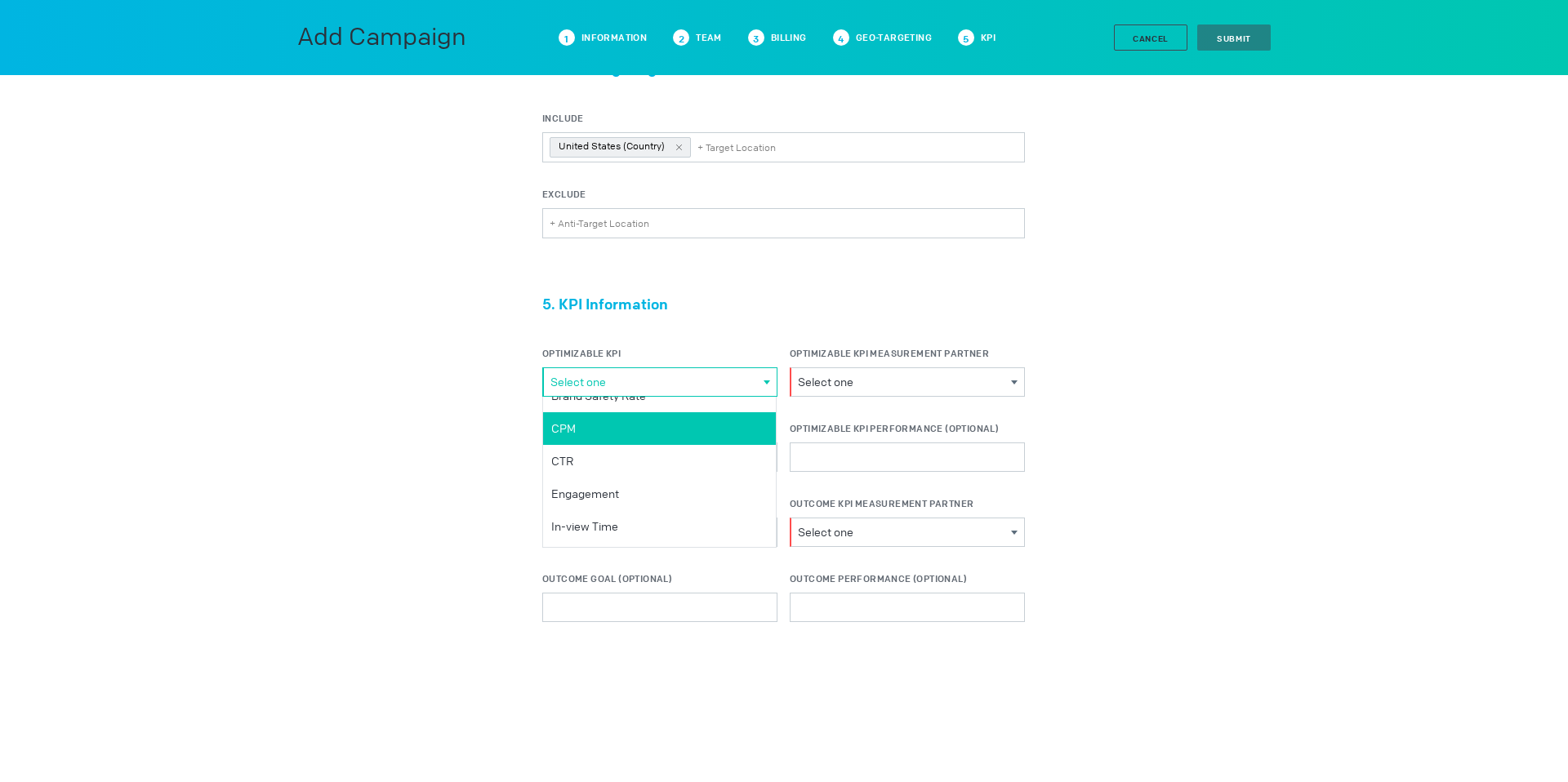 scroll, scrollTop: 15, scrollLeft: 0, axis: vertical 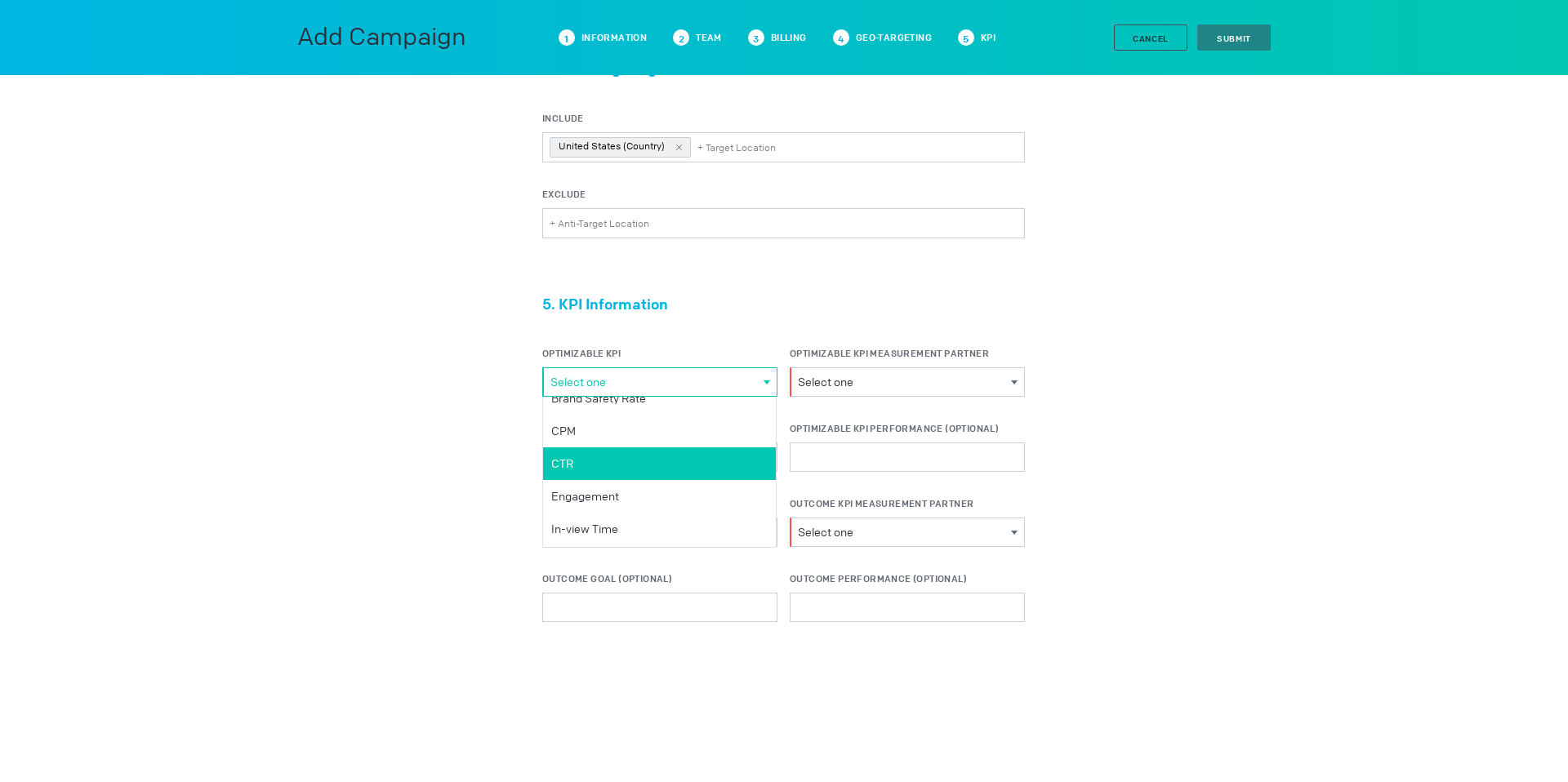 click on "CTR" at bounding box center [0, 0] 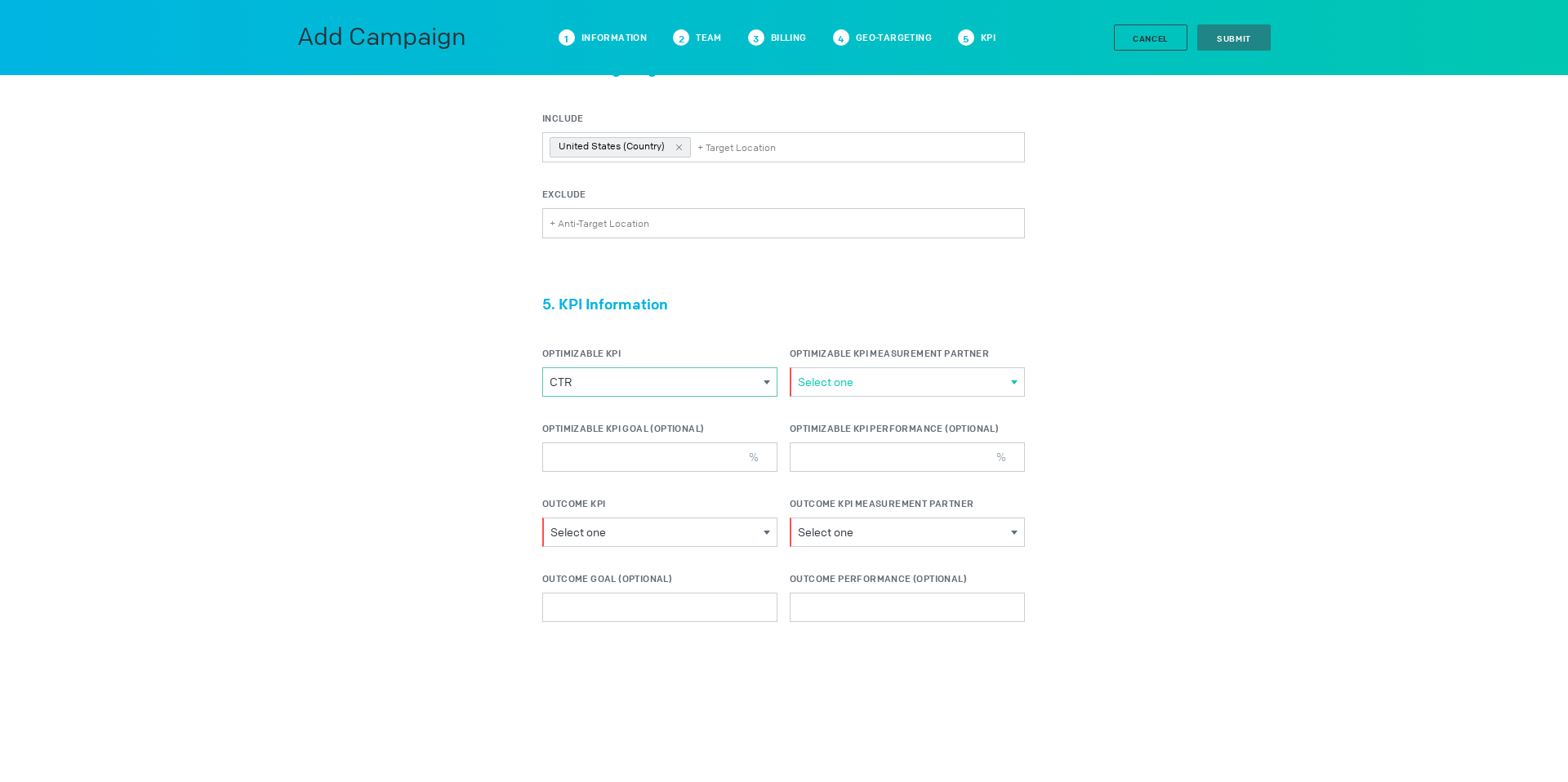 click on "Select one" at bounding box center (904, 382) 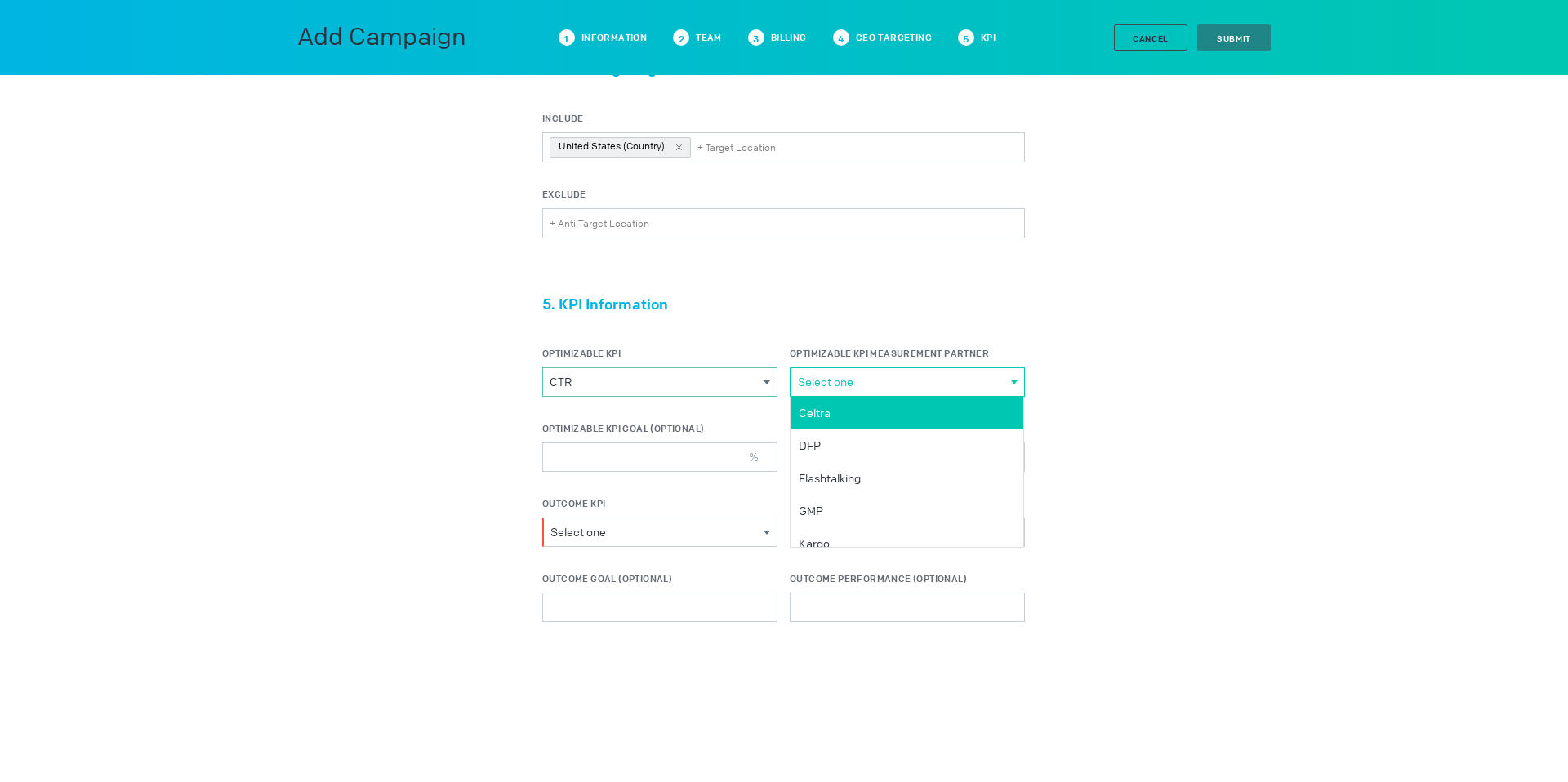 click on "Celtra" at bounding box center (0, 0) 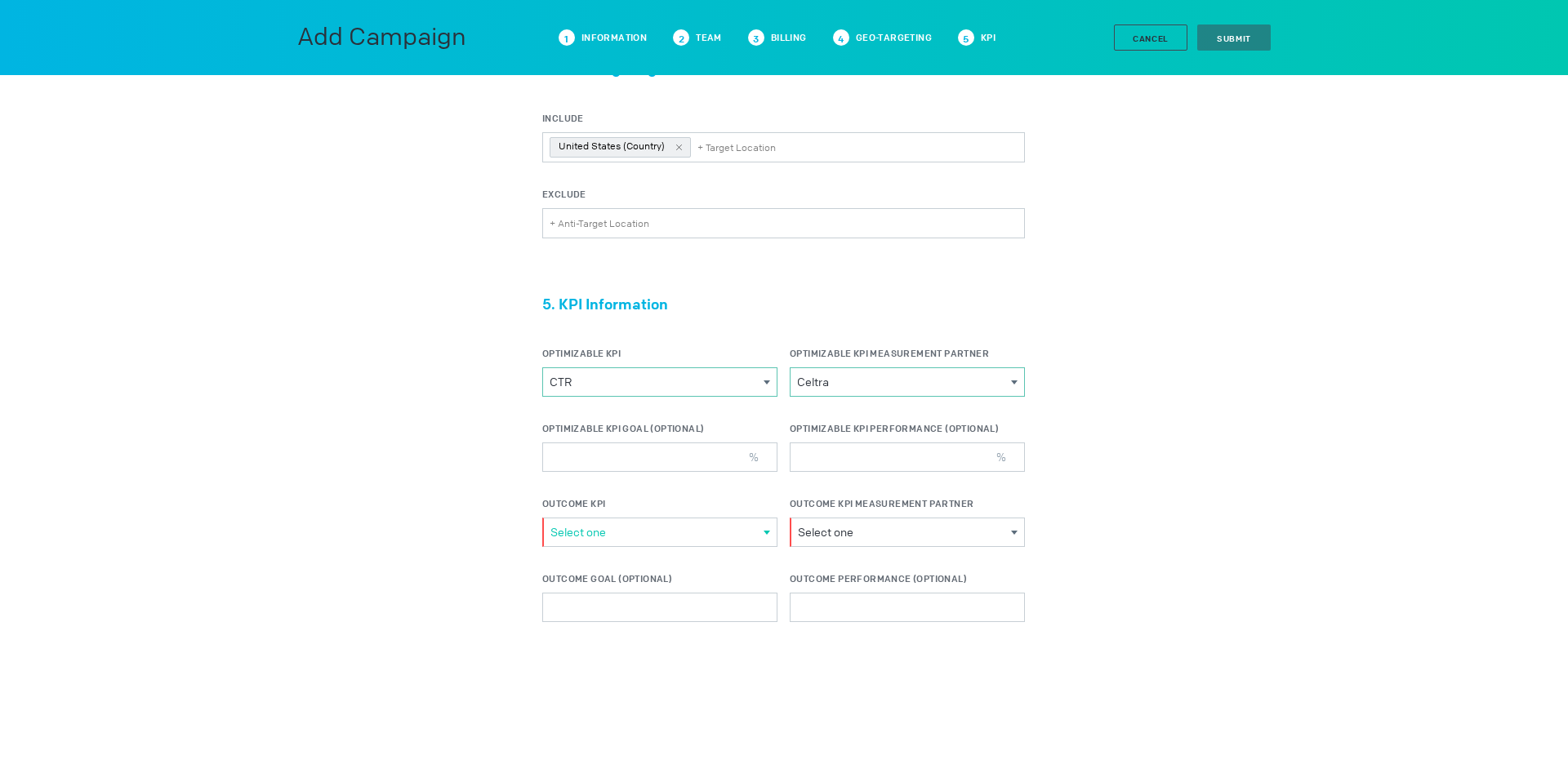 click on "Select one" at bounding box center (657, 532) 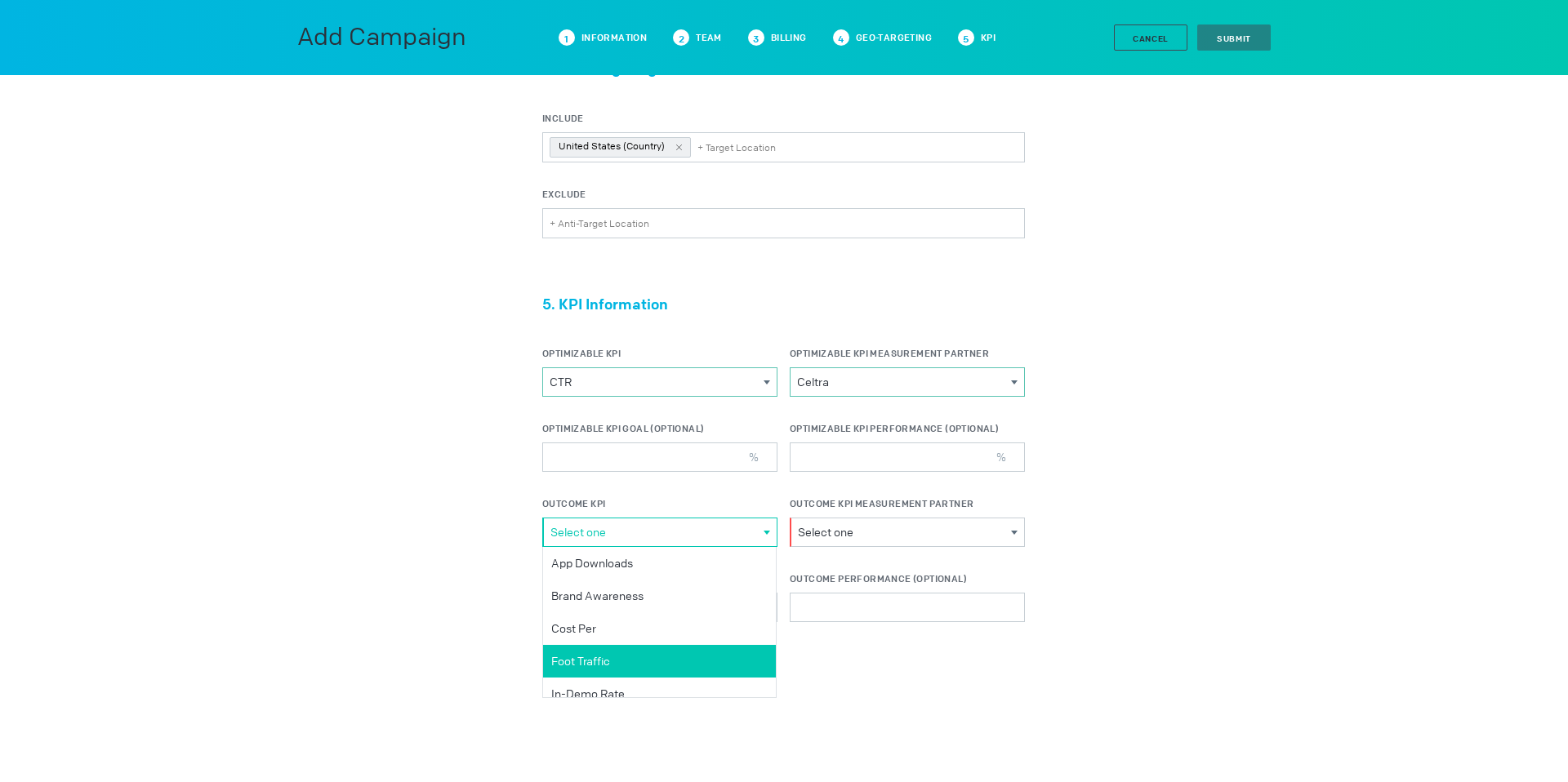 scroll, scrollTop: 176, scrollLeft: 0, axis: vertical 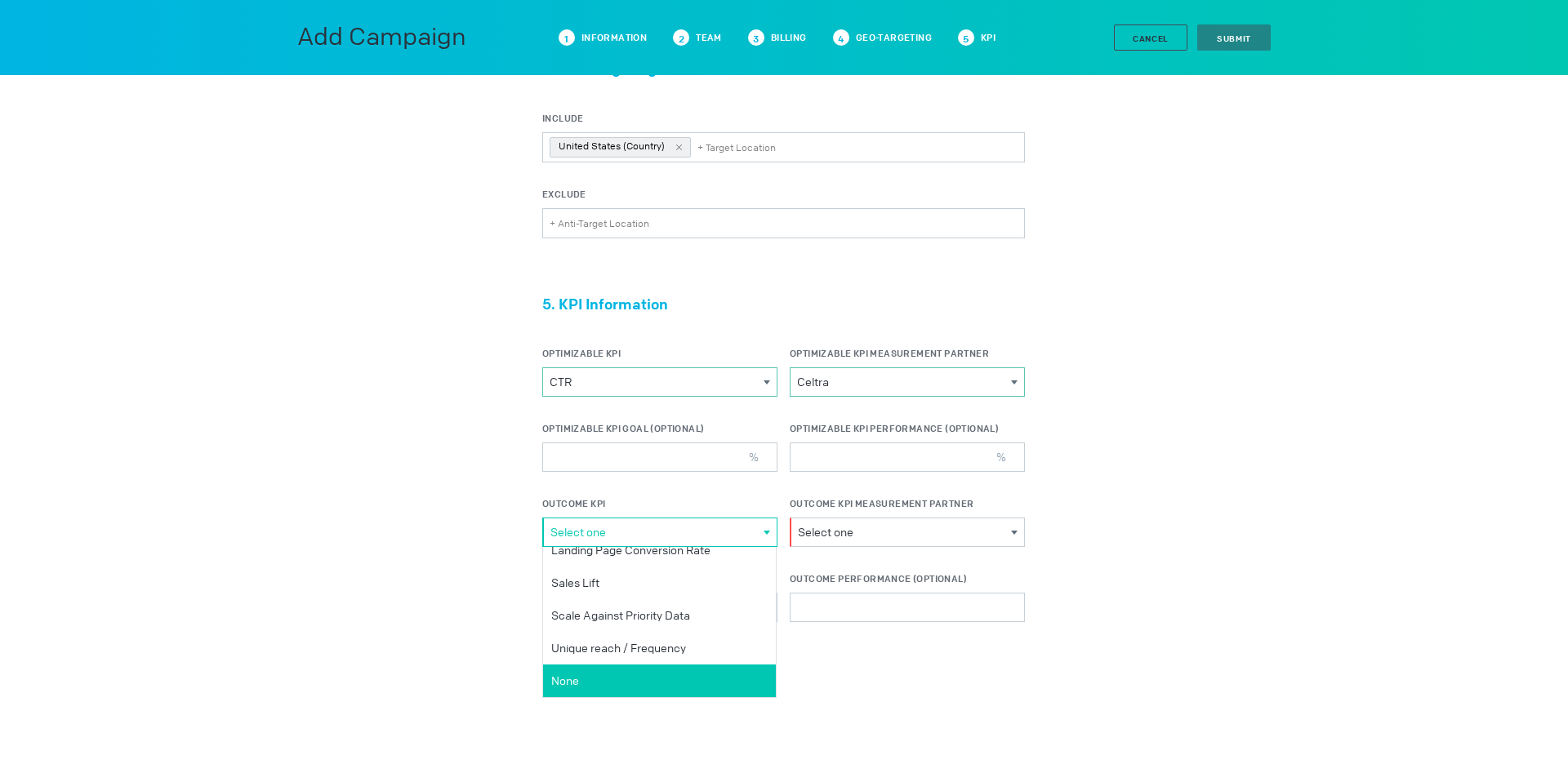 click on "None" at bounding box center (0, 0) 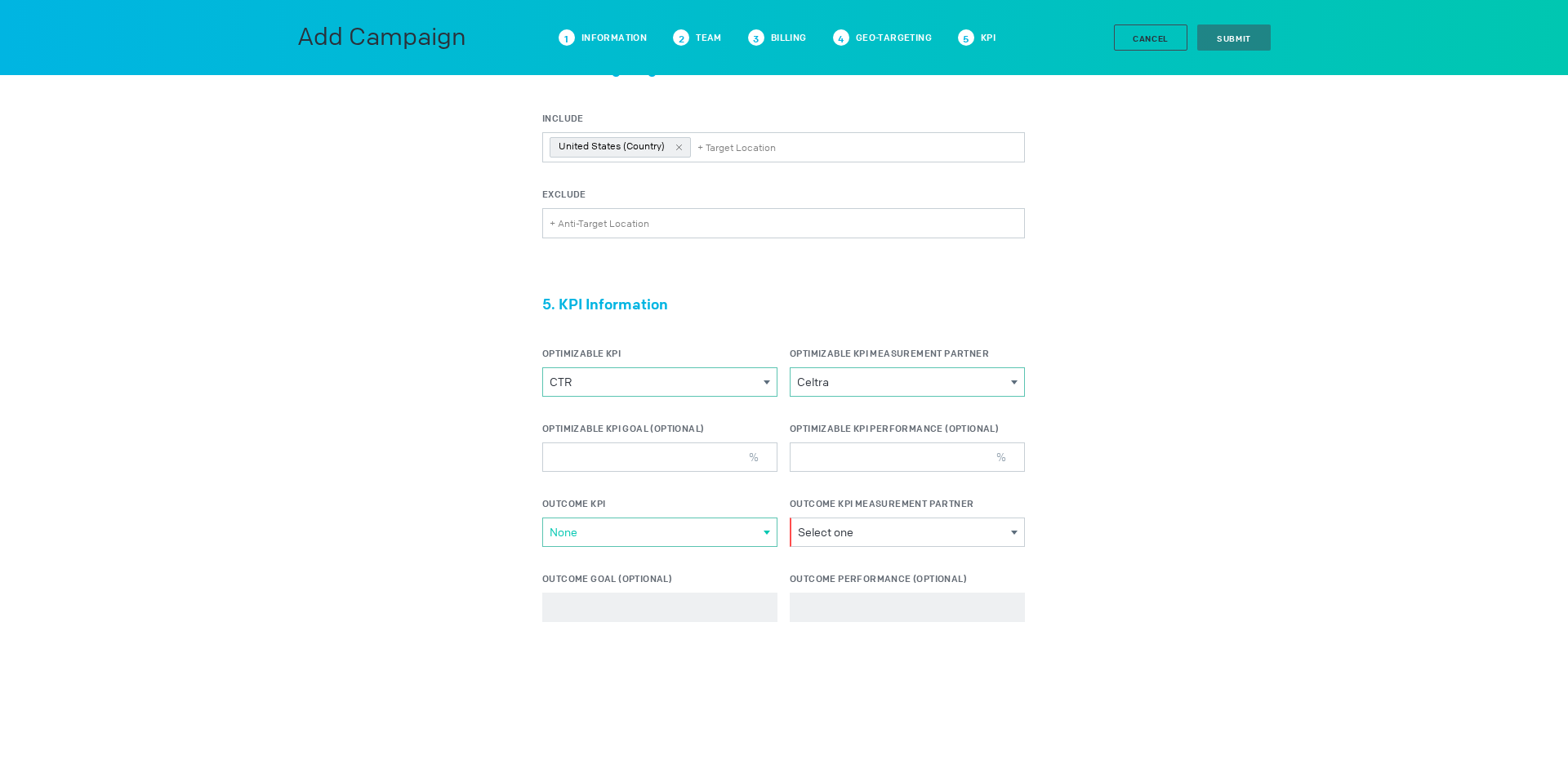 click on "None" at bounding box center (660, 382) 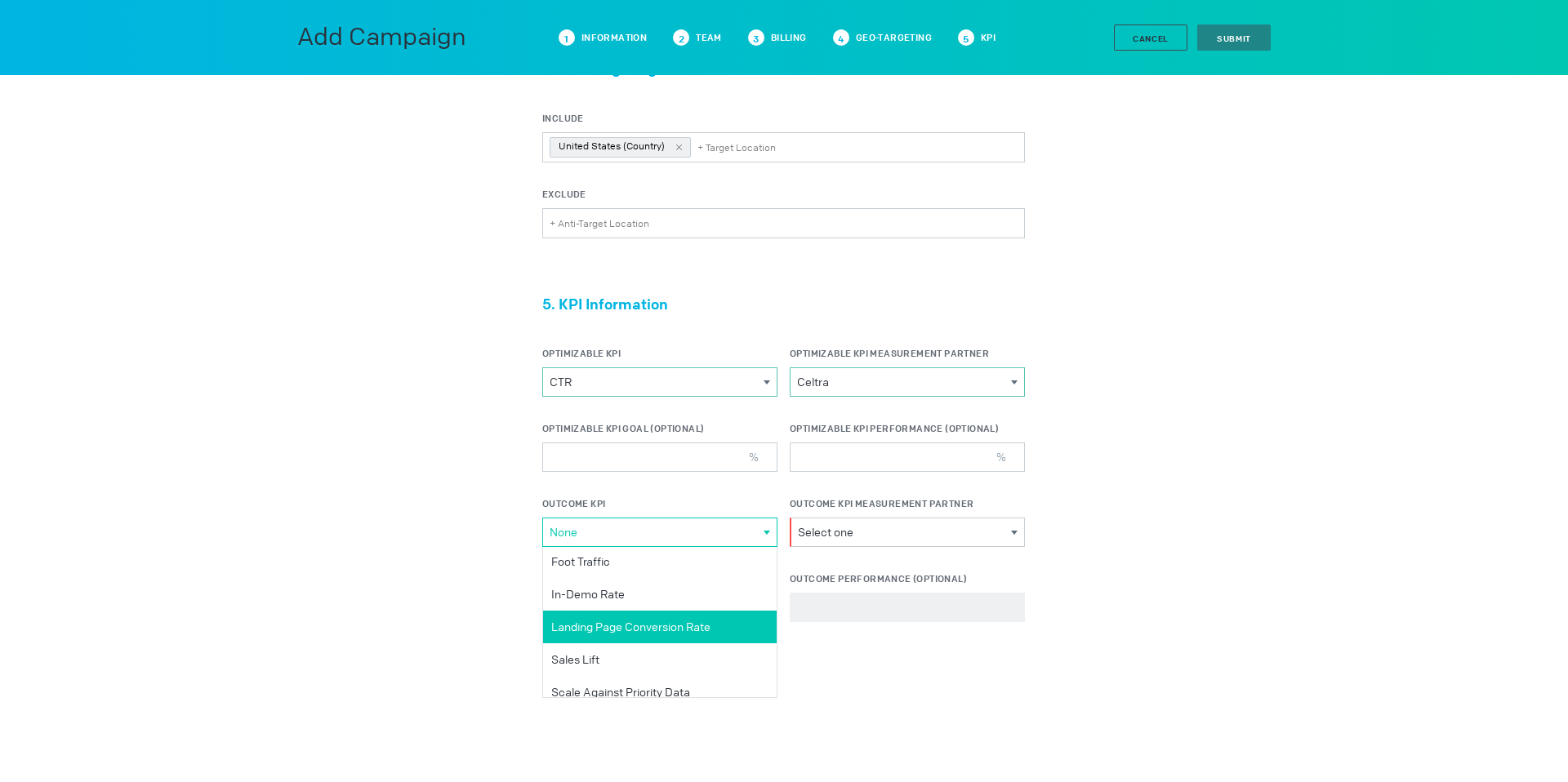 scroll, scrollTop: 0, scrollLeft: 0, axis: both 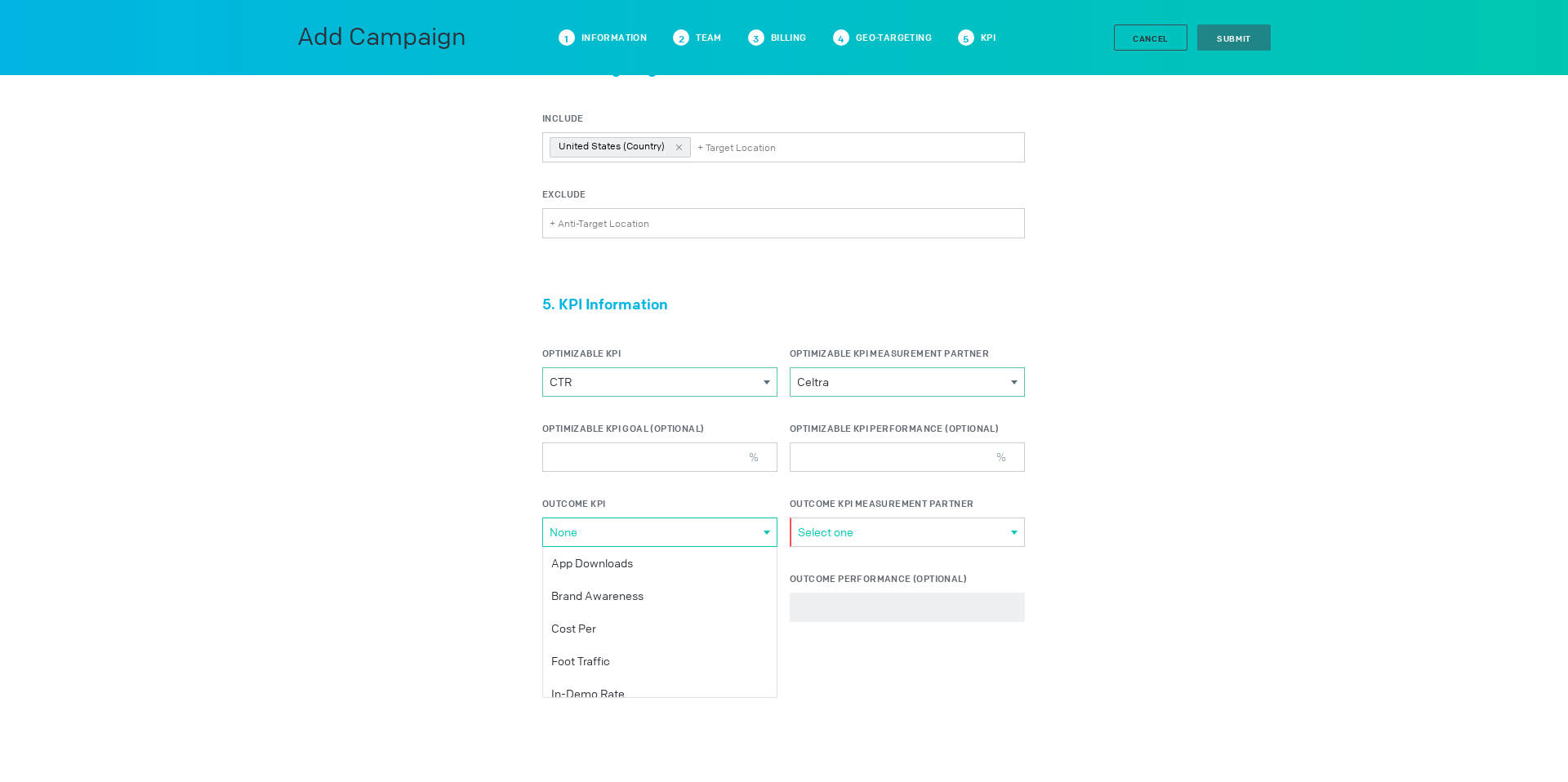 click on "Select one" at bounding box center [904, 532] 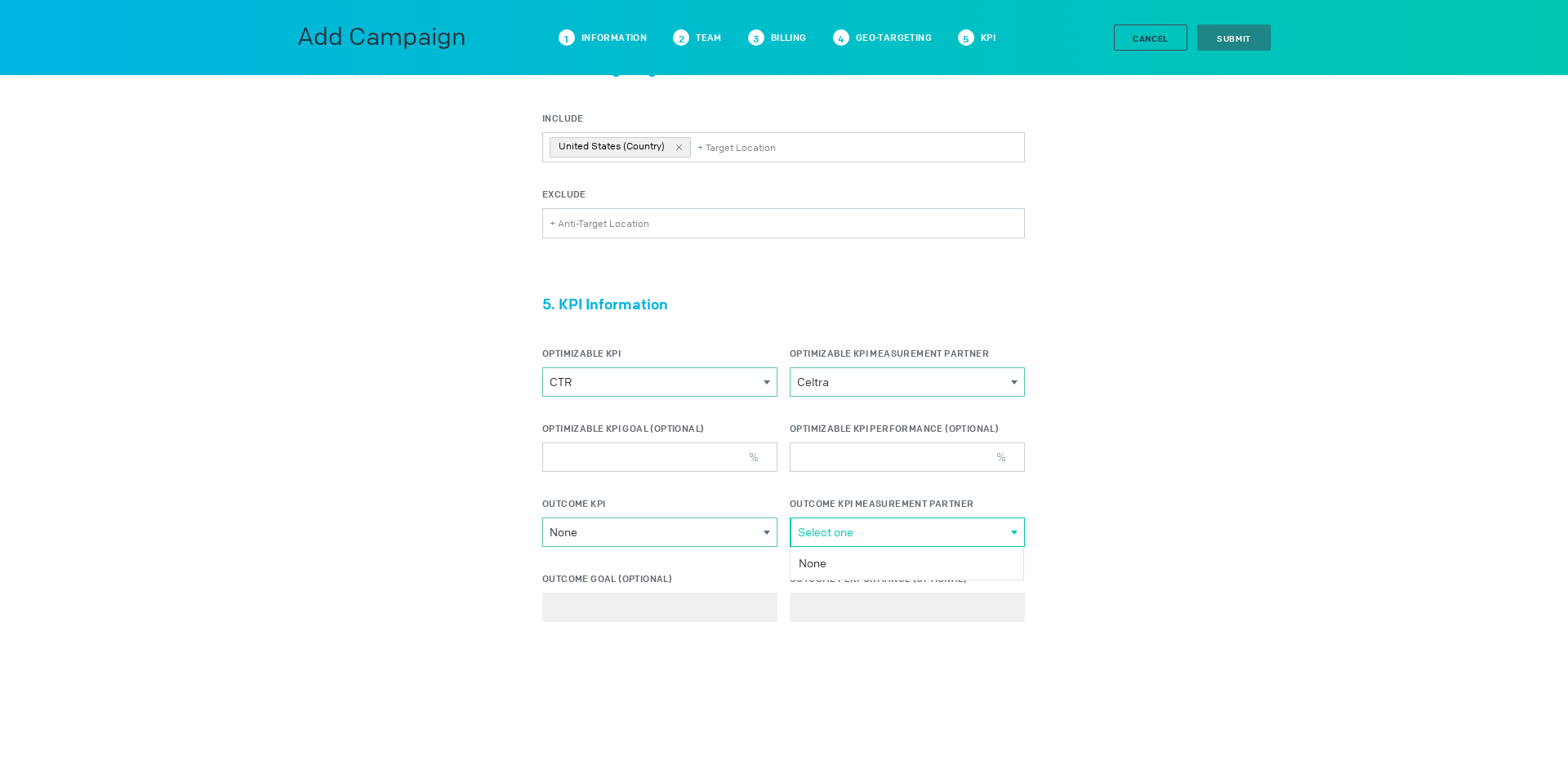 click on "None" at bounding box center [0, 0] 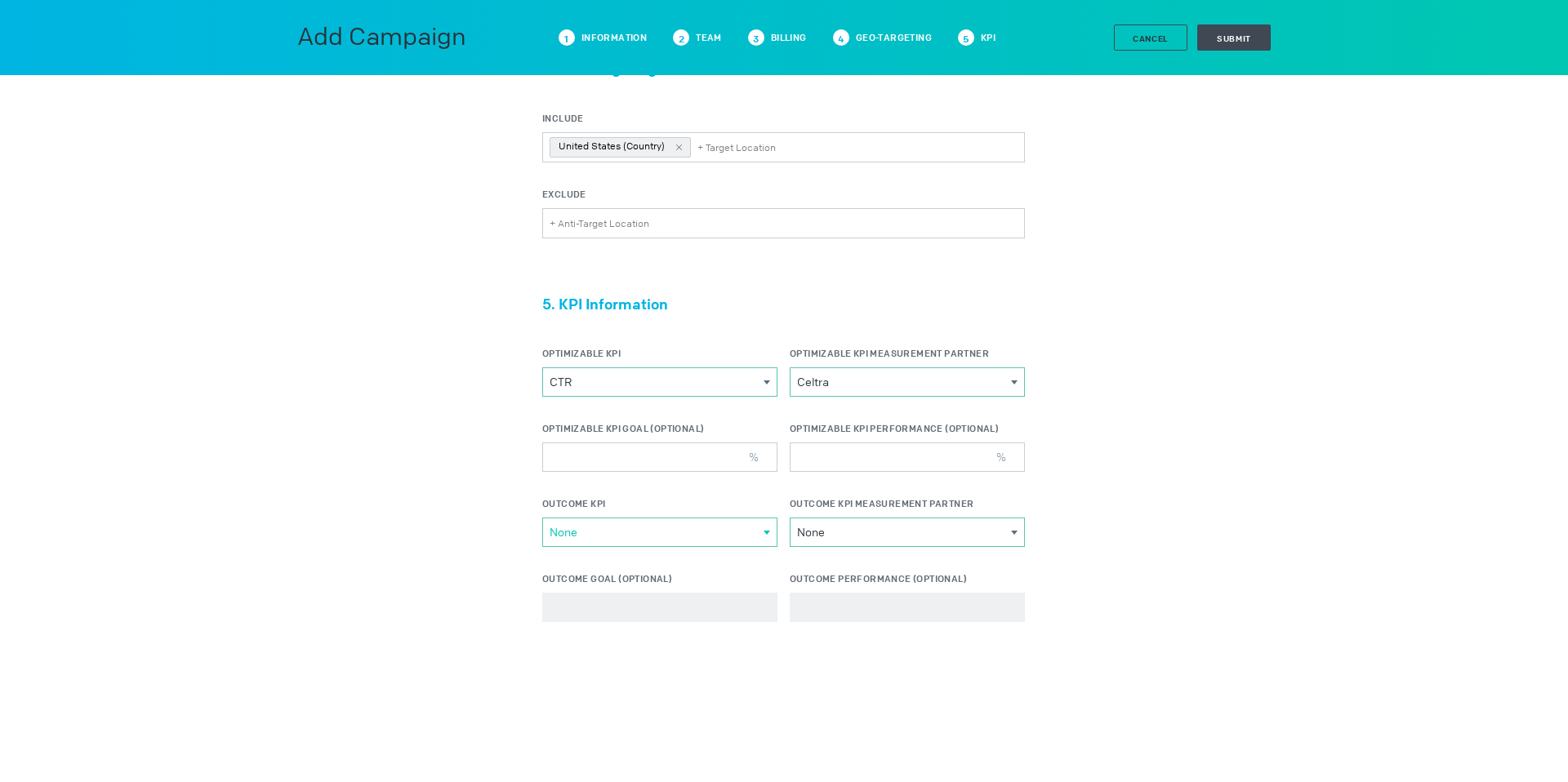 click on "None" at bounding box center (657, 382) 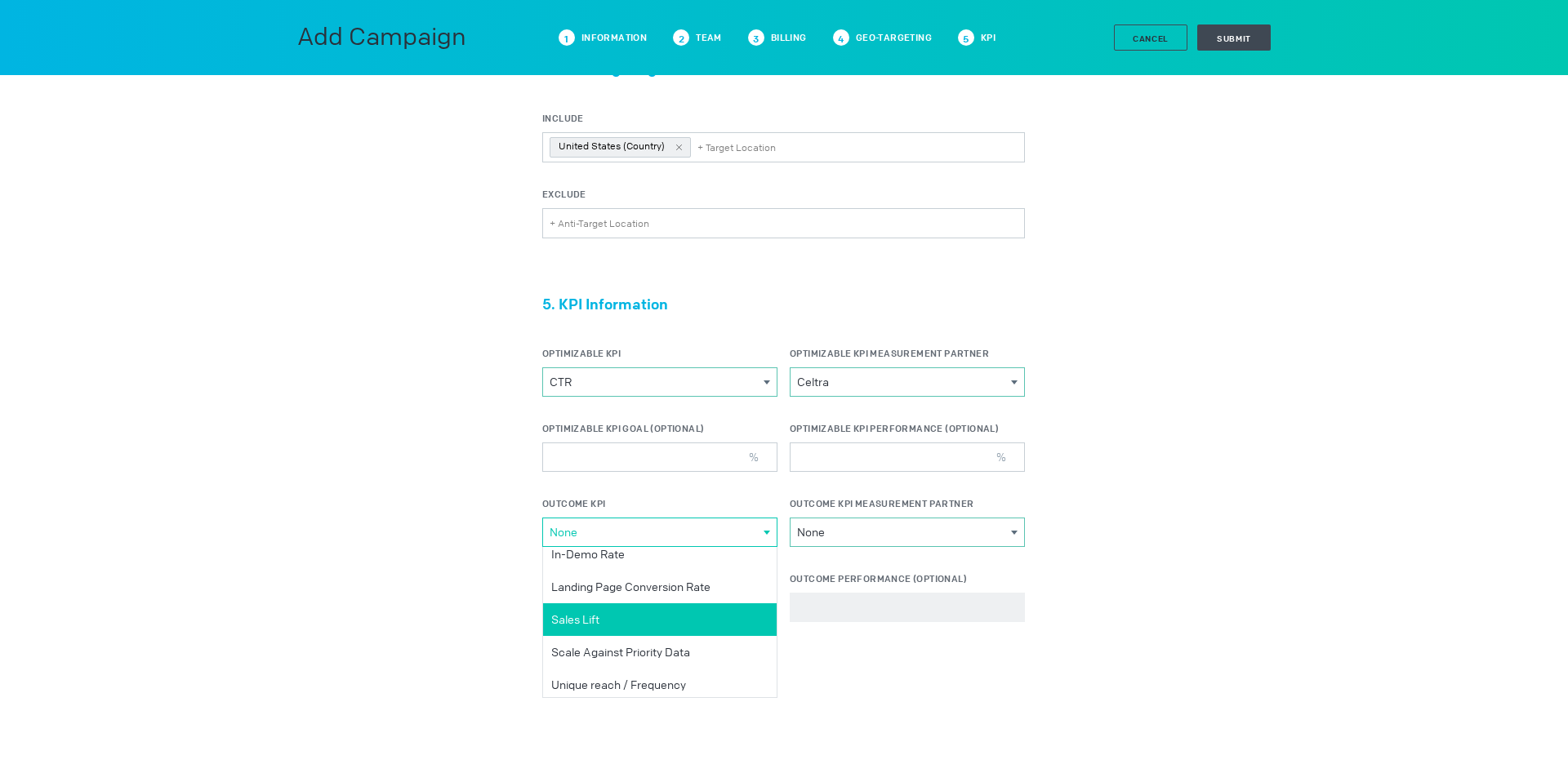 scroll, scrollTop: 176, scrollLeft: 0, axis: vertical 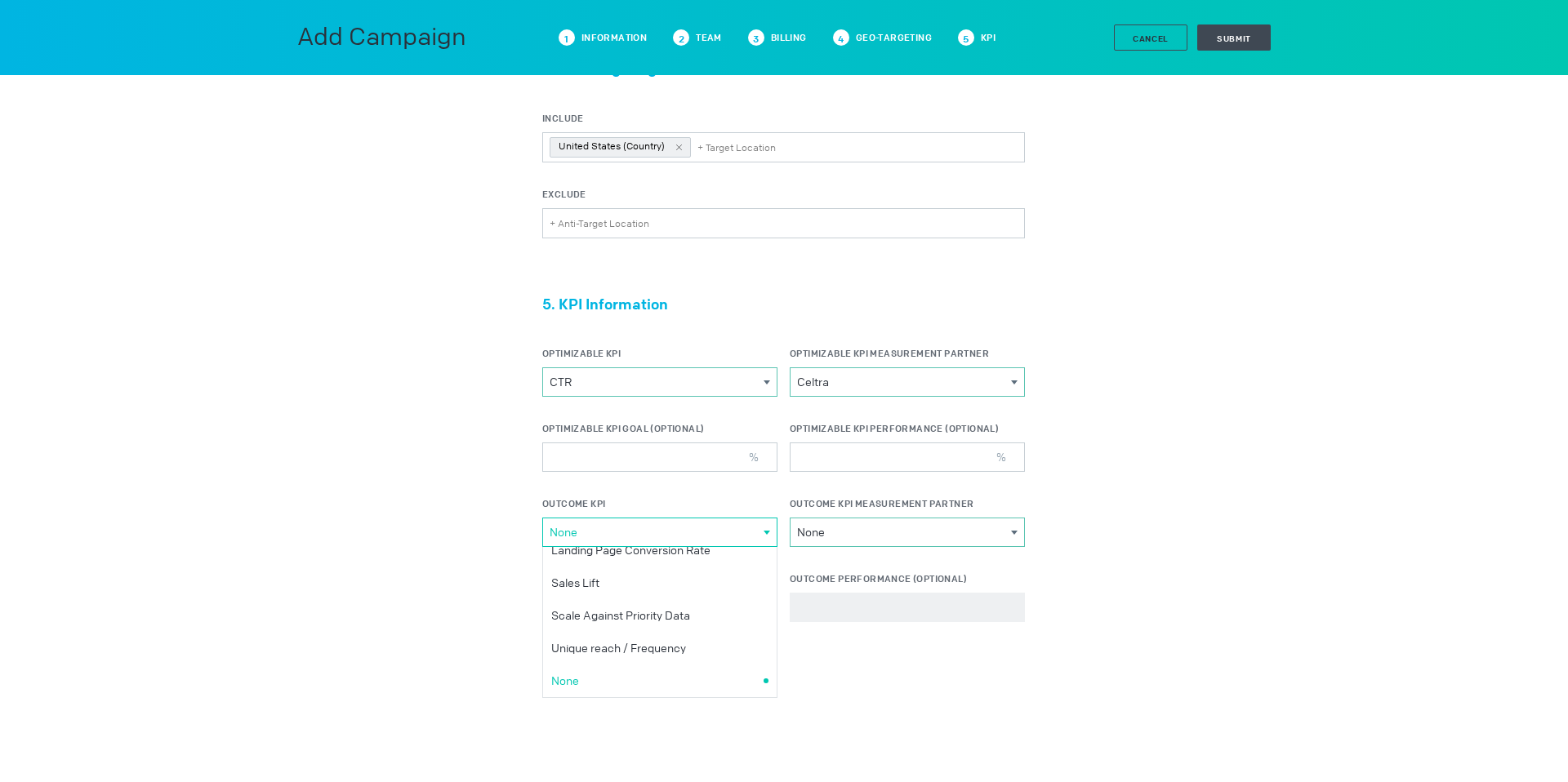 click on "1. Campaign Information Campaign Name Fallon_Chosen Foods_Salad Dressing_Q3_2025 Is Test? Salesforce ID Salesforce ID should be 18 characters only. 006Rl00000t55YwIAI Dropbox Link https://www.dropbox.com/home/Kargo%20Workspace%20(DO%20NOT%20SYNC%2C%20USE%20BROWSER%20ONLY!!!)/design/advertising/Q2%202025/Chosen%20Foods Advertiser Chosen Foods Inc Please select a valid item Campaign Currency USD Currency Type AED AUD BRL CAD EUR GBP IDR INR JPY KRW MYR NZD PHP SGD THB TRY USD VND Sales Source Agency Please choose one Brand Direct Agency Network Publication Sale Date Jul 08, 2025                                                                                							 July 2025 							 						                          S M T W T F S                                           29 30 1 2 3 4 5 6 7 8 9 10 11 12 13 14 15 16 17 18 19 20 21 22 23 24 25 26 27 28 29 30 31 1 2                                       Clear                  Run of Network? Select Pre and Post-bid Setting WHICH MEASUREMENT VENDOR N/A Double Verify" at bounding box center (783, -510) 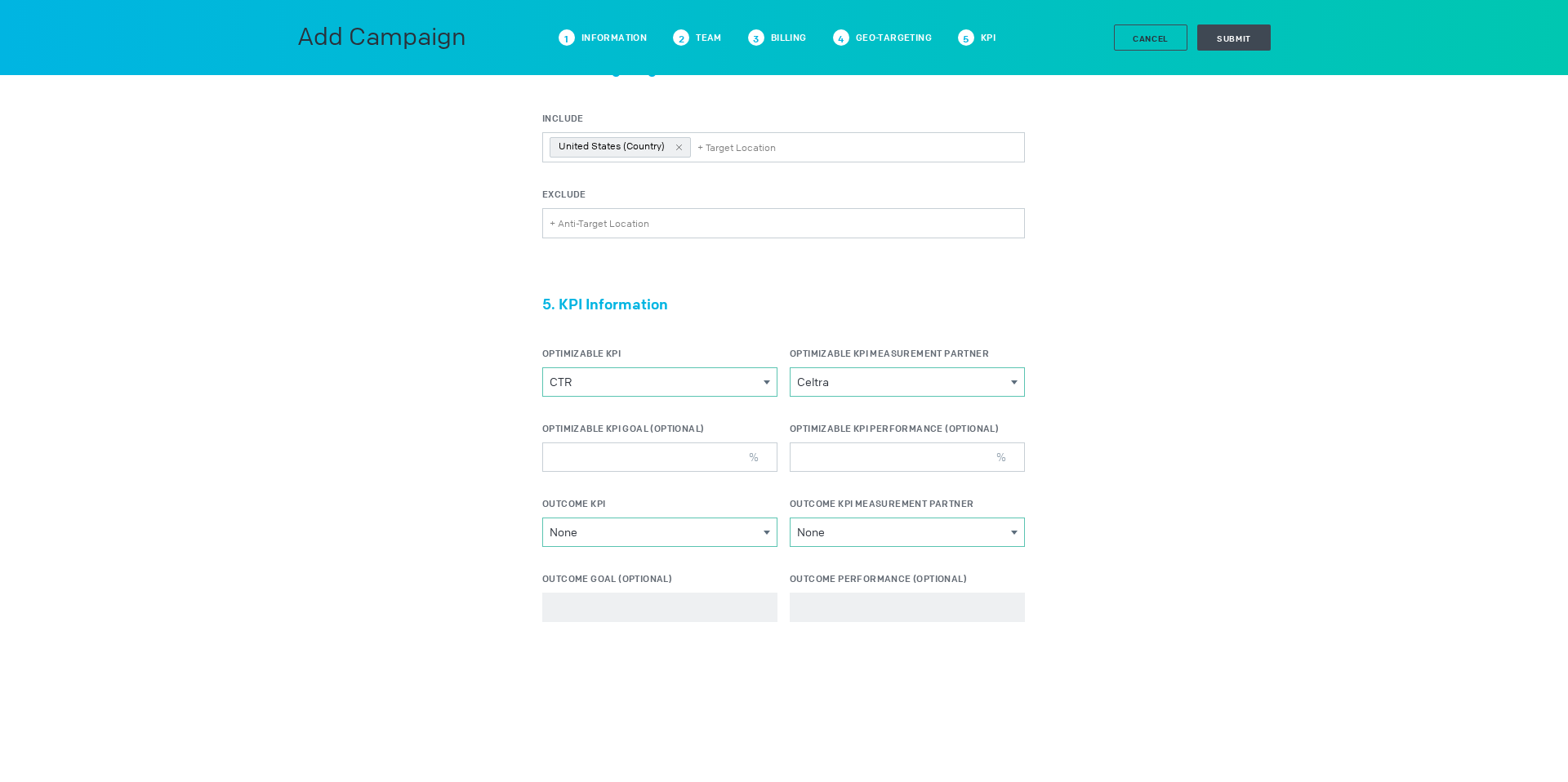 scroll, scrollTop: 2037, scrollLeft: 0, axis: vertical 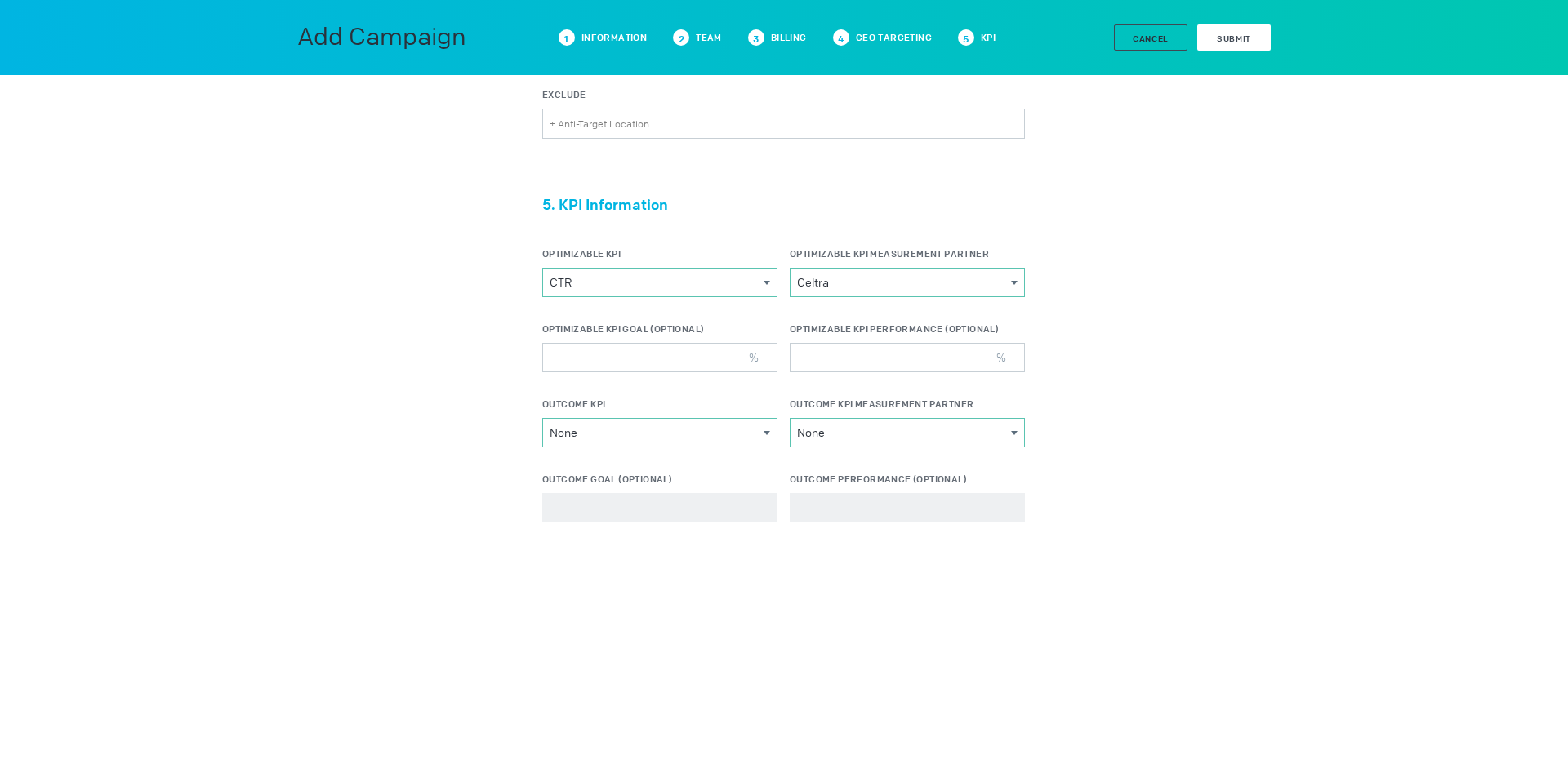 click on "Submit" at bounding box center [1234, 38] 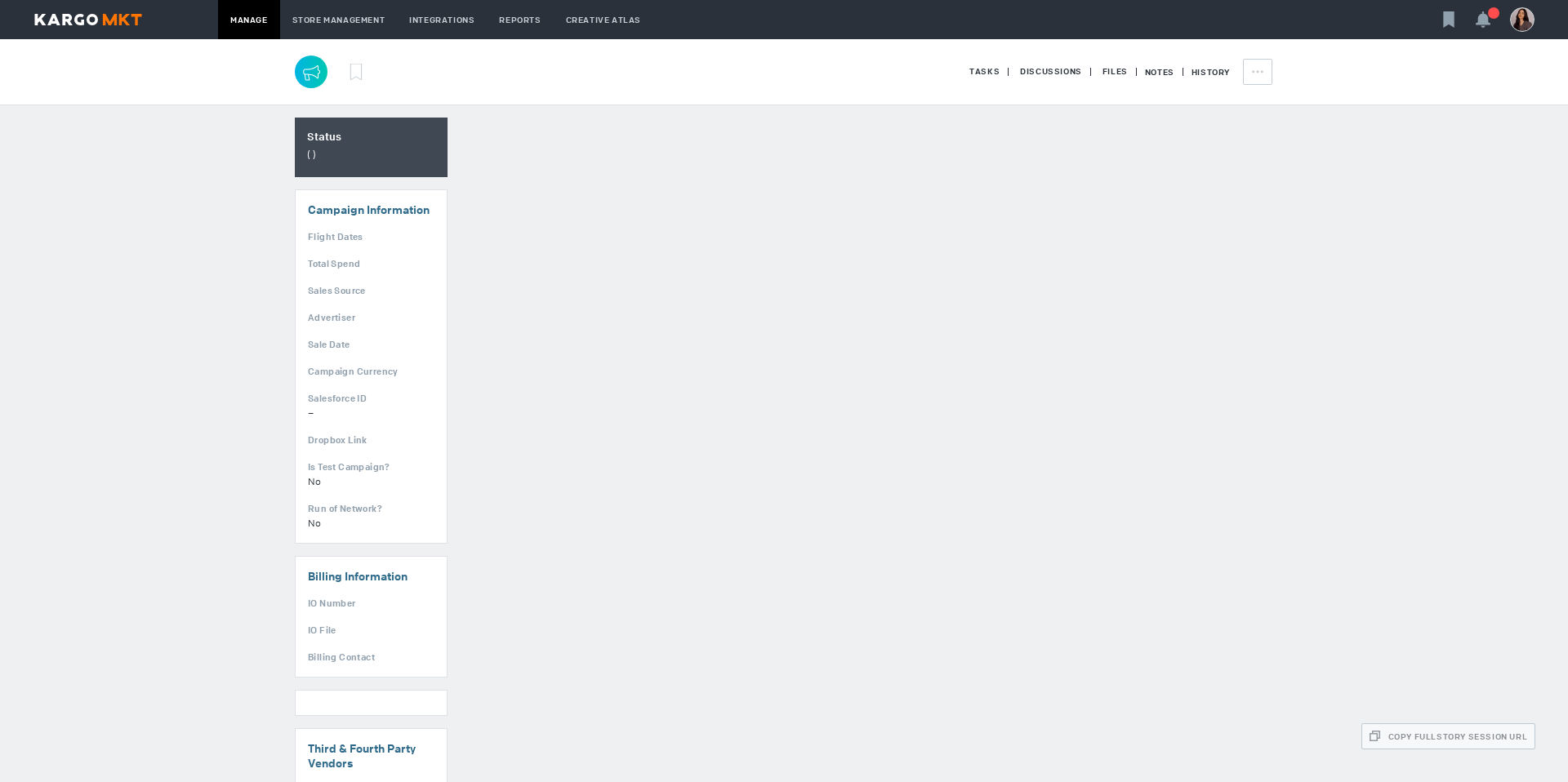 scroll, scrollTop: 0, scrollLeft: 0, axis: both 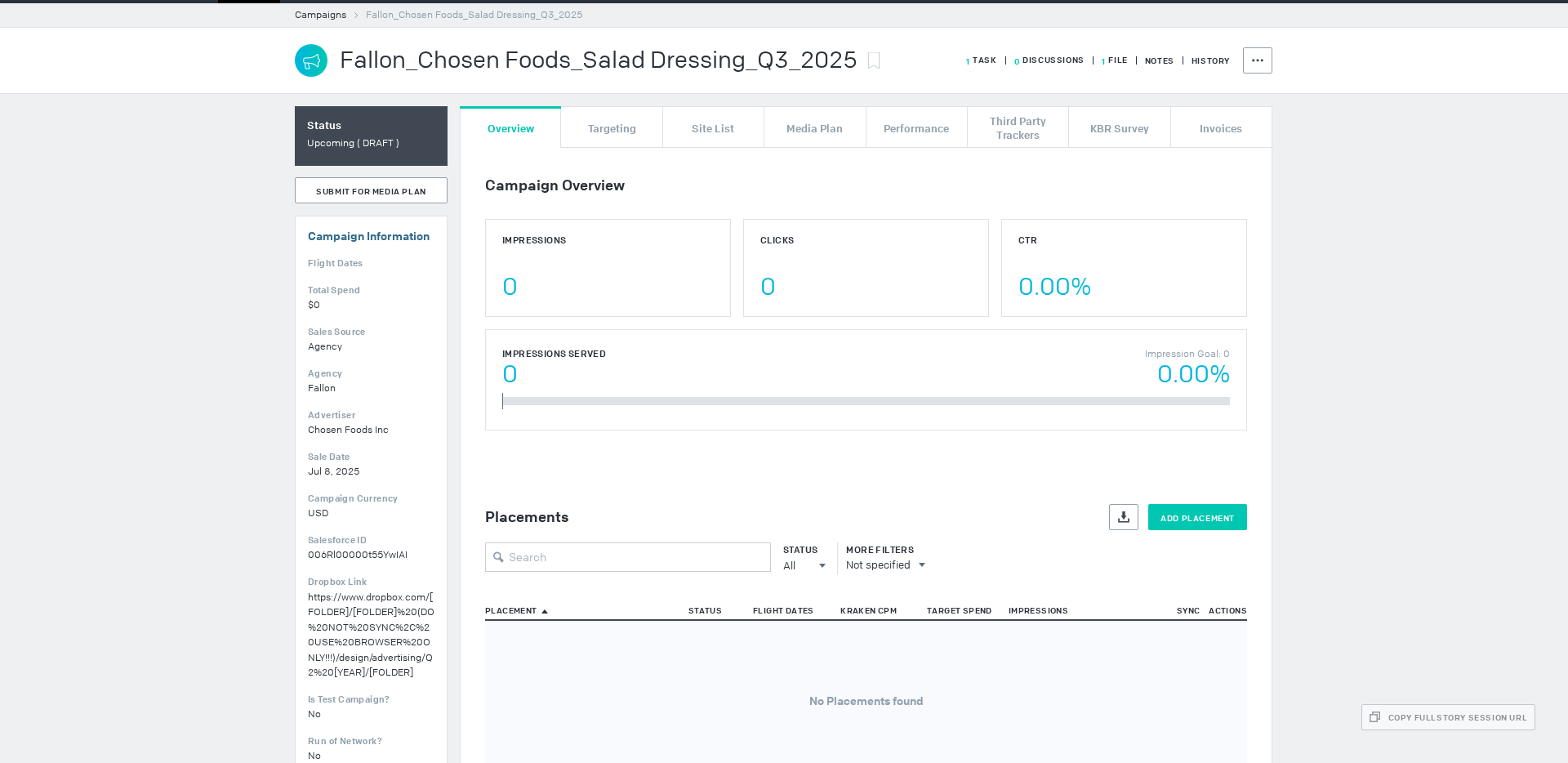 click on "Add Placement" at bounding box center [1197, 517] 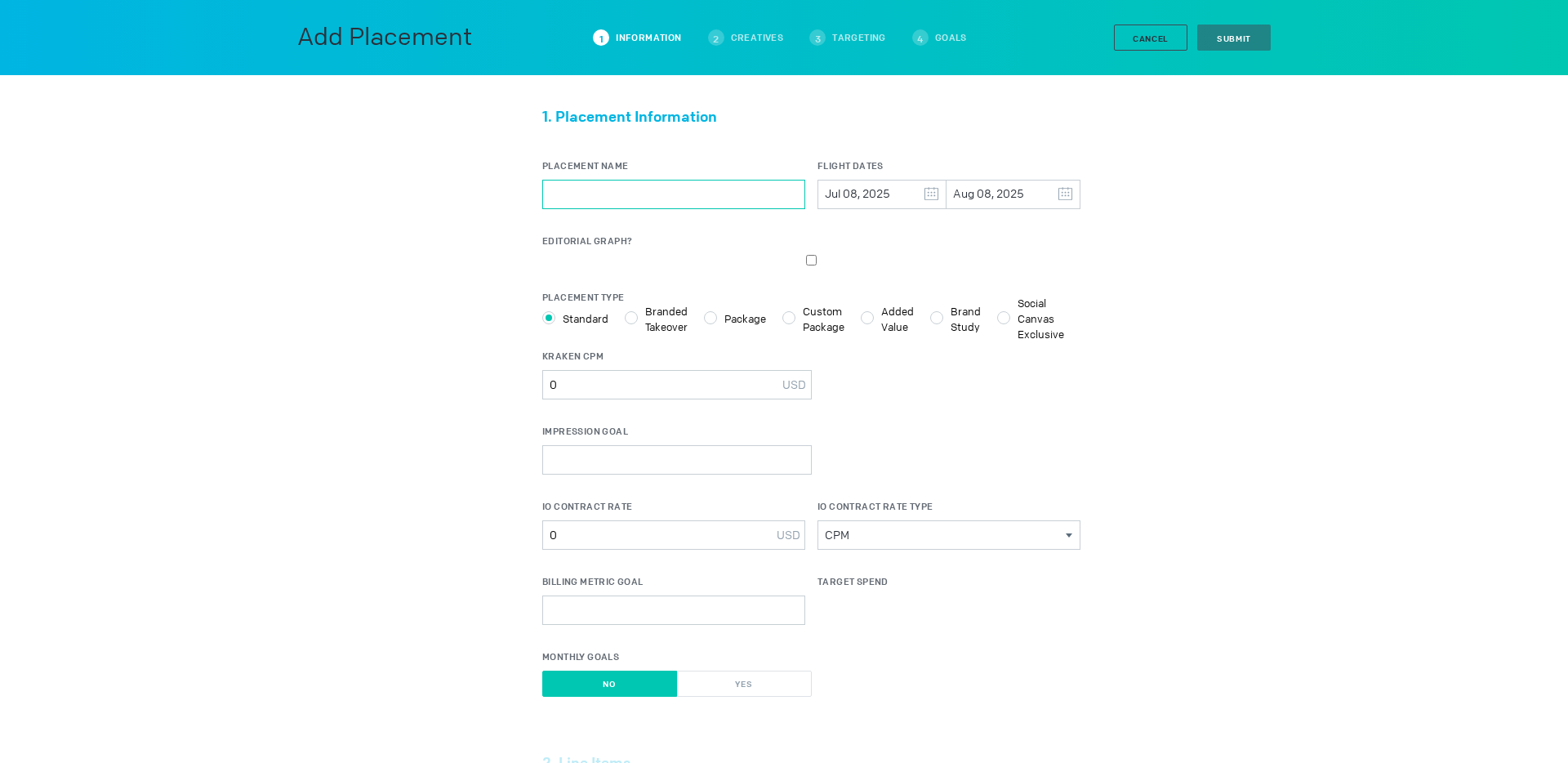 click on "Placement Name" at bounding box center (674, 194) 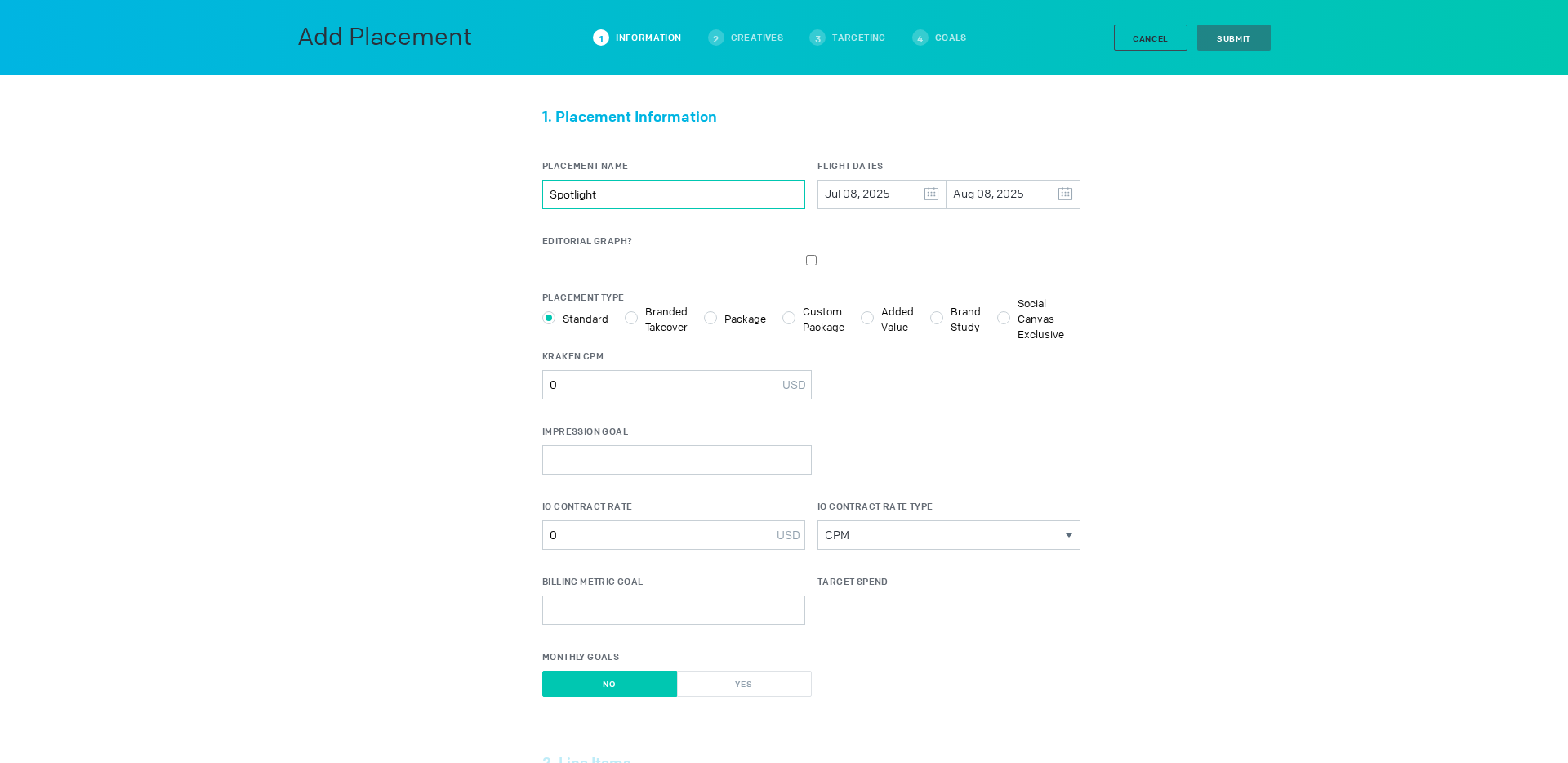 type on "Spotlight" 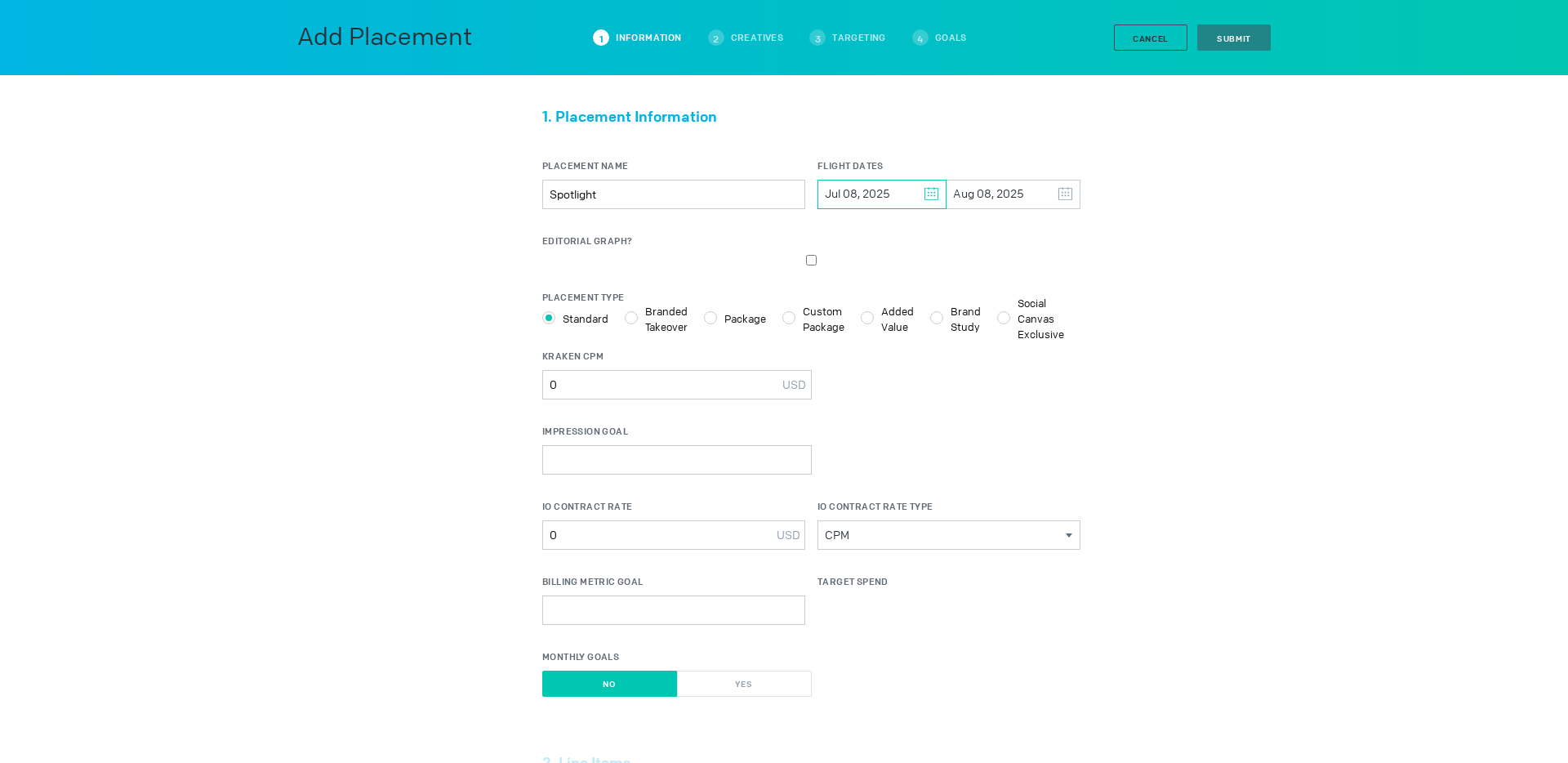 click on "Jul 08, 2025" at bounding box center (882, 194) 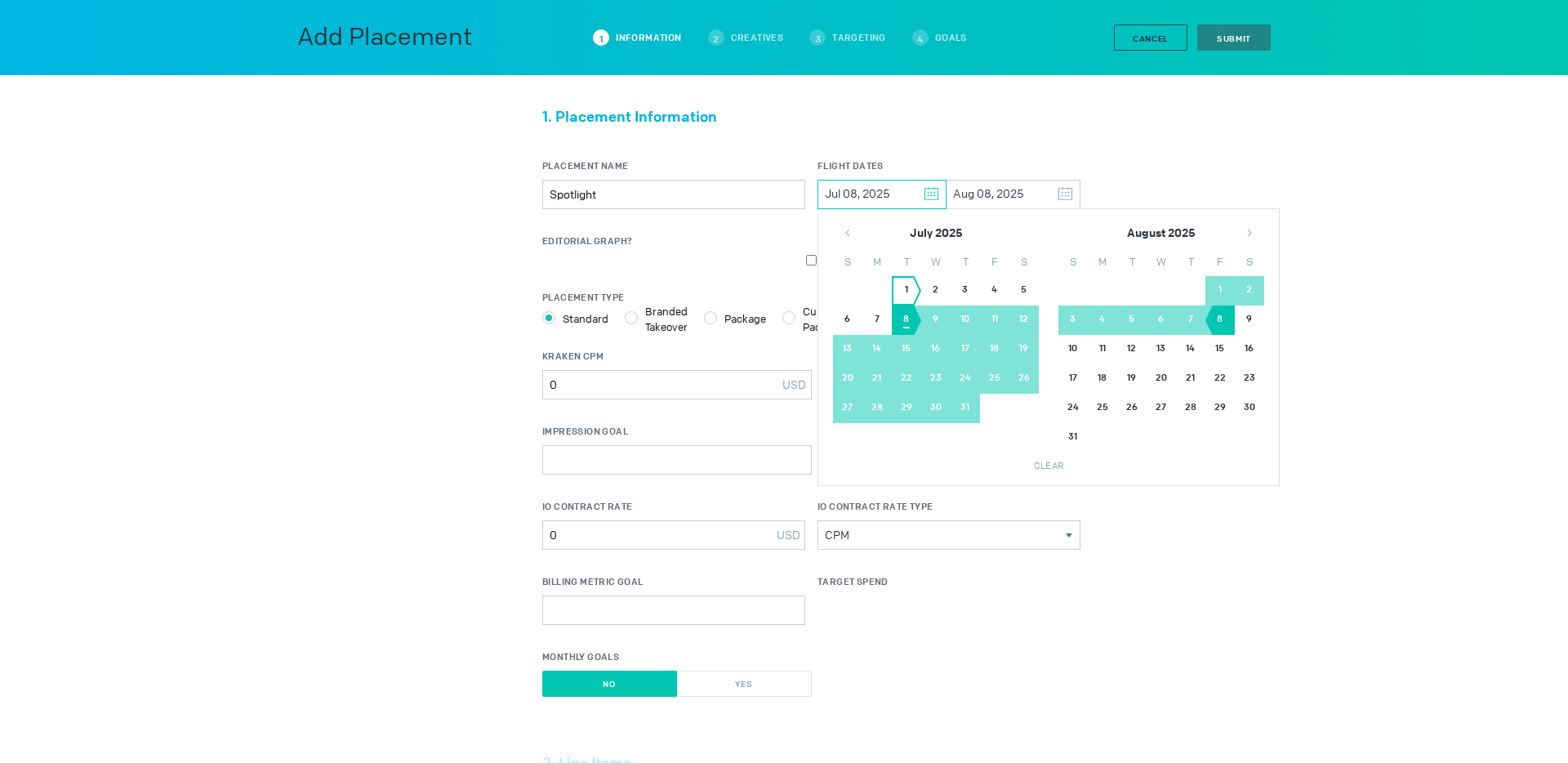 click on "1" at bounding box center [906, 291] 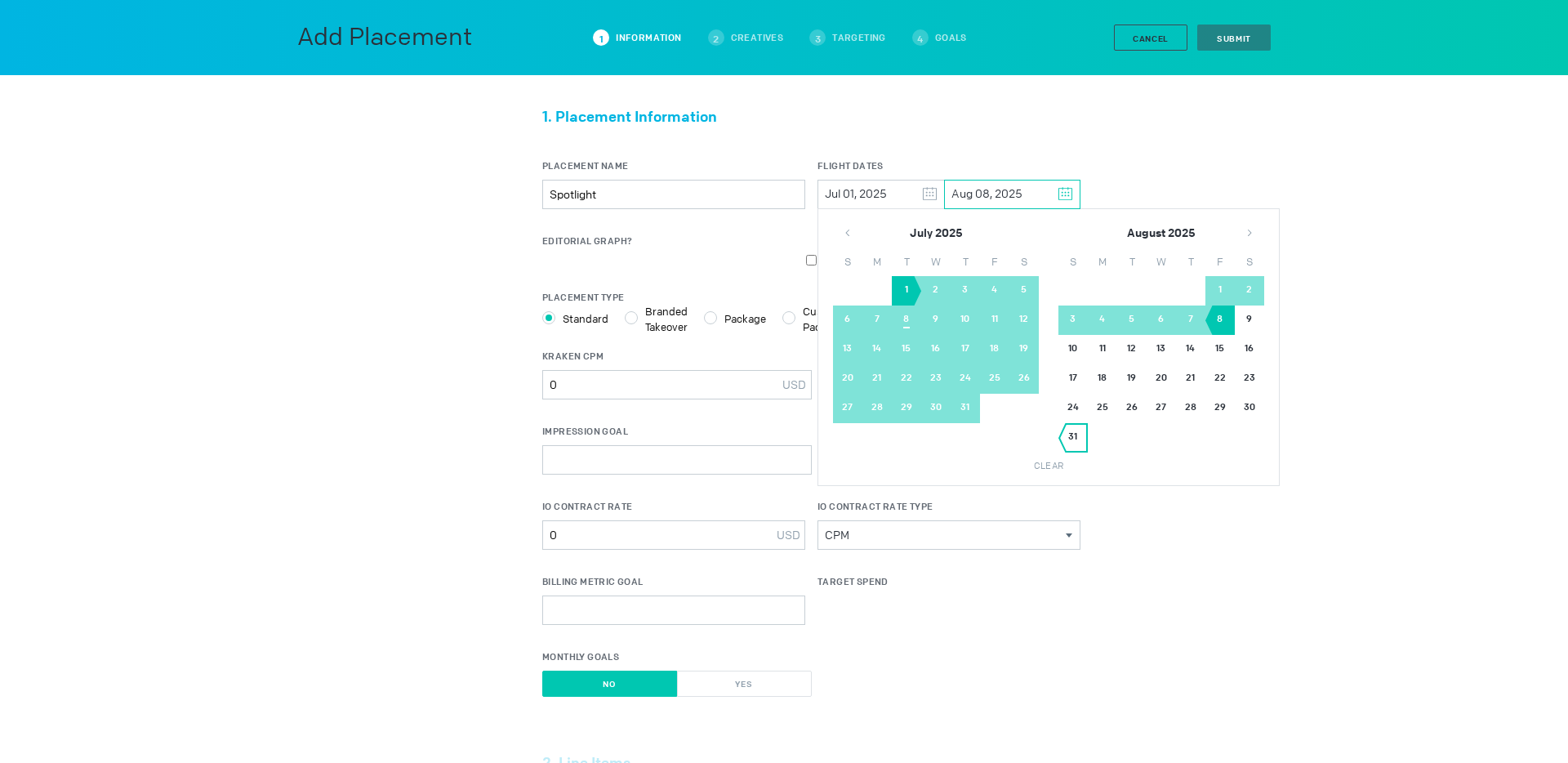 click on "31" at bounding box center [1073, 438] 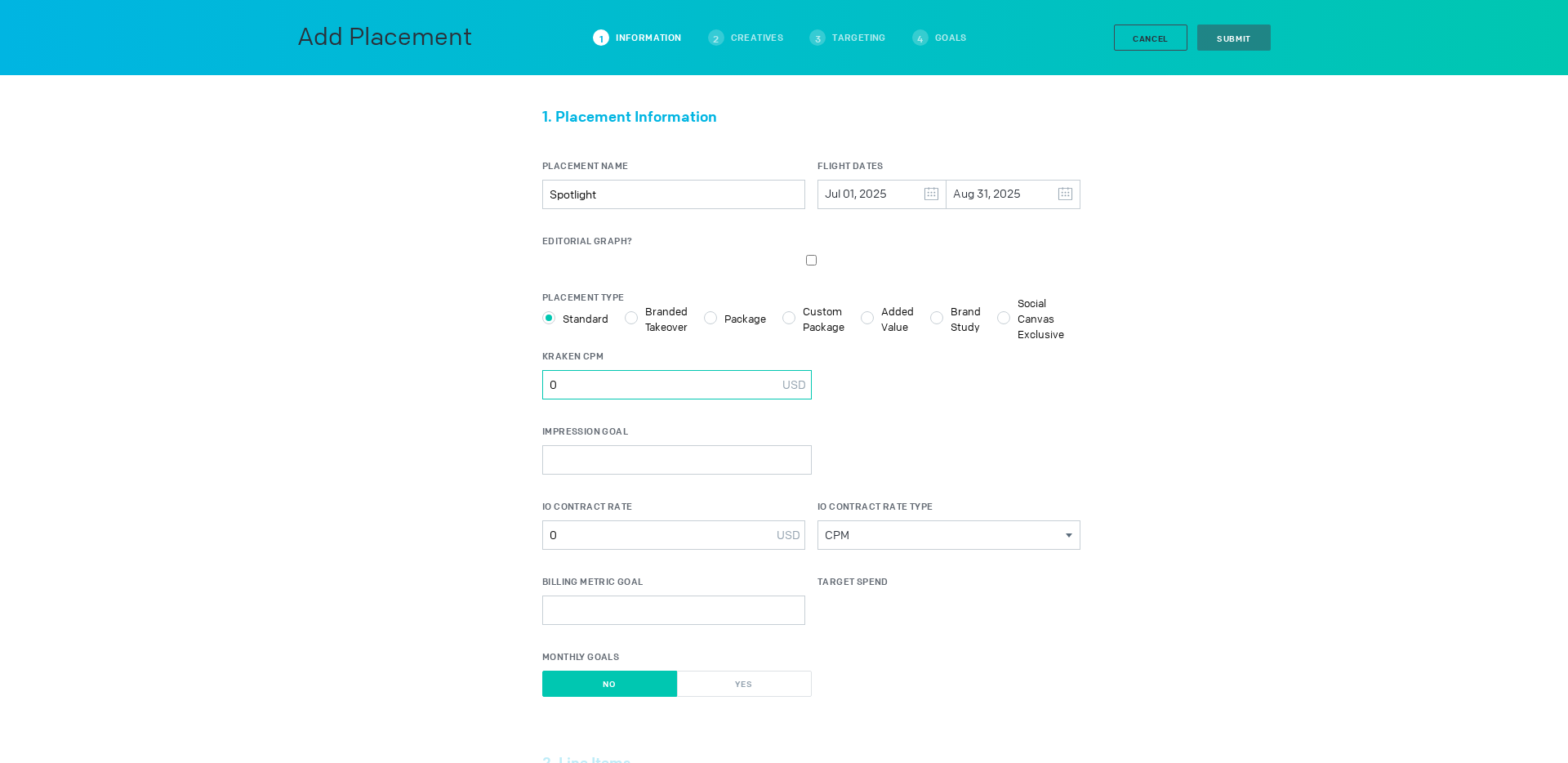 click on "0" at bounding box center [677, 385] 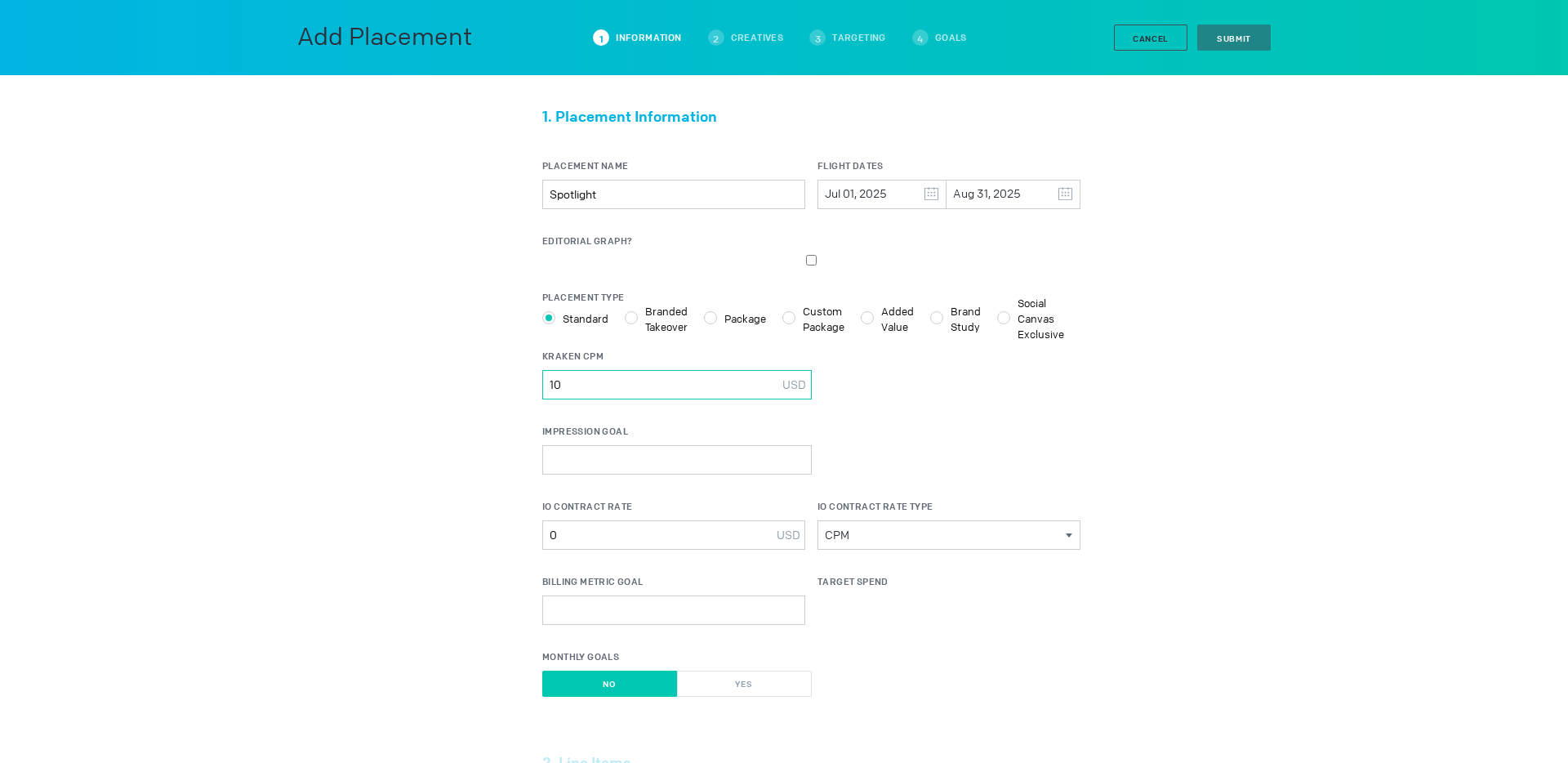 type on "10" 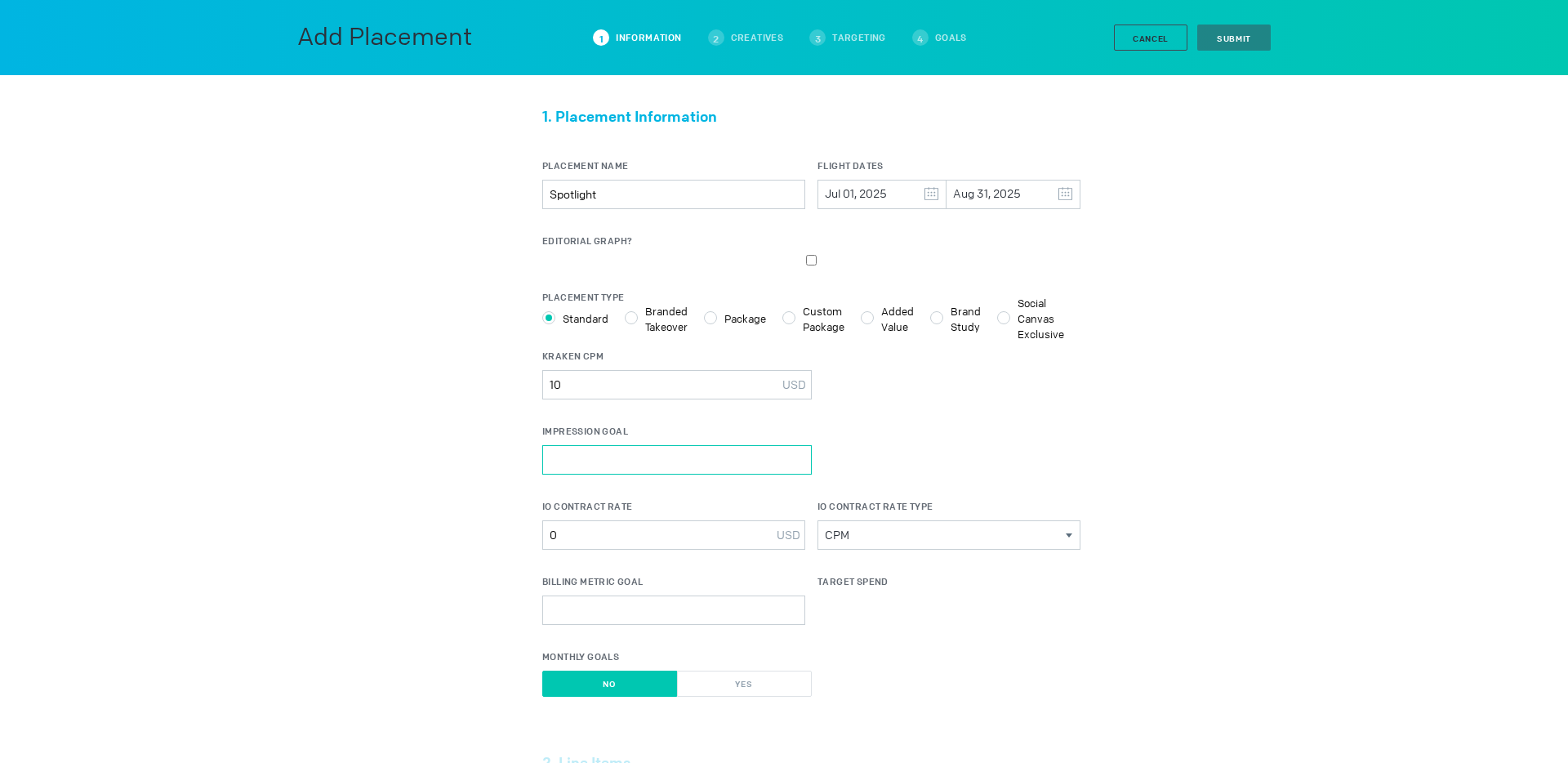 click on "Impression Goal" at bounding box center [677, 460] 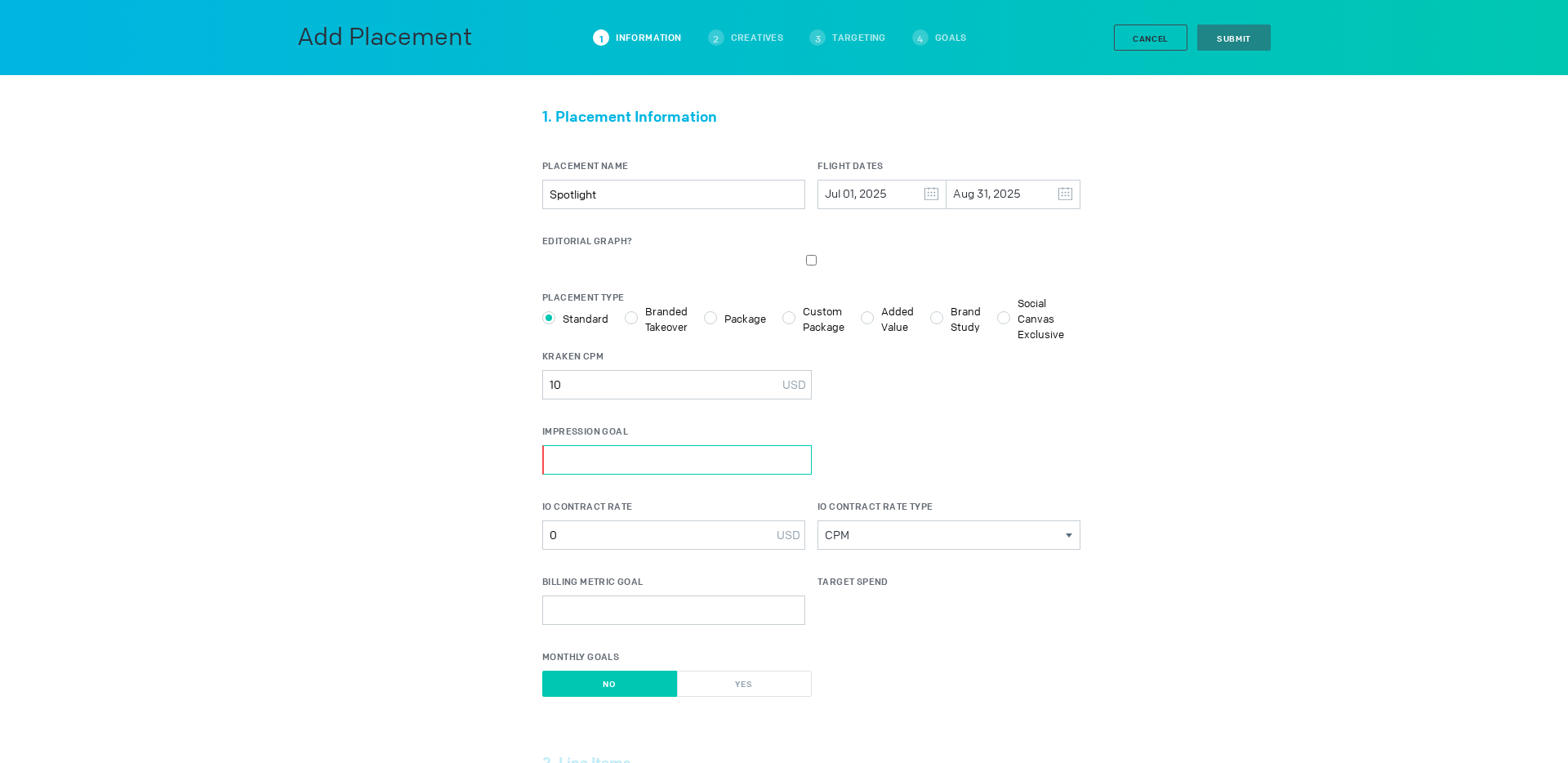 paste on "27500000" 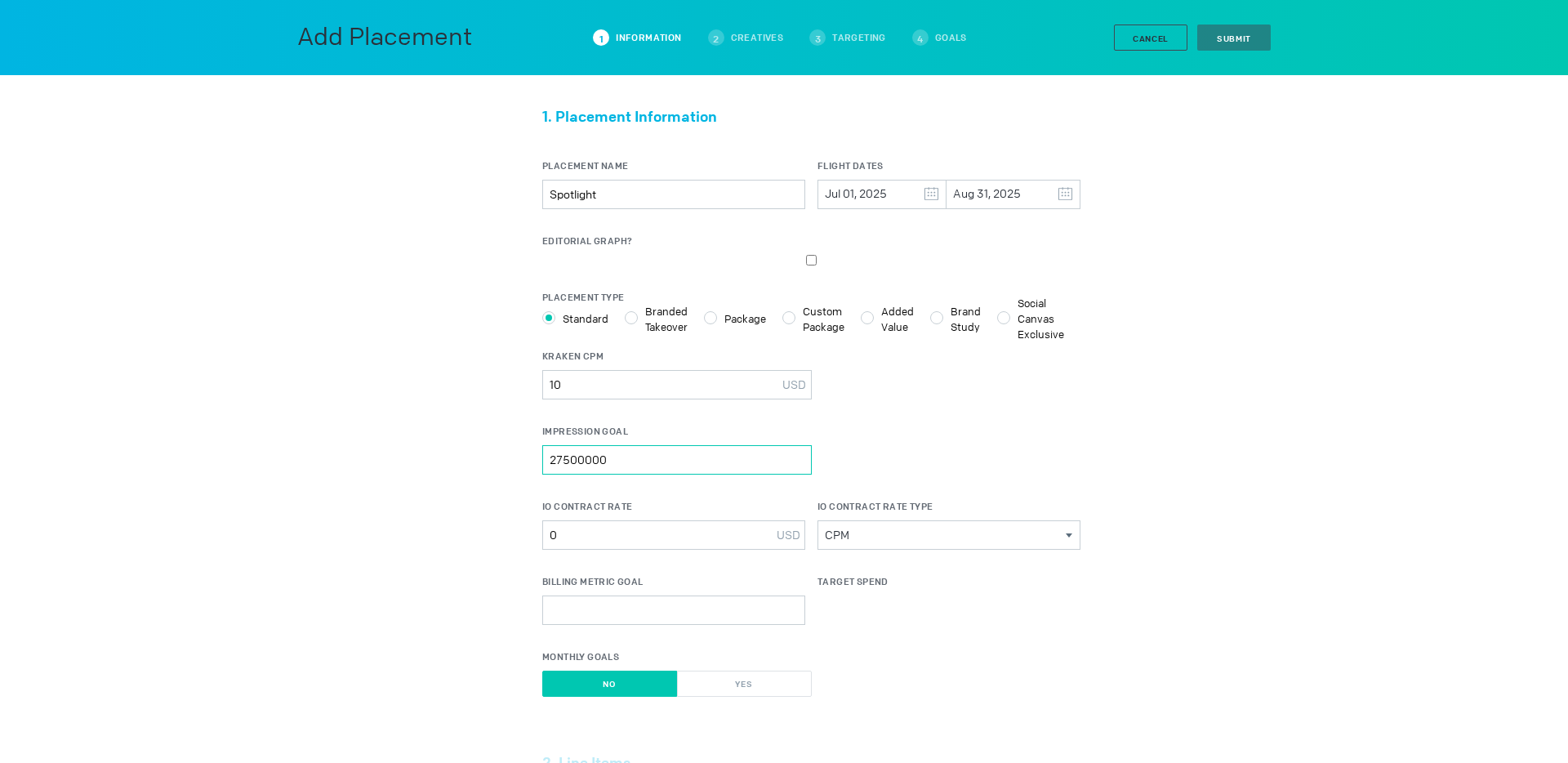type on "27500000" 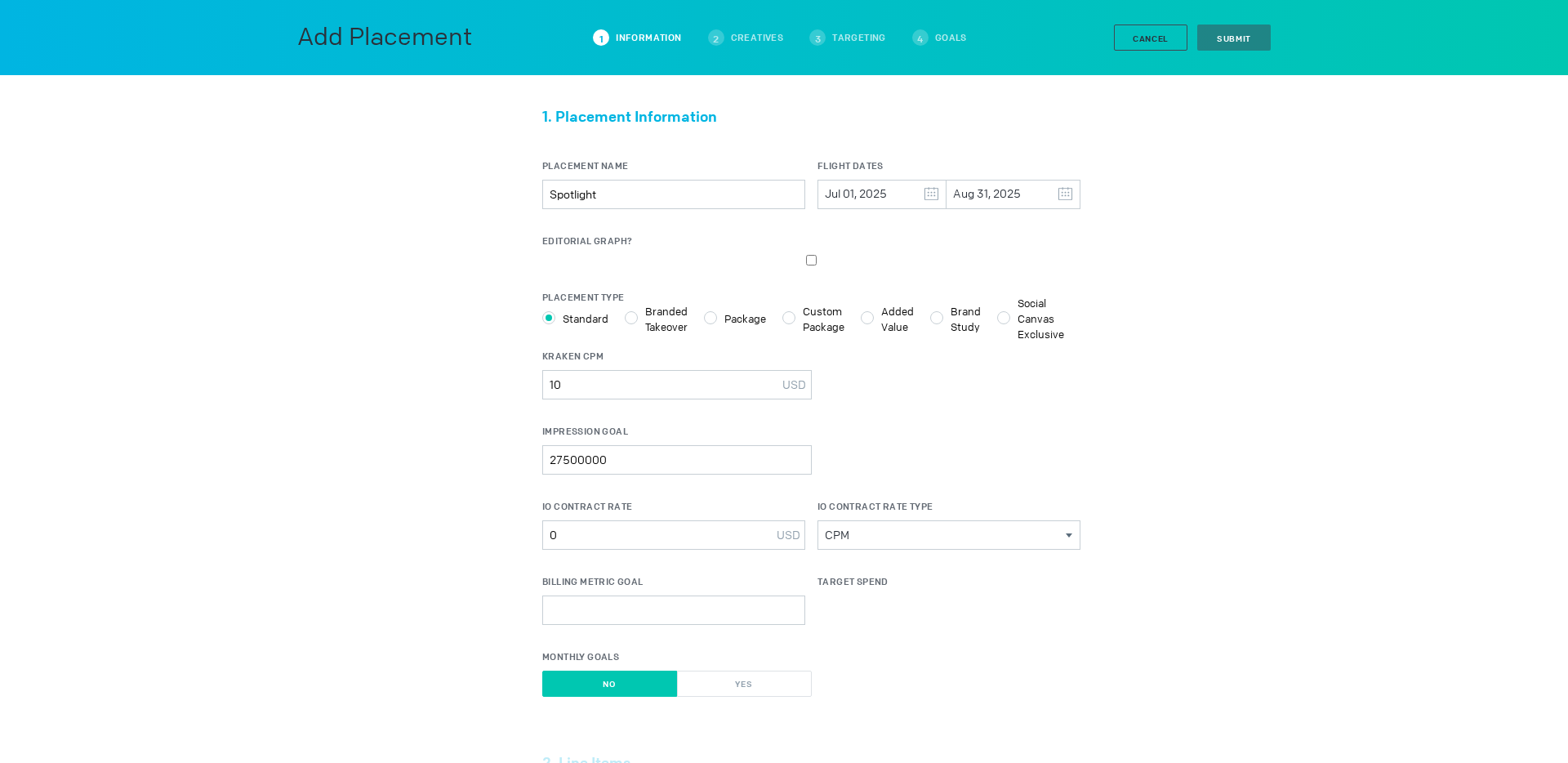 click on "1. Placement Information Placement Name Spotlight Flight Dates [DATE]    [DATE]                                                                                 							 [MONTH] 							 						                          S M T W T F S                                           29 30 1 2 3 4 5 6 7 8 9 10 11 12 13 14 15 16 17 18 19 20 21 22 23 24 25 26 27 28 29 30 31 1 2                                                                                             							 [MONTH] 							 						                          S M T W T F S                                           27 28 29 30 31 1 2 3 4 5 6 7 8 9 10 11 12 13 14 15 16 17 18 19 20 21 22 23 24 25 26 27 28 29 30 31 1 2 3 4 5 6                                       Clear                  Editorial Graph? Placement Type Standard    Branded Takeover    Package    Custom Package    Added Value    Brand Study    Social Canvas Exclusive  Kraken CPM [PRICE] USD Input value should be less than $[PRICE] USD. Impression Goal [NUMBER] Io Contract Rate [PRICE] USD CPM CPM" at bounding box center (784, 789) 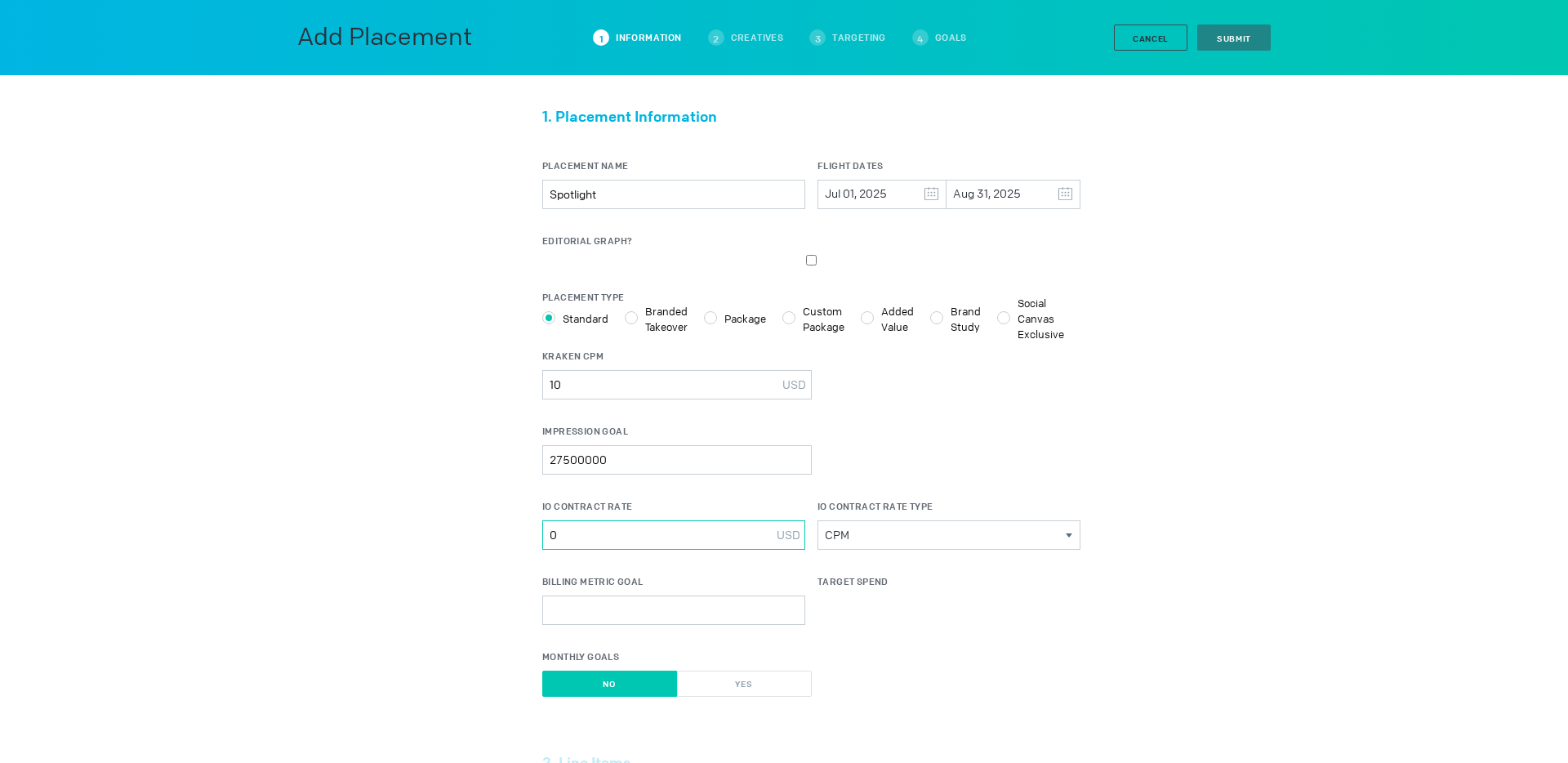 click on "0" at bounding box center (674, 535) 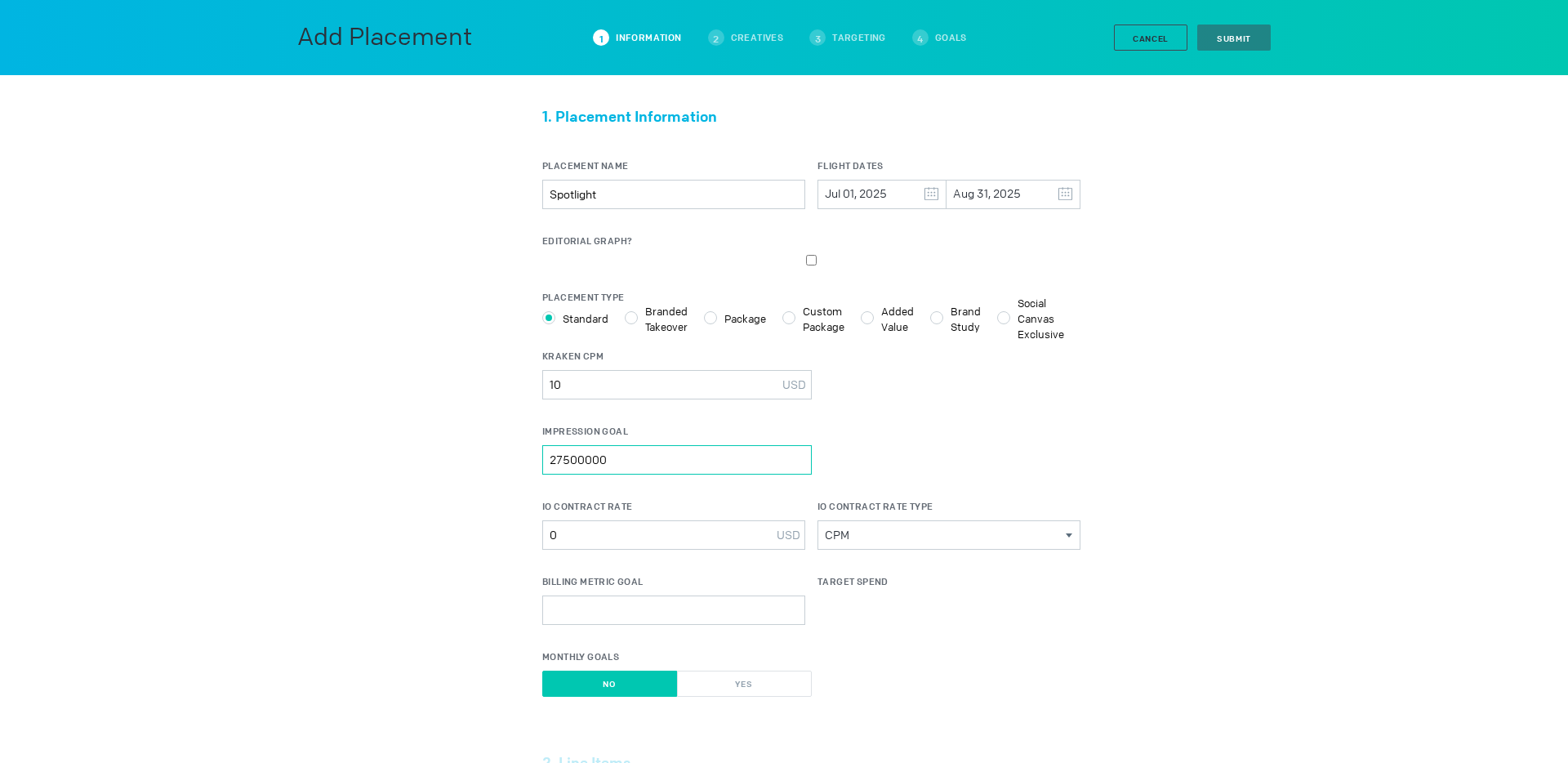 click on "27500000" at bounding box center (677, 460) 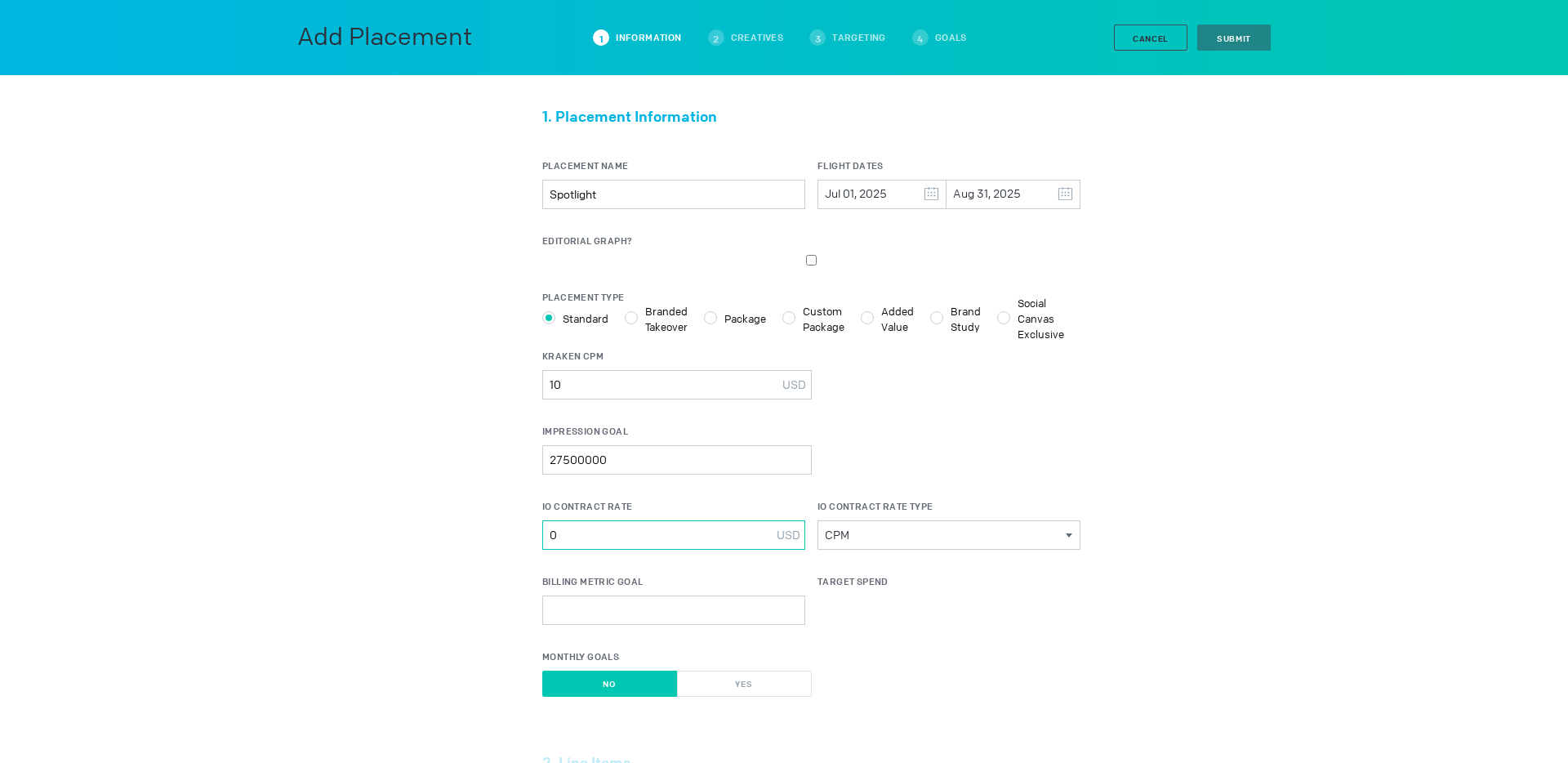 click on "0" at bounding box center [674, 535] 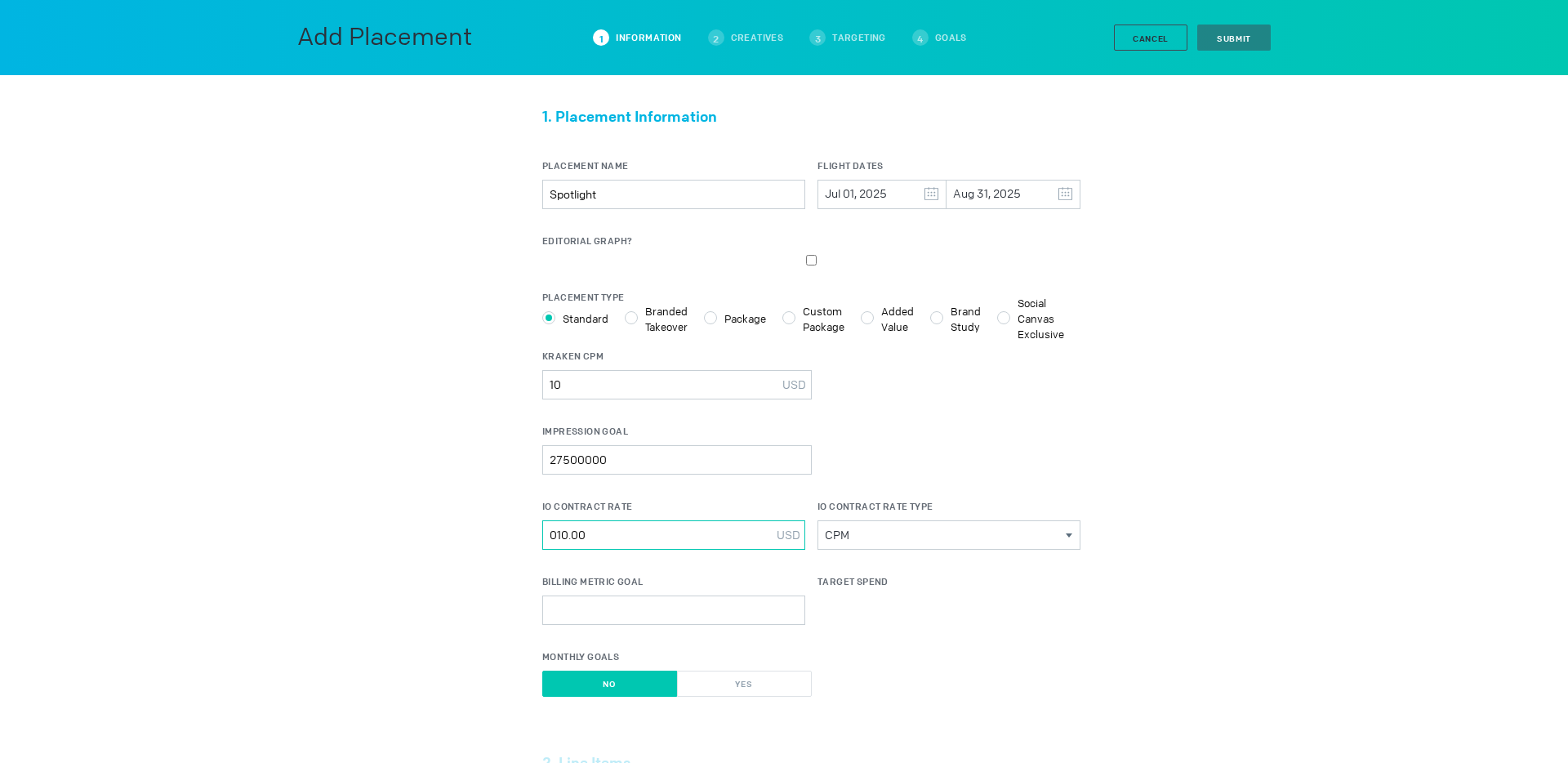 type on "010.00" 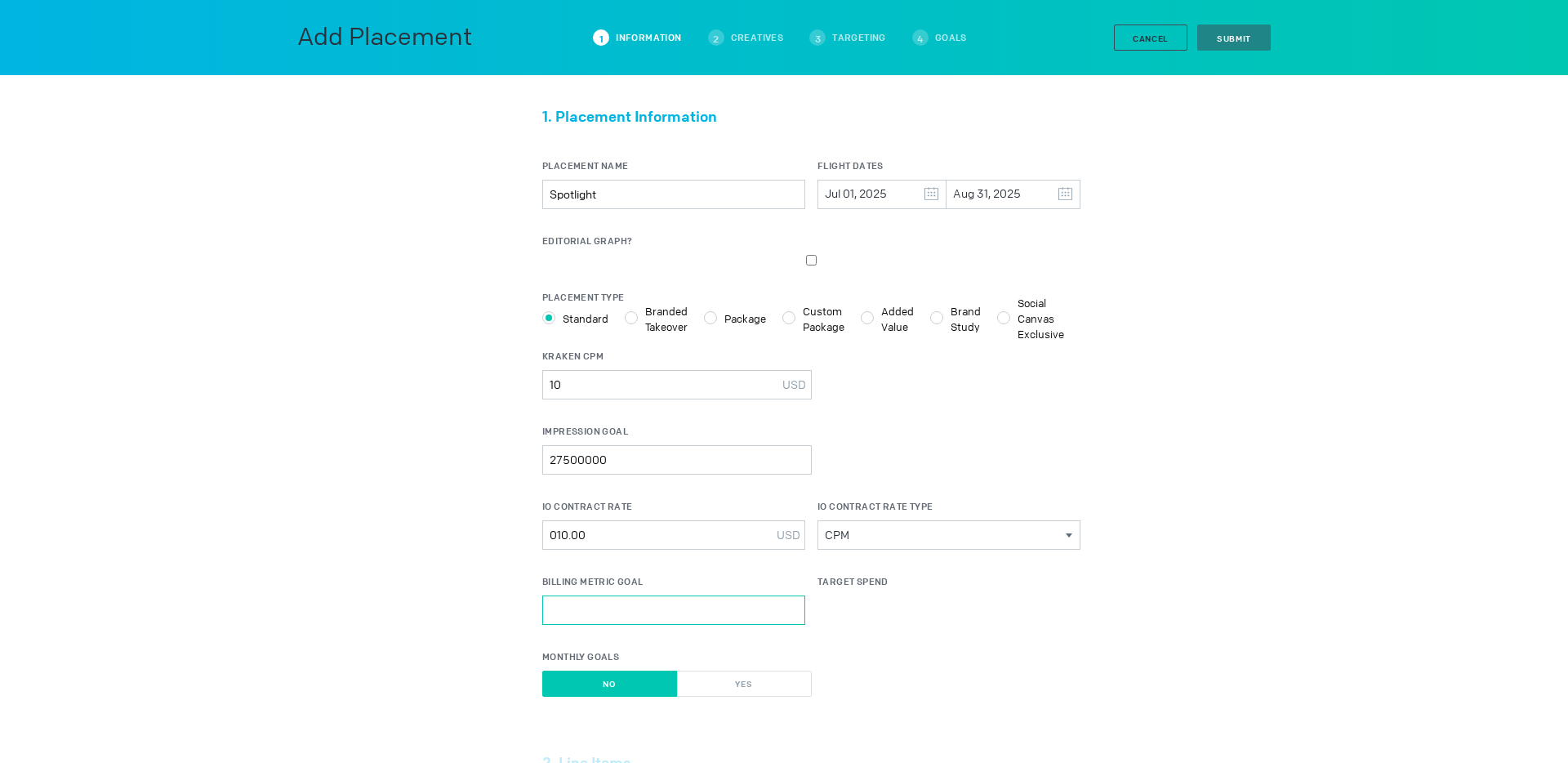 click on "Billing Metric Goal" at bounding box center [674, 610] 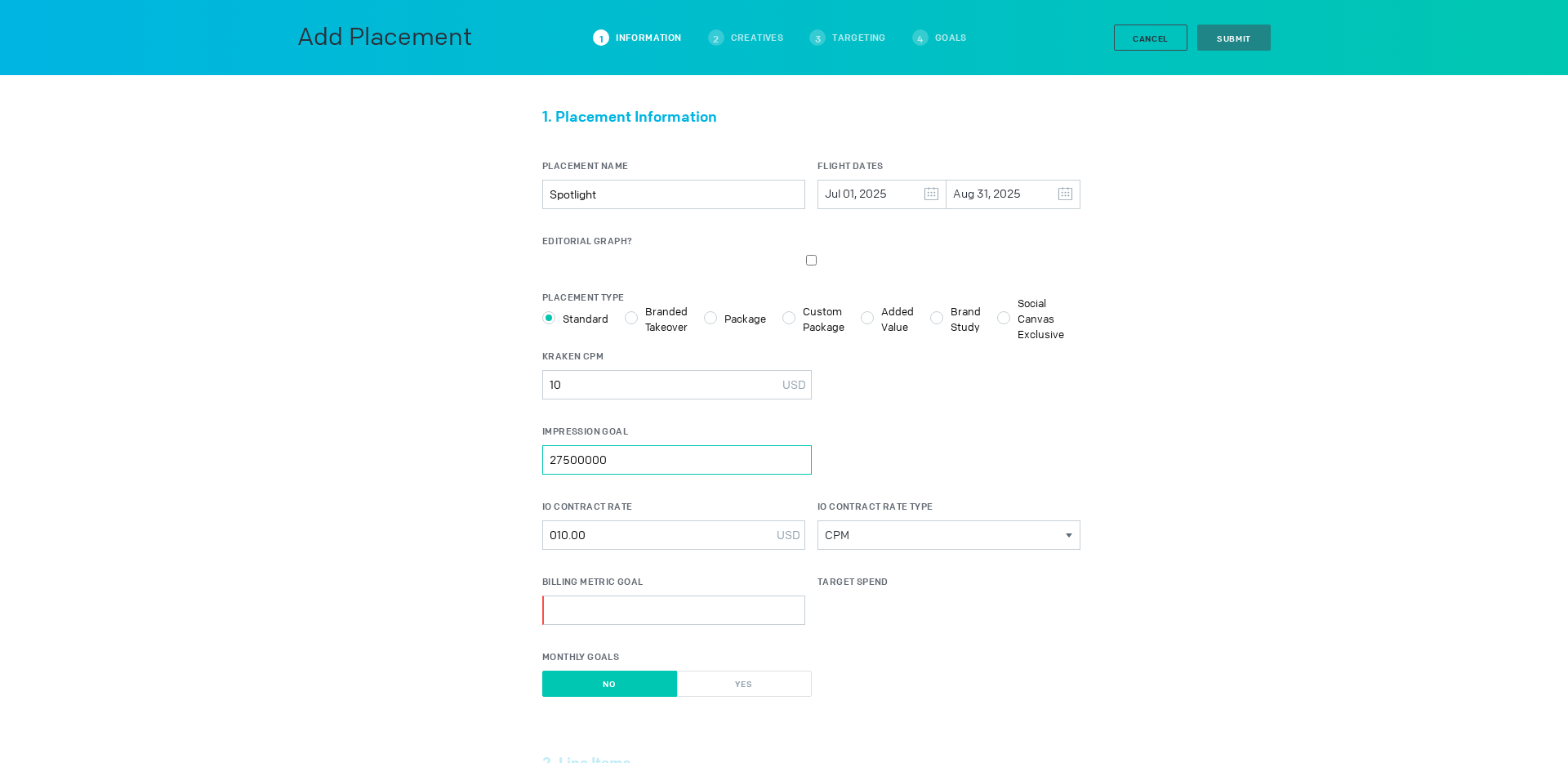 click on "27500000" at bounding box center [677, 460] 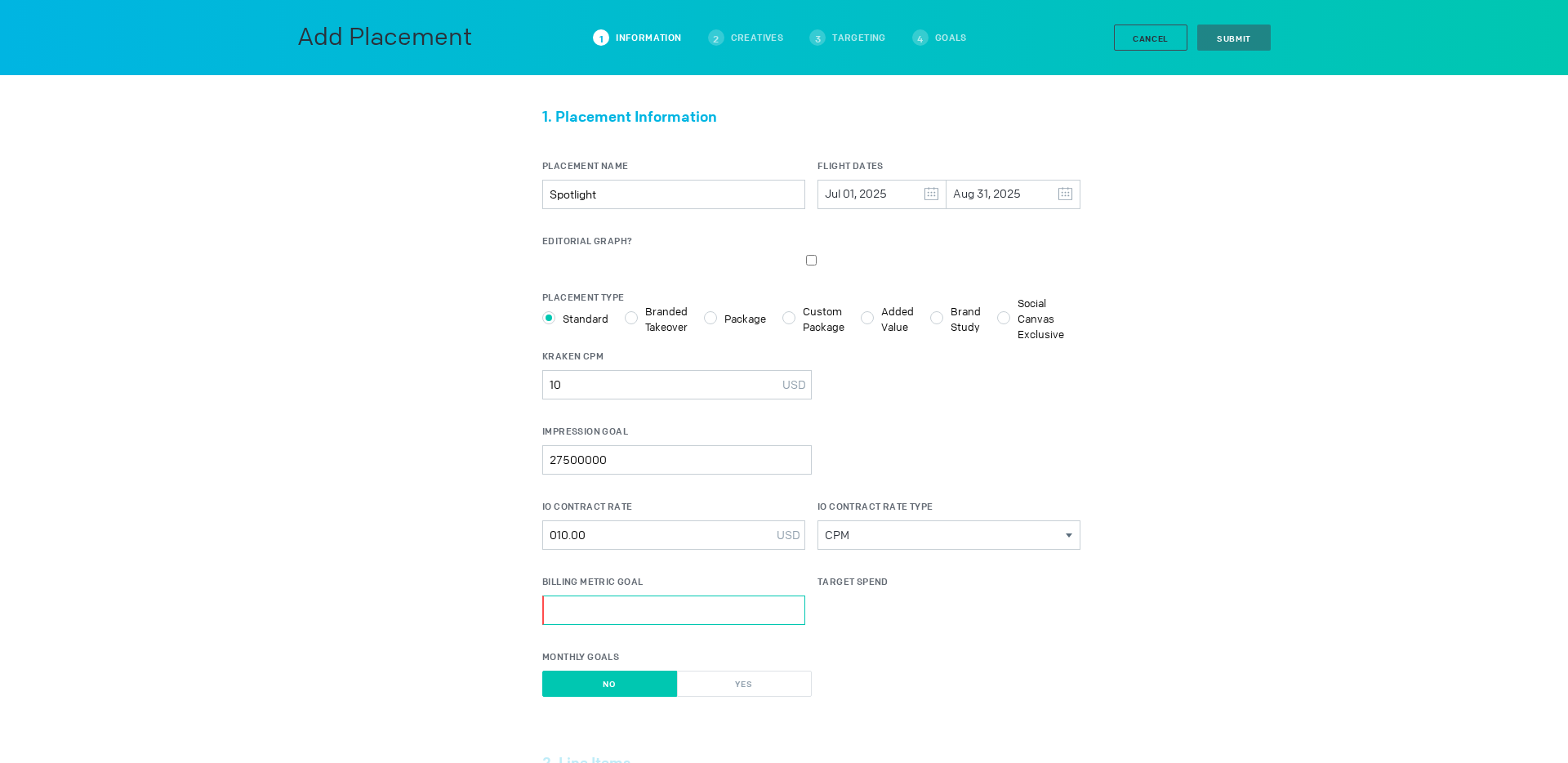 click on "Billing Metric Goal" at bounding box center (674, 610) 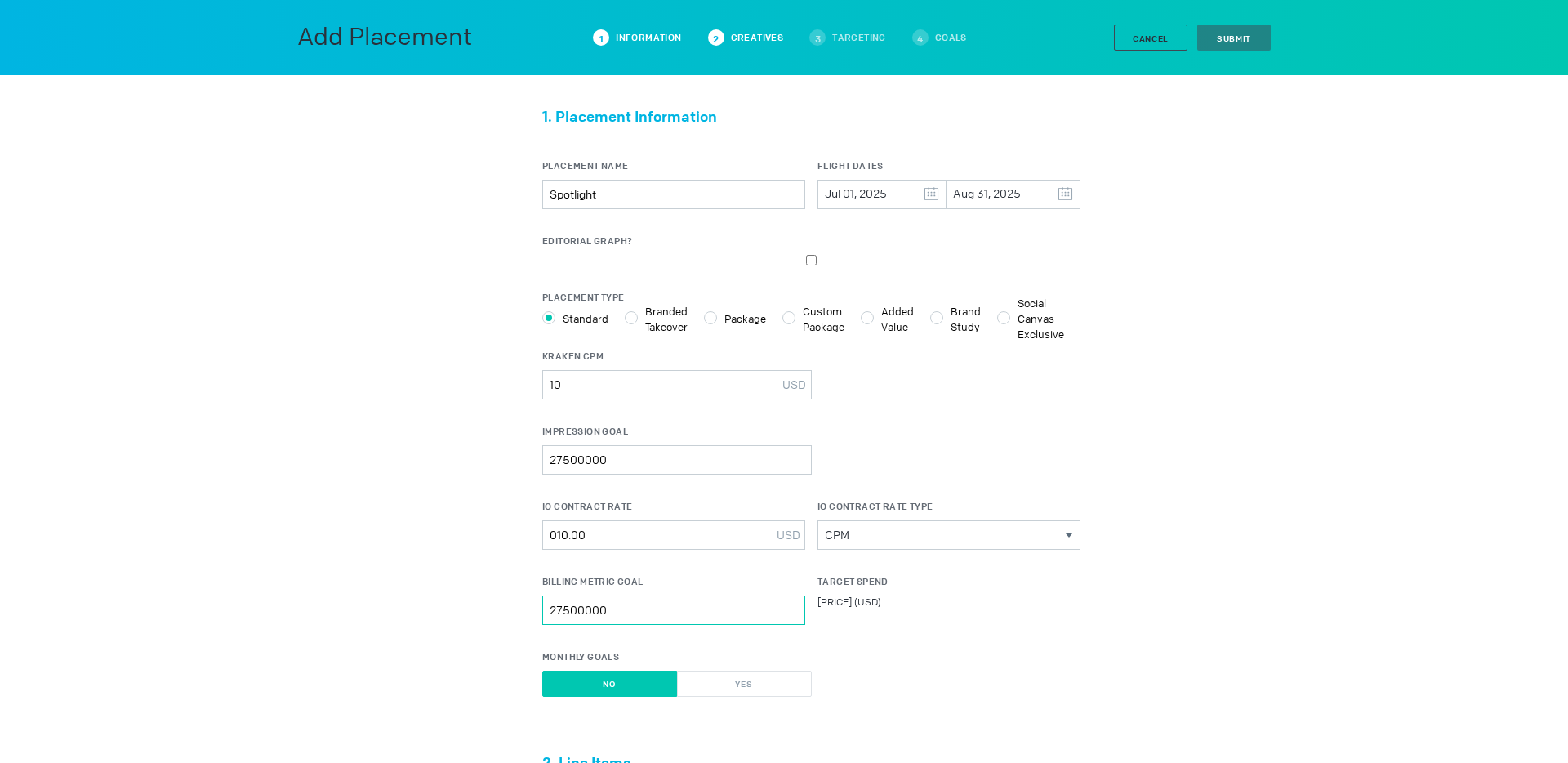 type on "27500000" 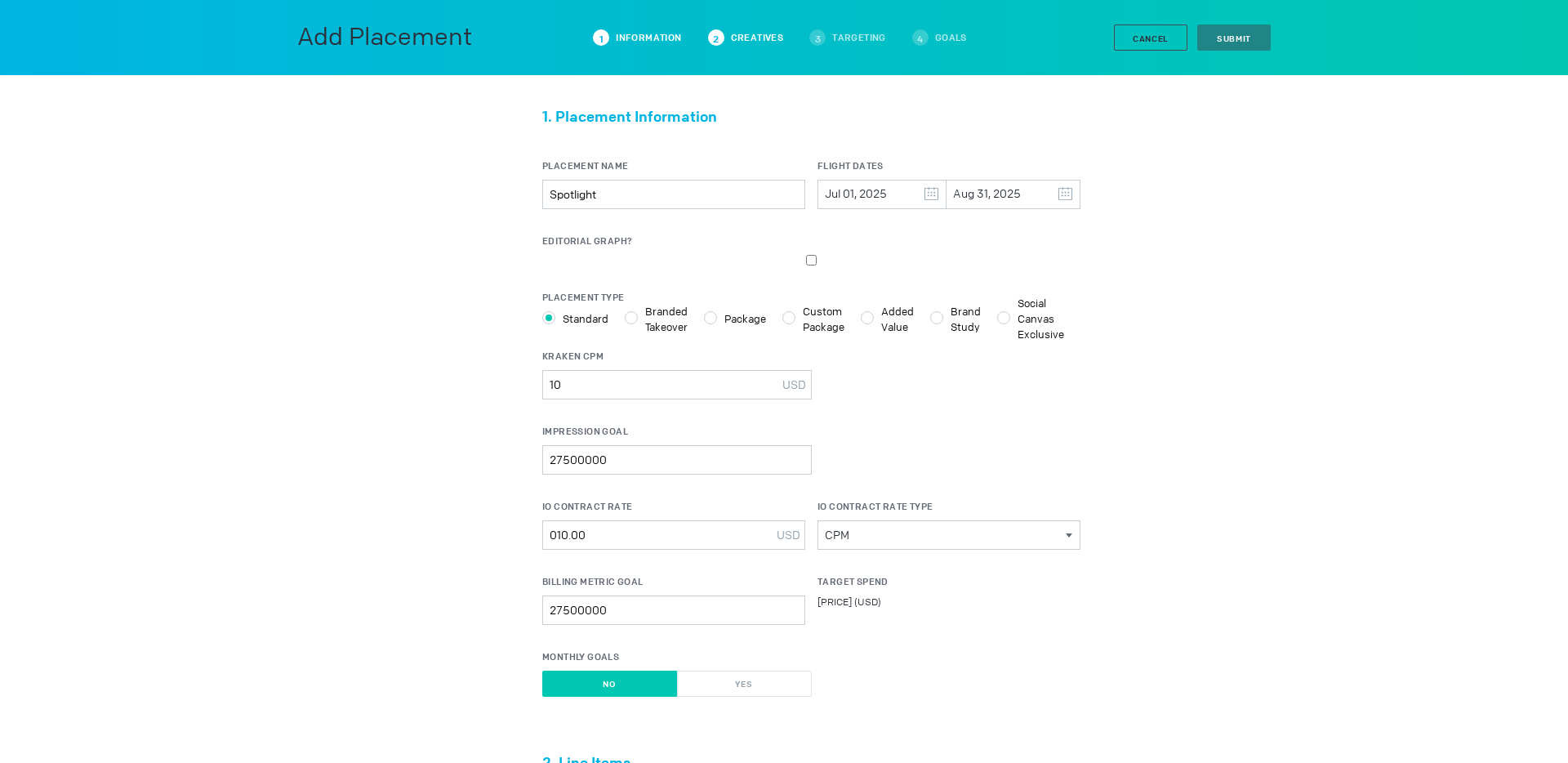 click on "1. Placement Information Placement Name Spotlight Flight Dates [DATE]    [DATE]                                                                                 							 [MONTH] 							 						                          S M T W T F S                                           29 30 1 2 3 4 5 6 7 8 9 10 11 12 13 14 15 16 17 18 19 20 21 22 23 24 25 26 27 28 29 30 31 1 2                                                                                             							 [MONTH] 							 						                          S M T W T F S                                           27 28 29 30 31 1 2 3 4 5 6 7 8 9 10 11 12 13 14 15 16 17 18 19 20 21 22 23 24 25 26 27 28 29 30 31 1 2 3 4 5 6                                       Clear                  Editorial Graph? Placement Type Standard    Branded Takeover    Package    Custom Package    Added Value    Brand Study    Social Canvas Exclusive  Kraken CPM [PRICE] USD Input value should be less than $[PRICE] USD. Impression Goal [NUMBER] Io Contract Rate [PRICE] USD CPM" at bounding box center [784, 789] 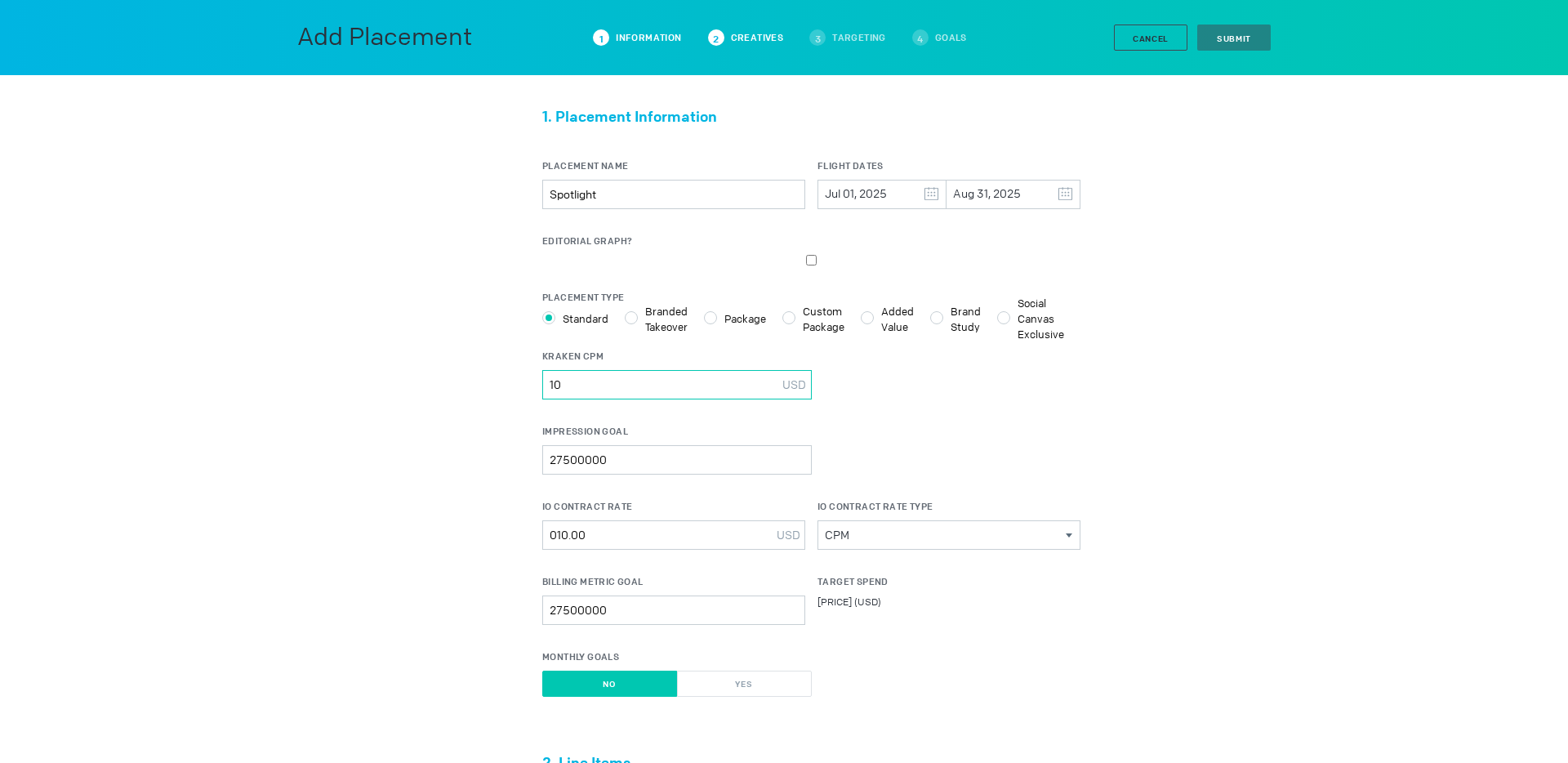 click on "10" at bounding box center [677, 385] 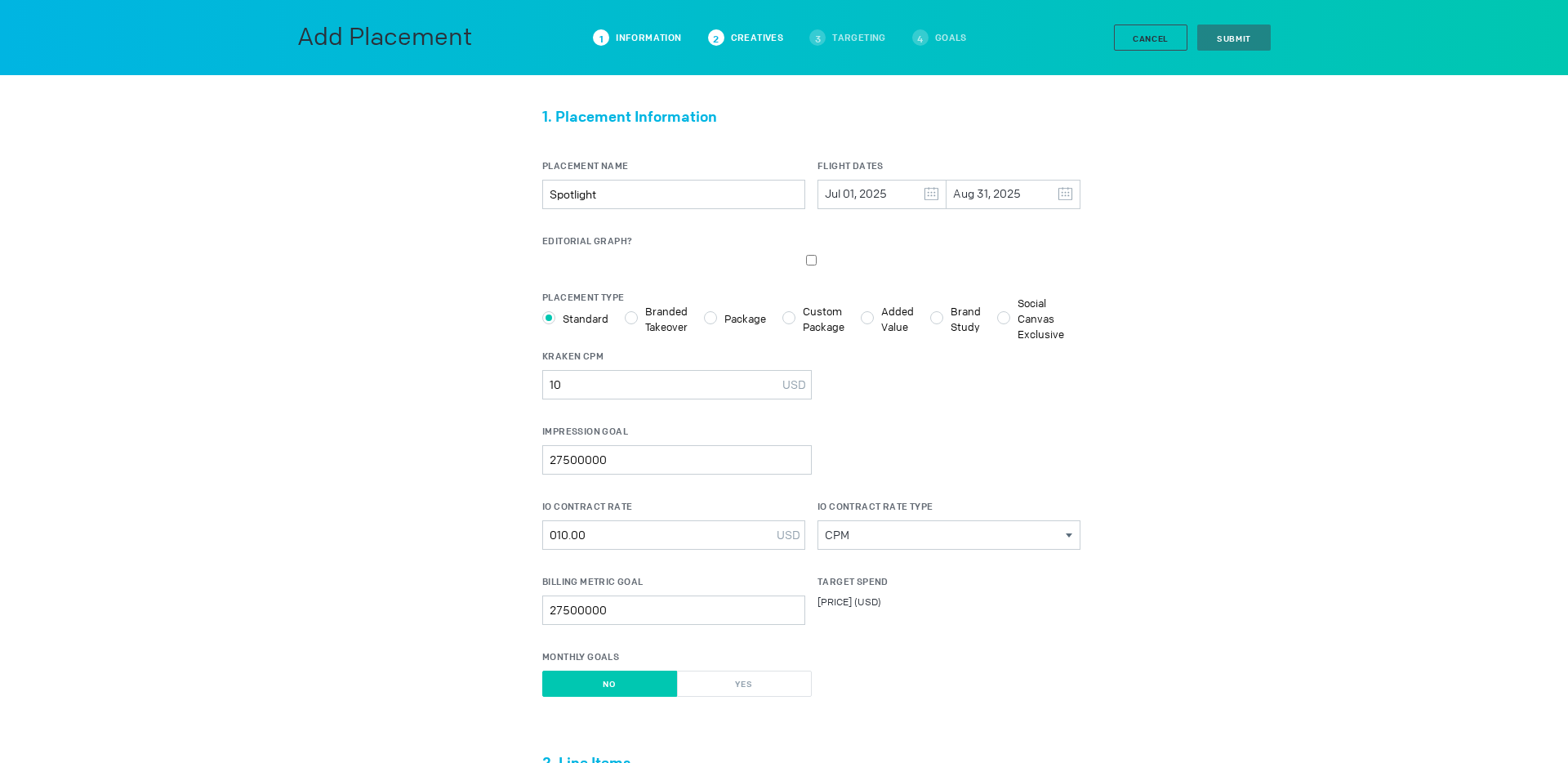 click on "Impression Goal [NUMBER]" at bounding box center (677, 374) 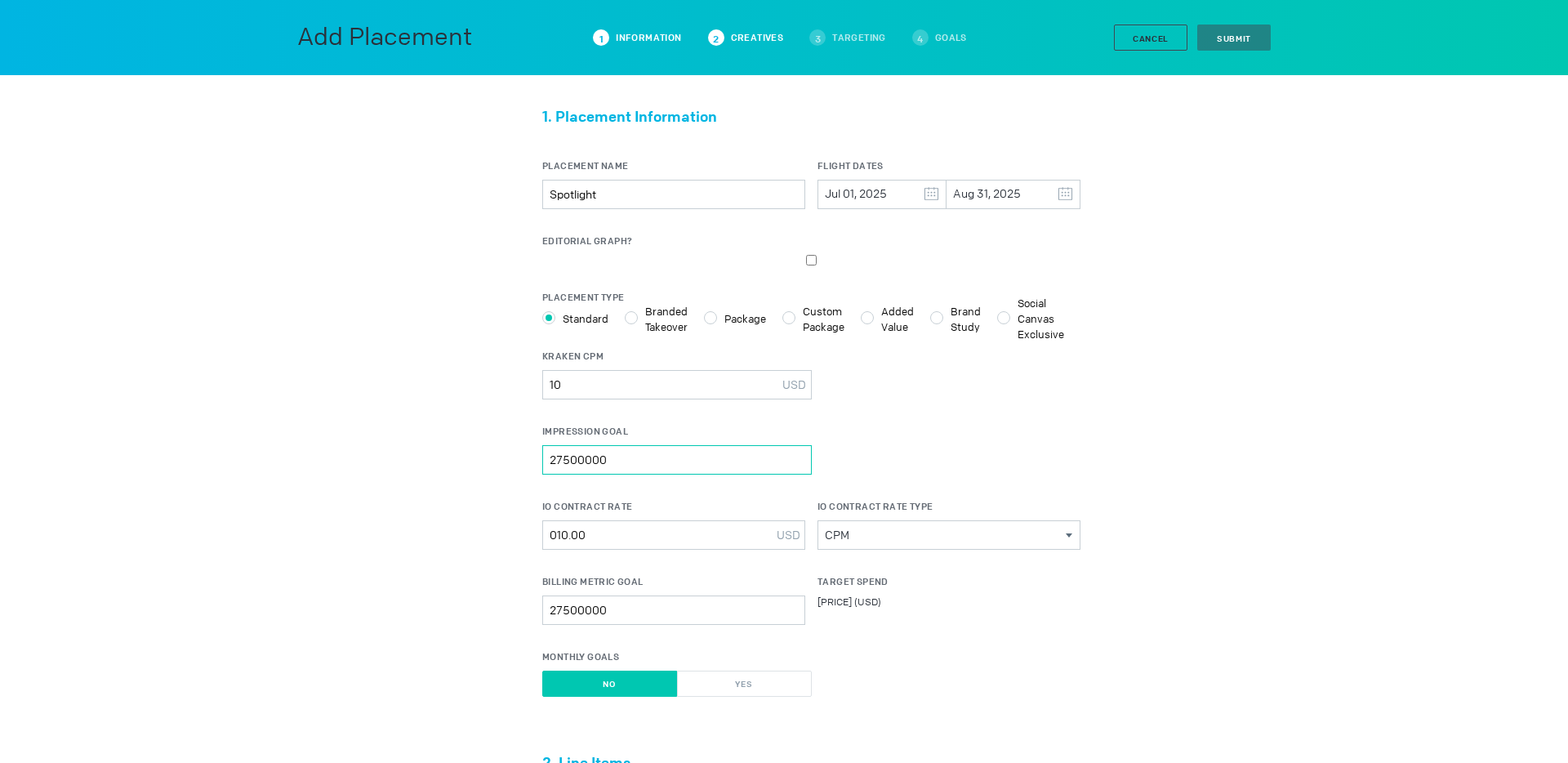 click on "27500000" at bounding box center (677, 460) 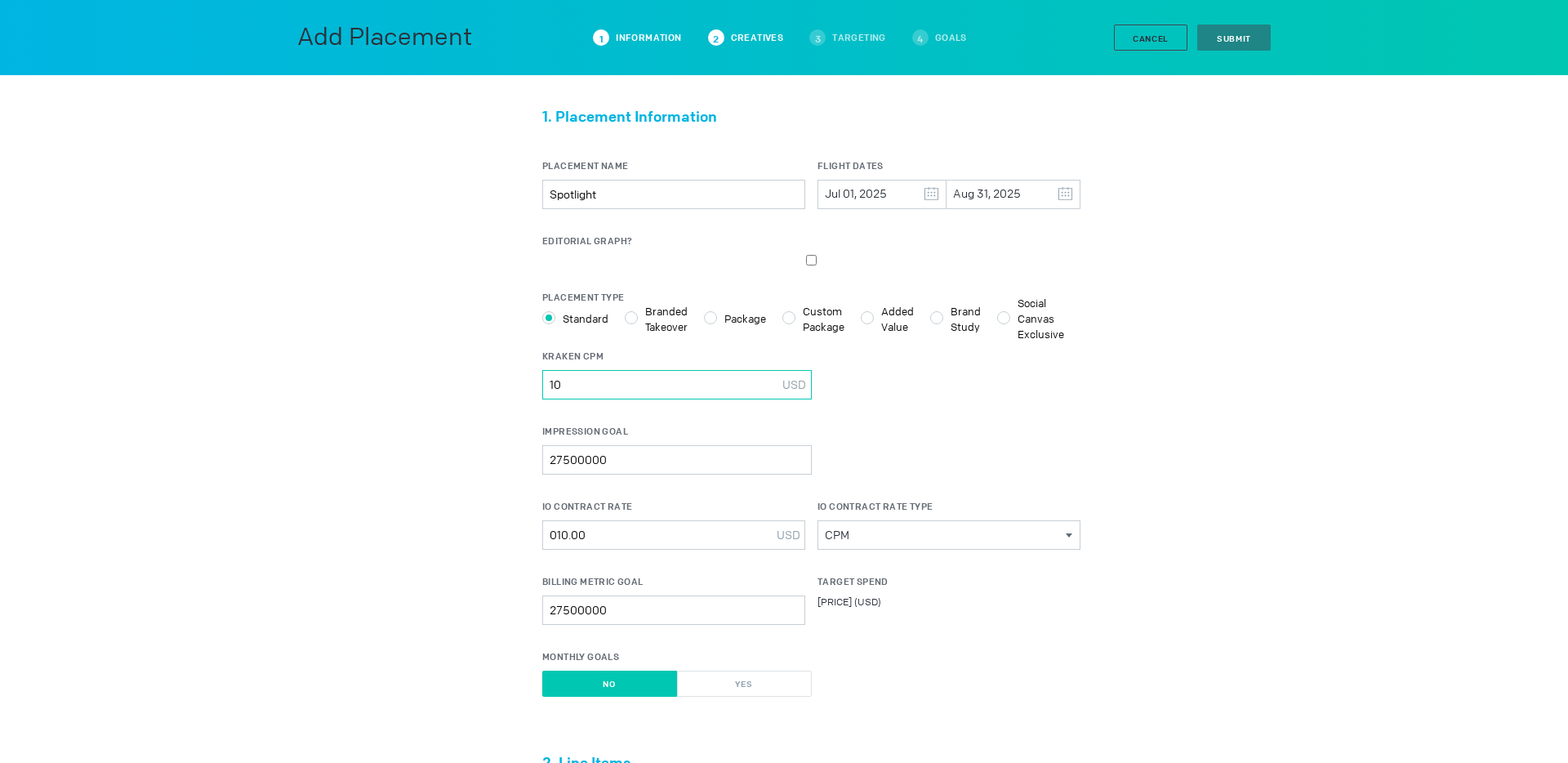 click on "10" at bounding box center (677, 385) 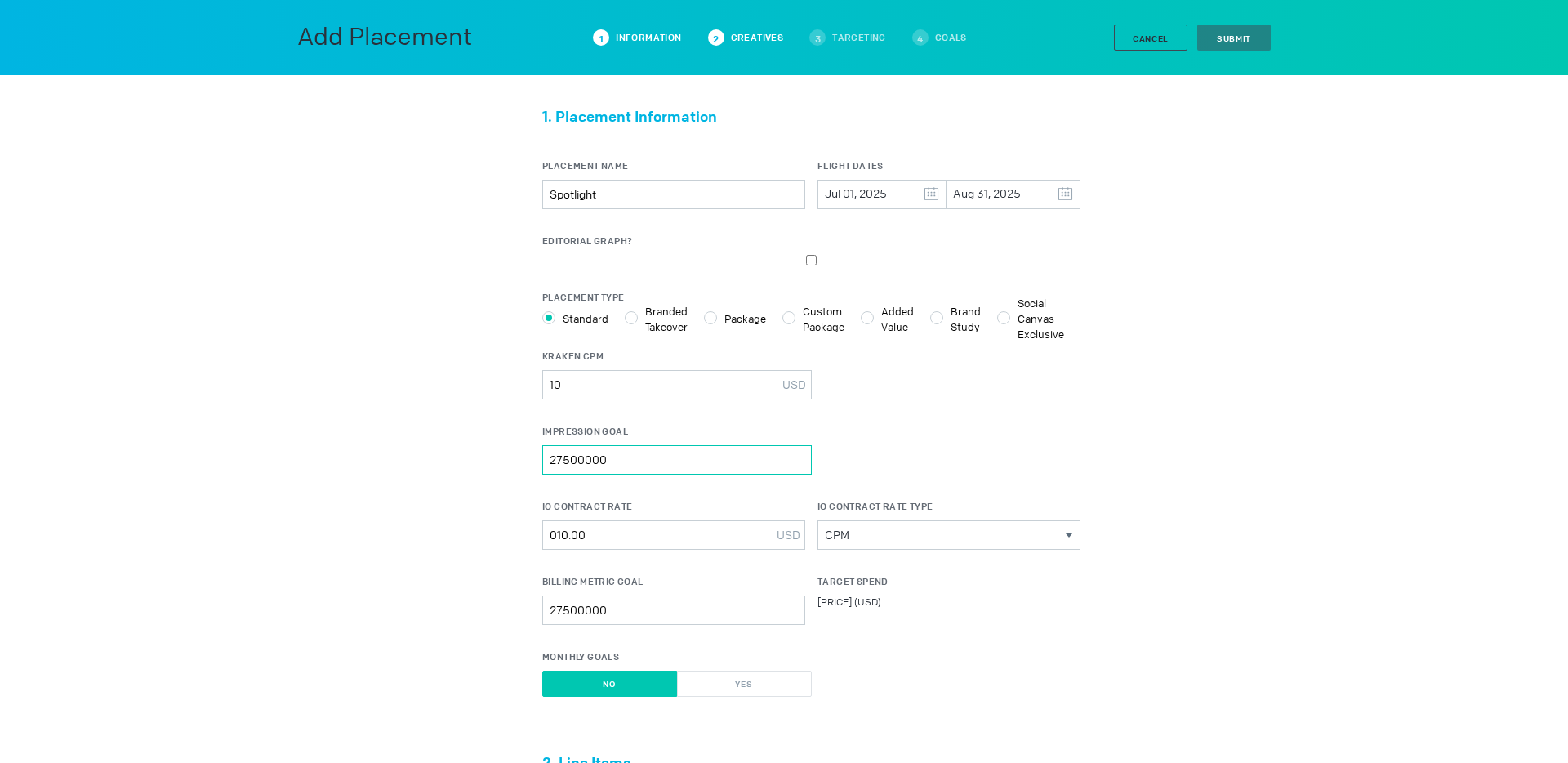 click on "27500000" at bounding box center (677, 460) 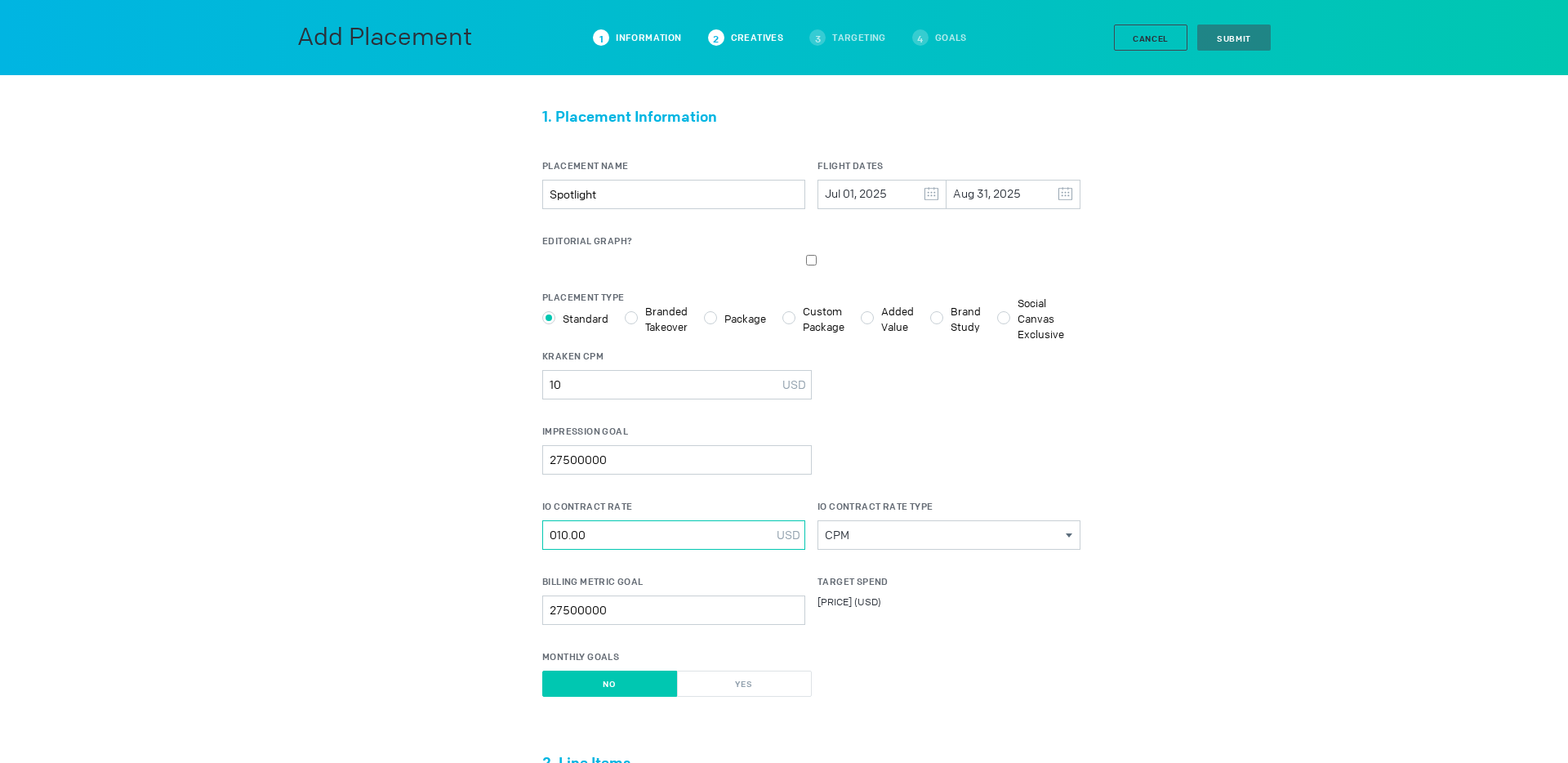 click on "010.00" at bounding box center [677, 385] 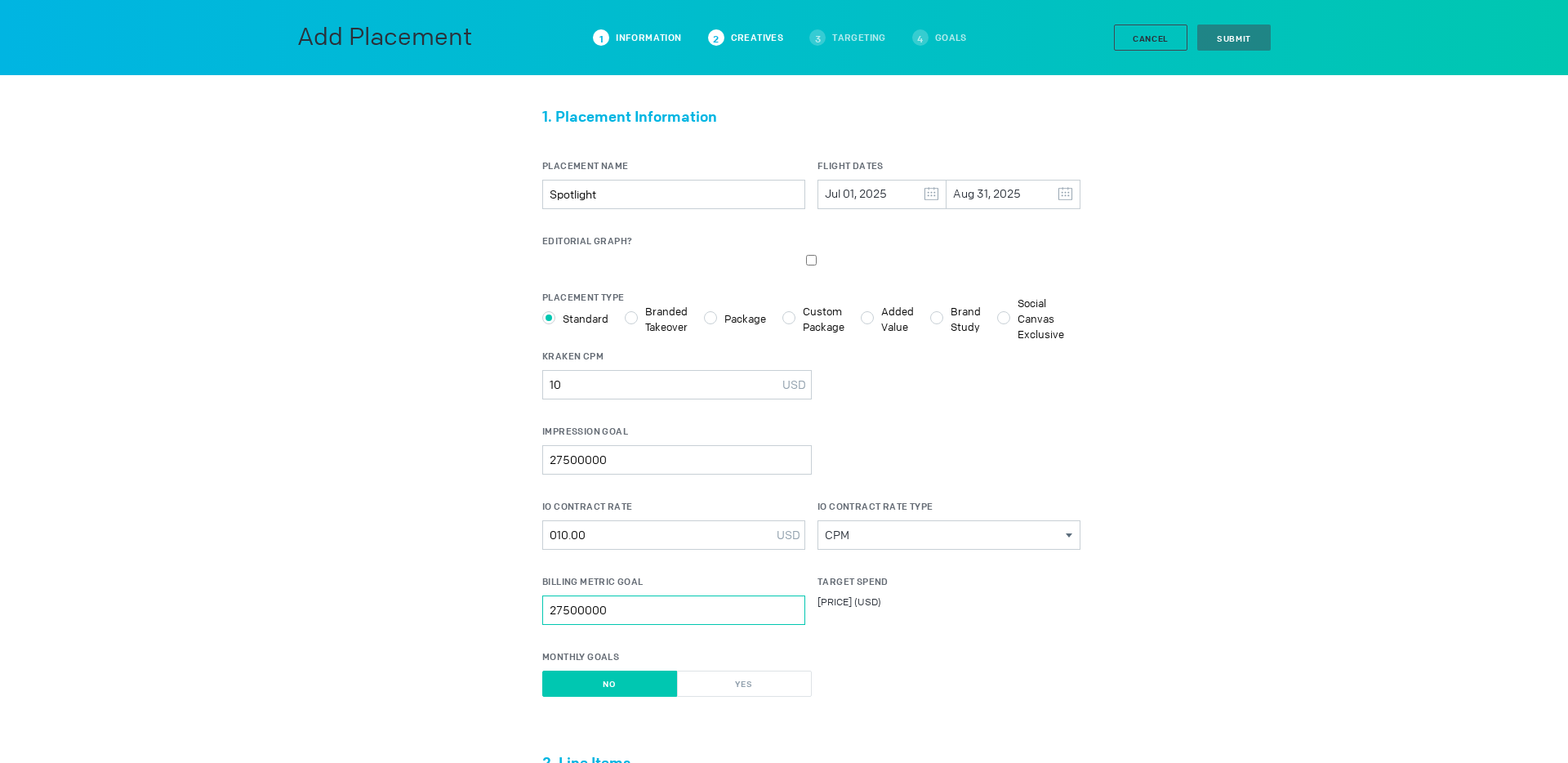 click on "27500000" at bounding box center (677, 460) 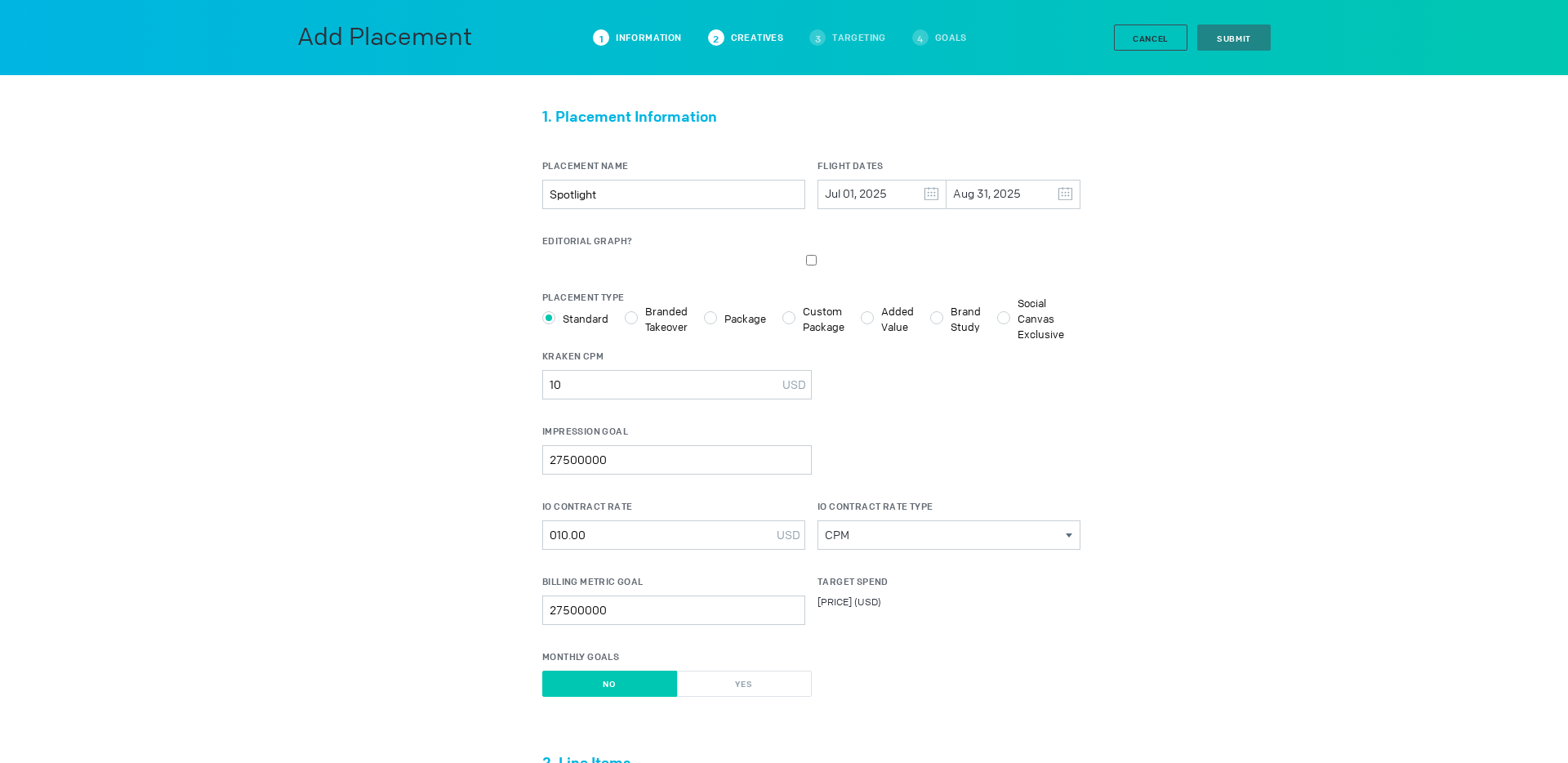 drag, startPoint x: 821, startPoint y: 598, endPoint x: 912, endPoint y: 599, distance: 91.00549 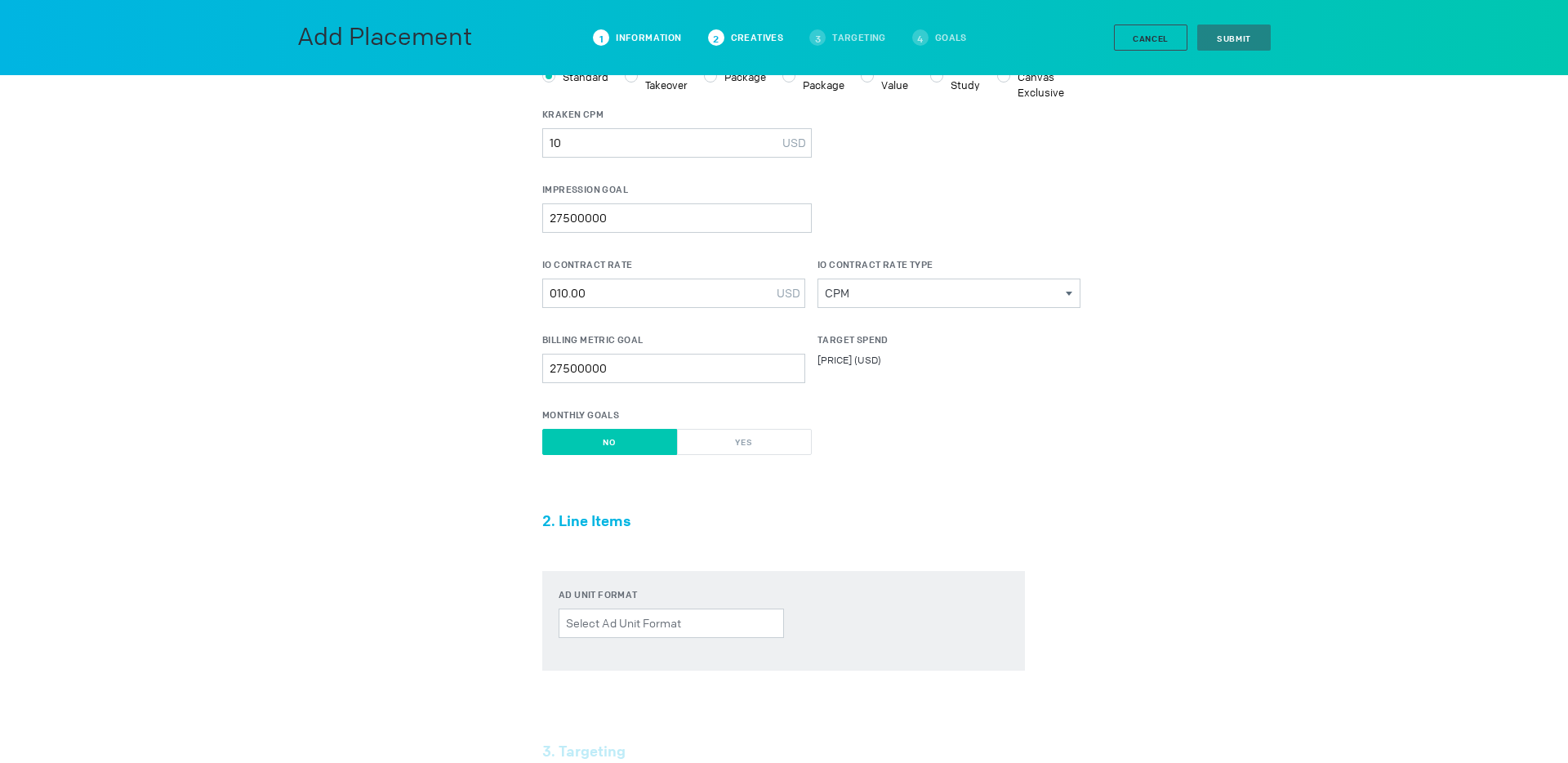 scroll, scrollTop: 243, scrollLeft: 0, axis: vertical 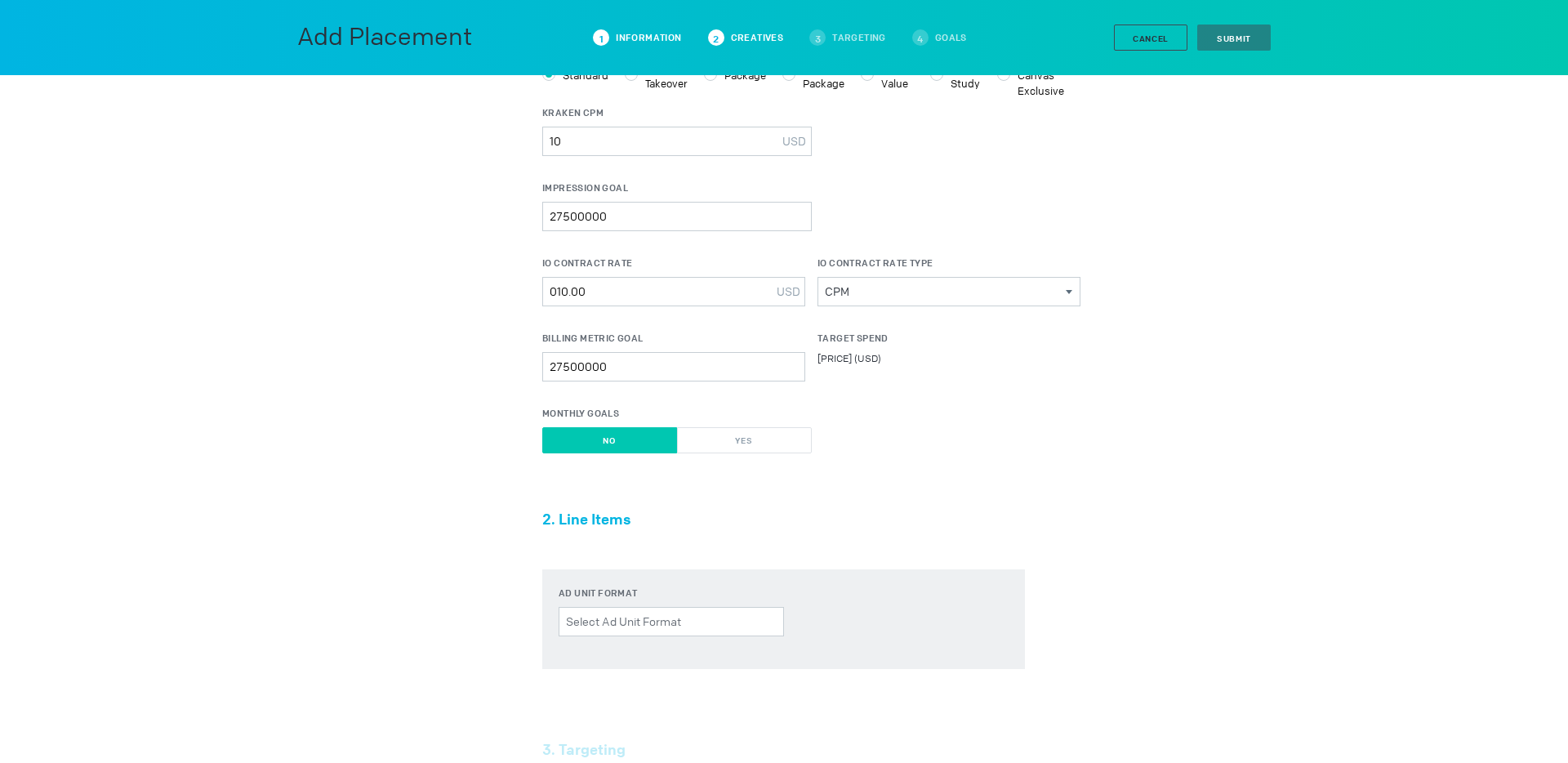 click on "No" at bounding box center [609, 440] 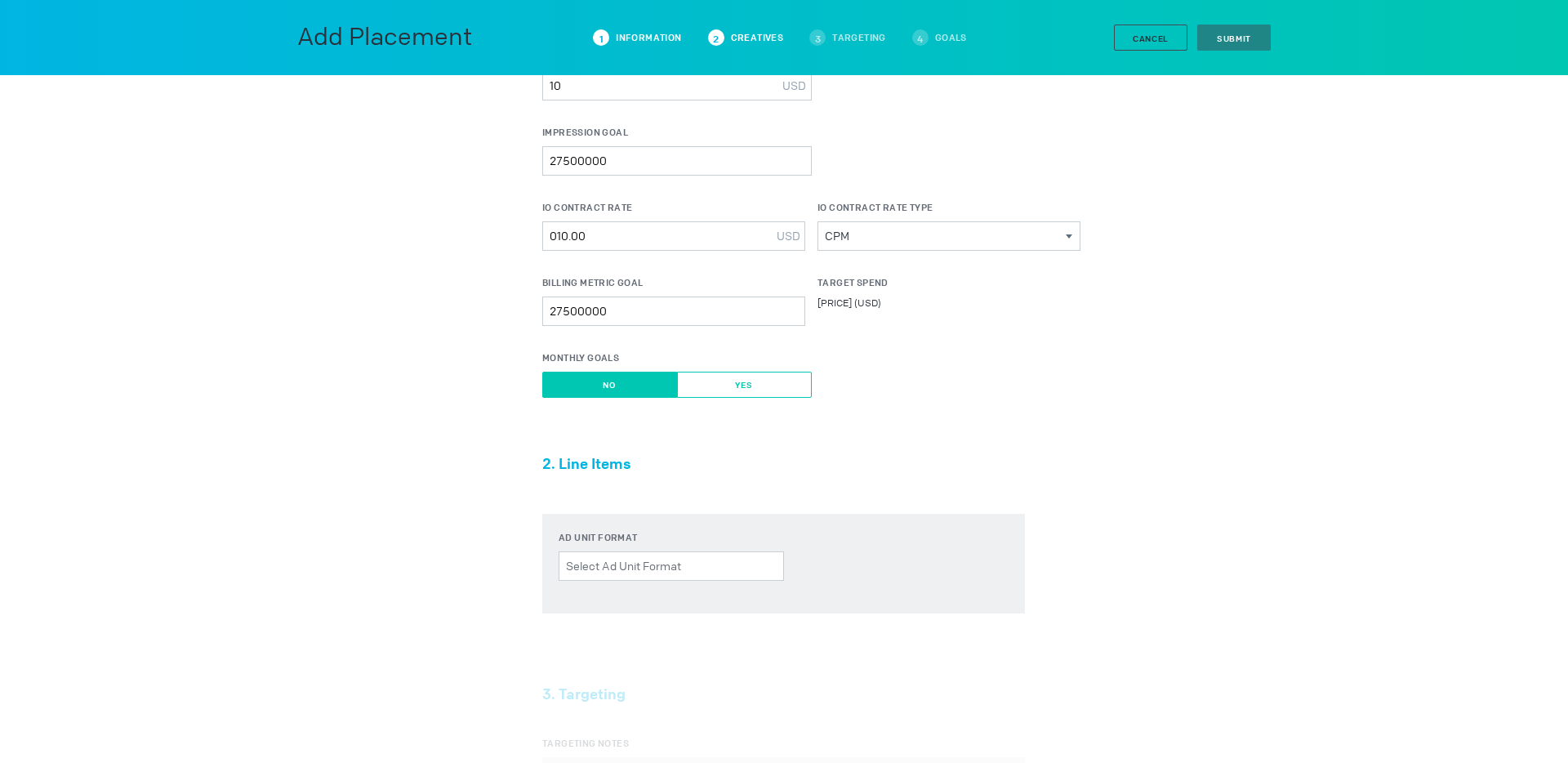 scroll, scrollTop: 301, scrollLeft: 0, axis: vertical 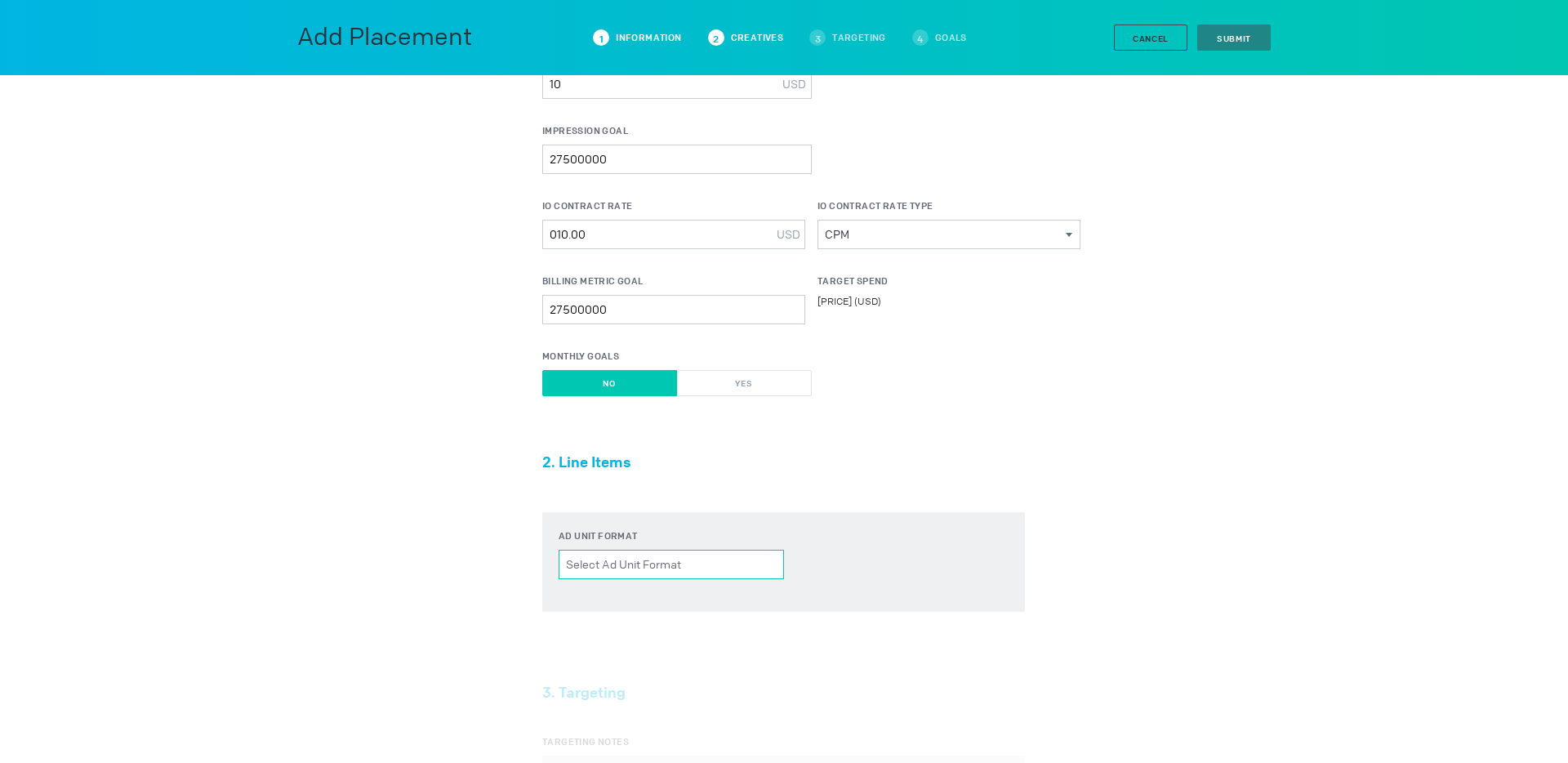 click on "Ad unit format Please select a valid item" at bounding box center [671, 564] 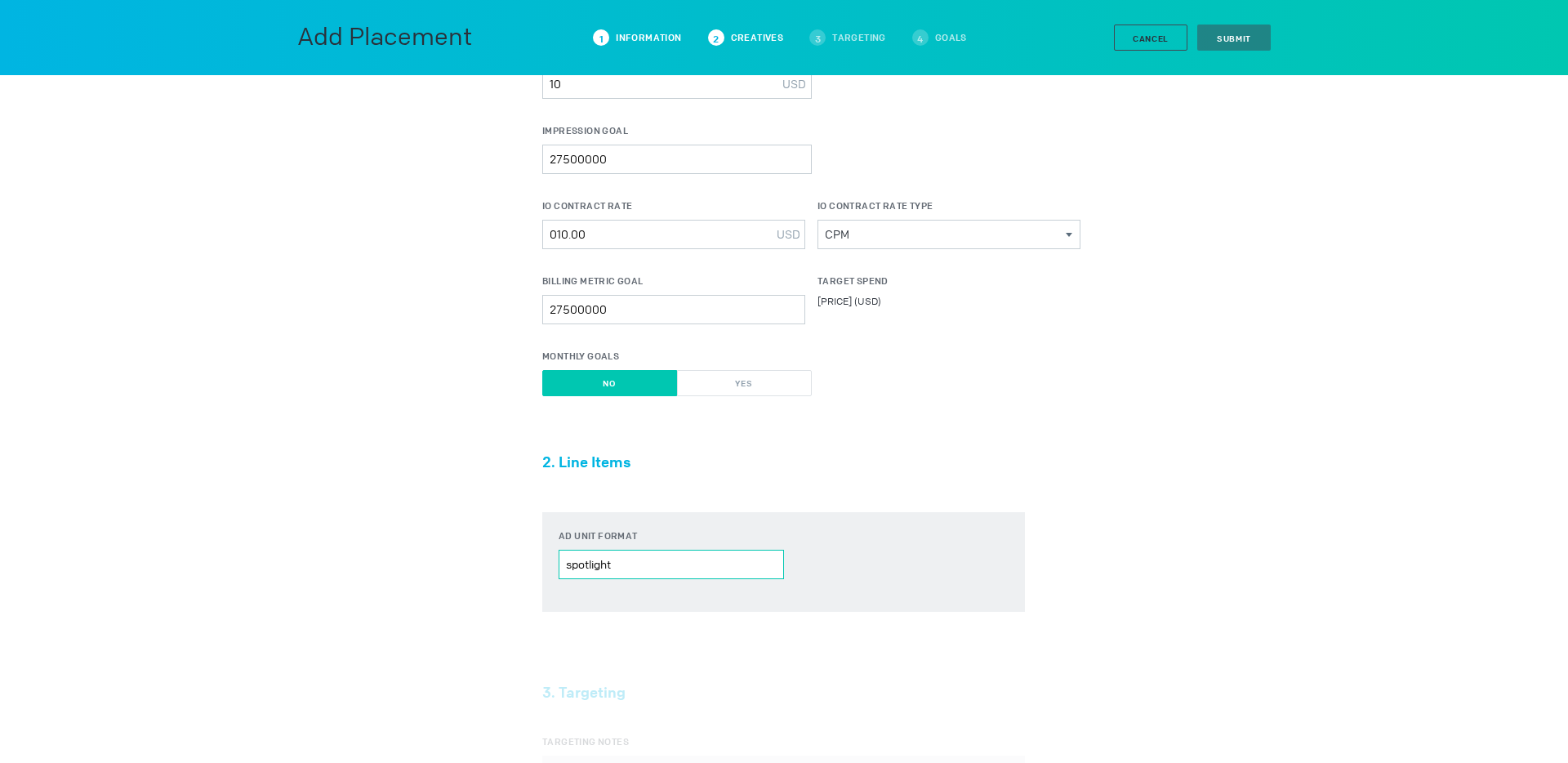 click on "spotlight" at bounding box center (671, 564) 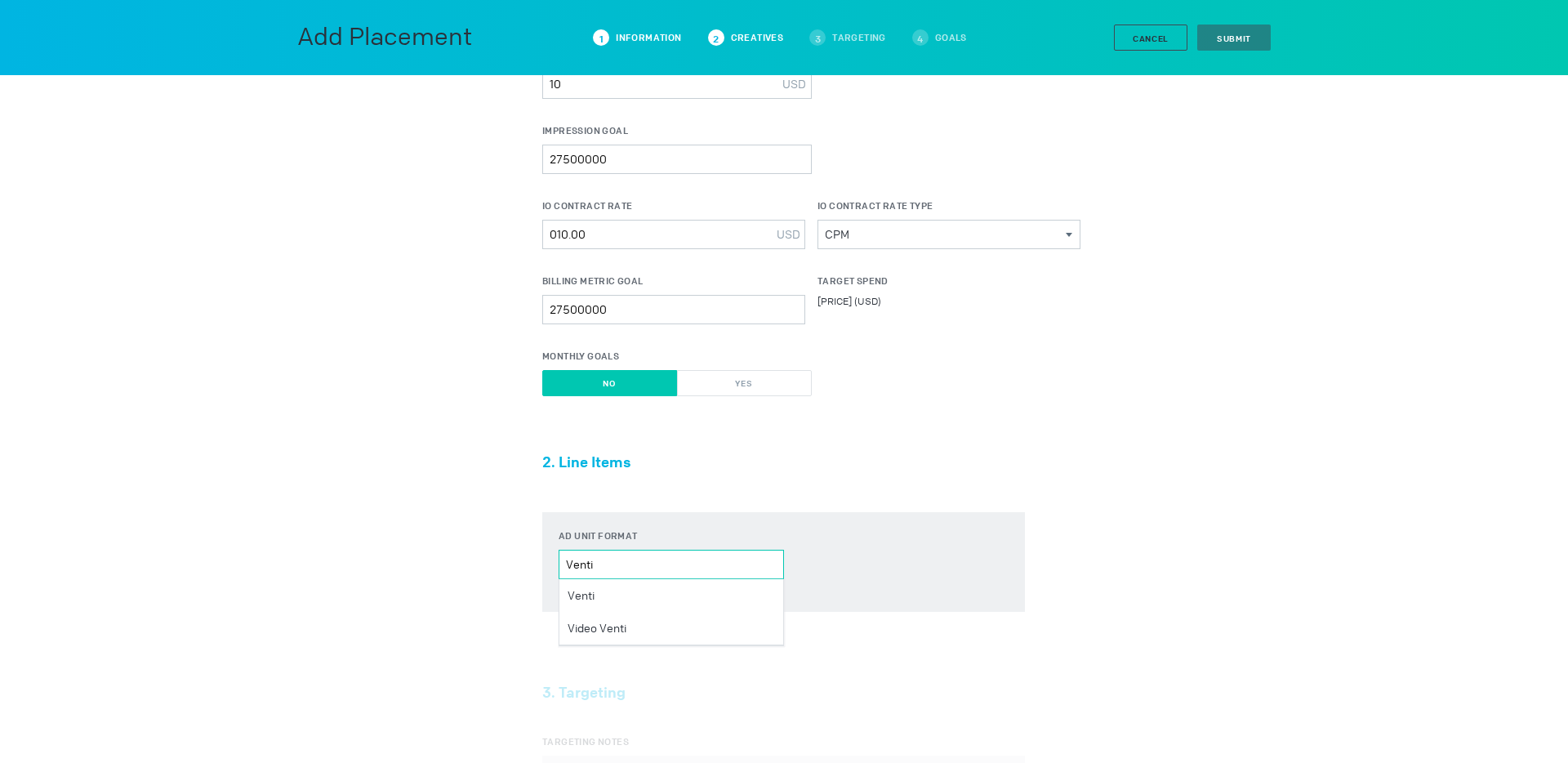 scroll, scrollTop: 0, scrollLeft: 0, axis: both 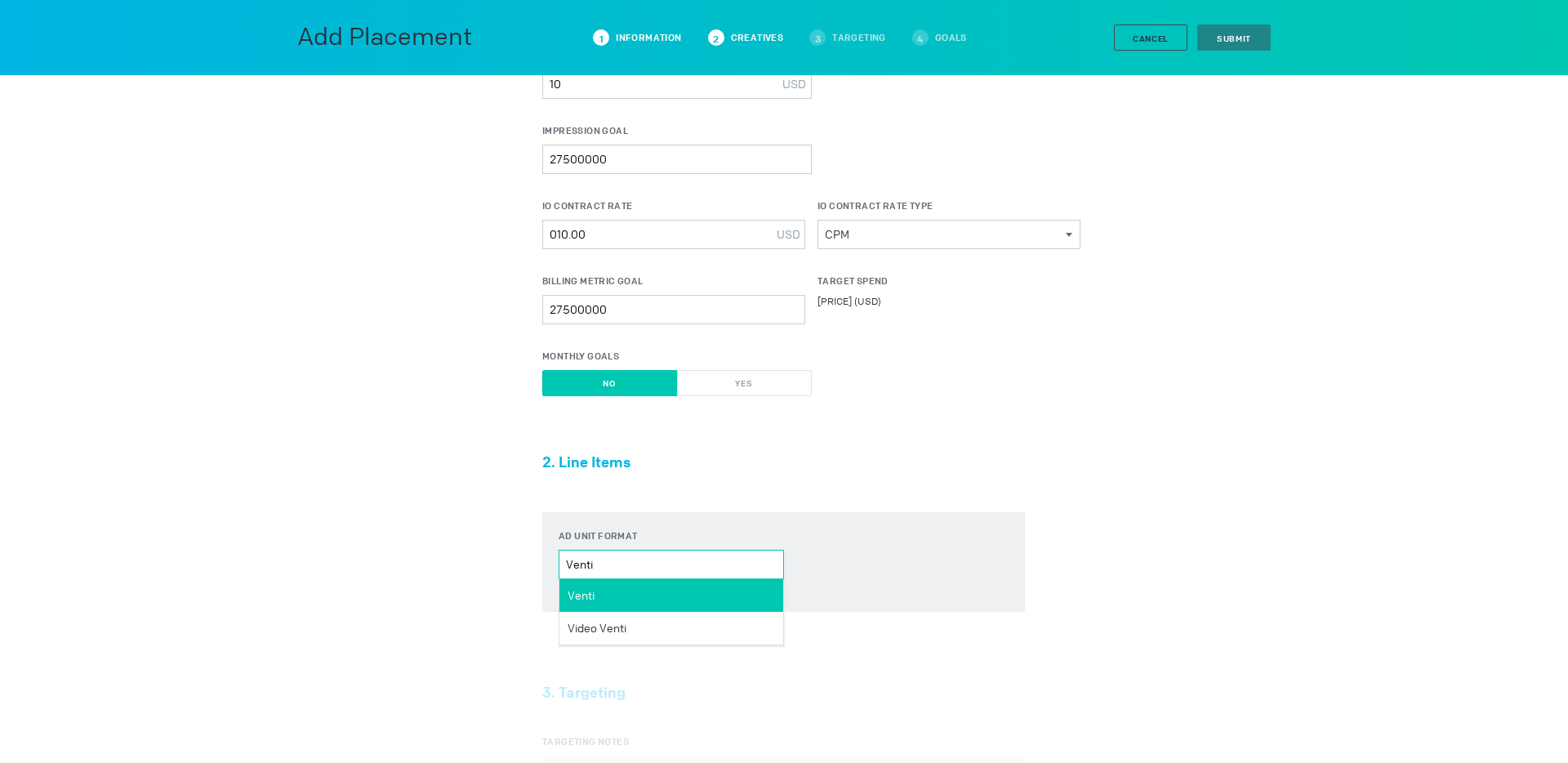 type on "Venti" 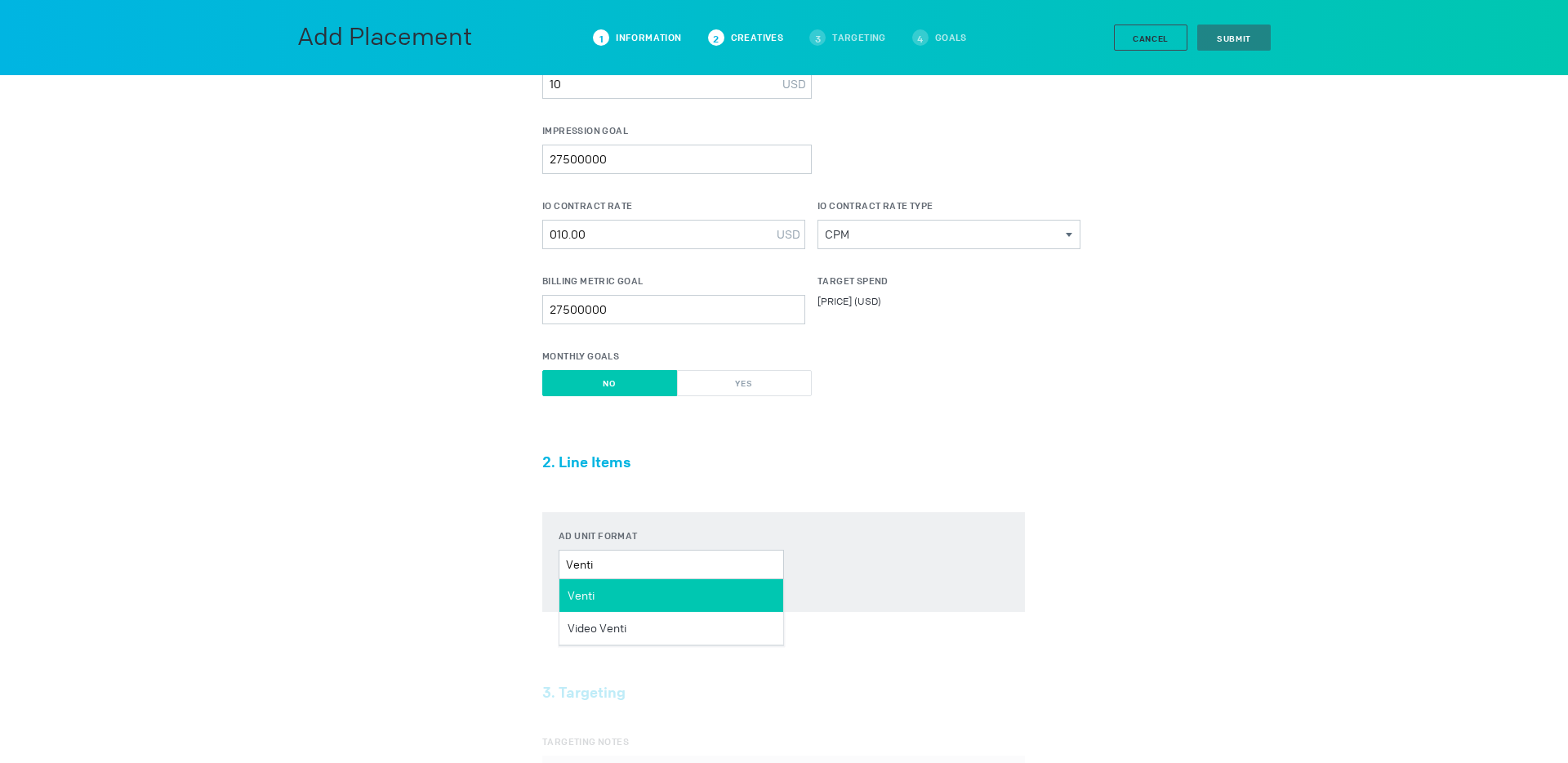 click on "Venti" at bounding box center [671, 596] 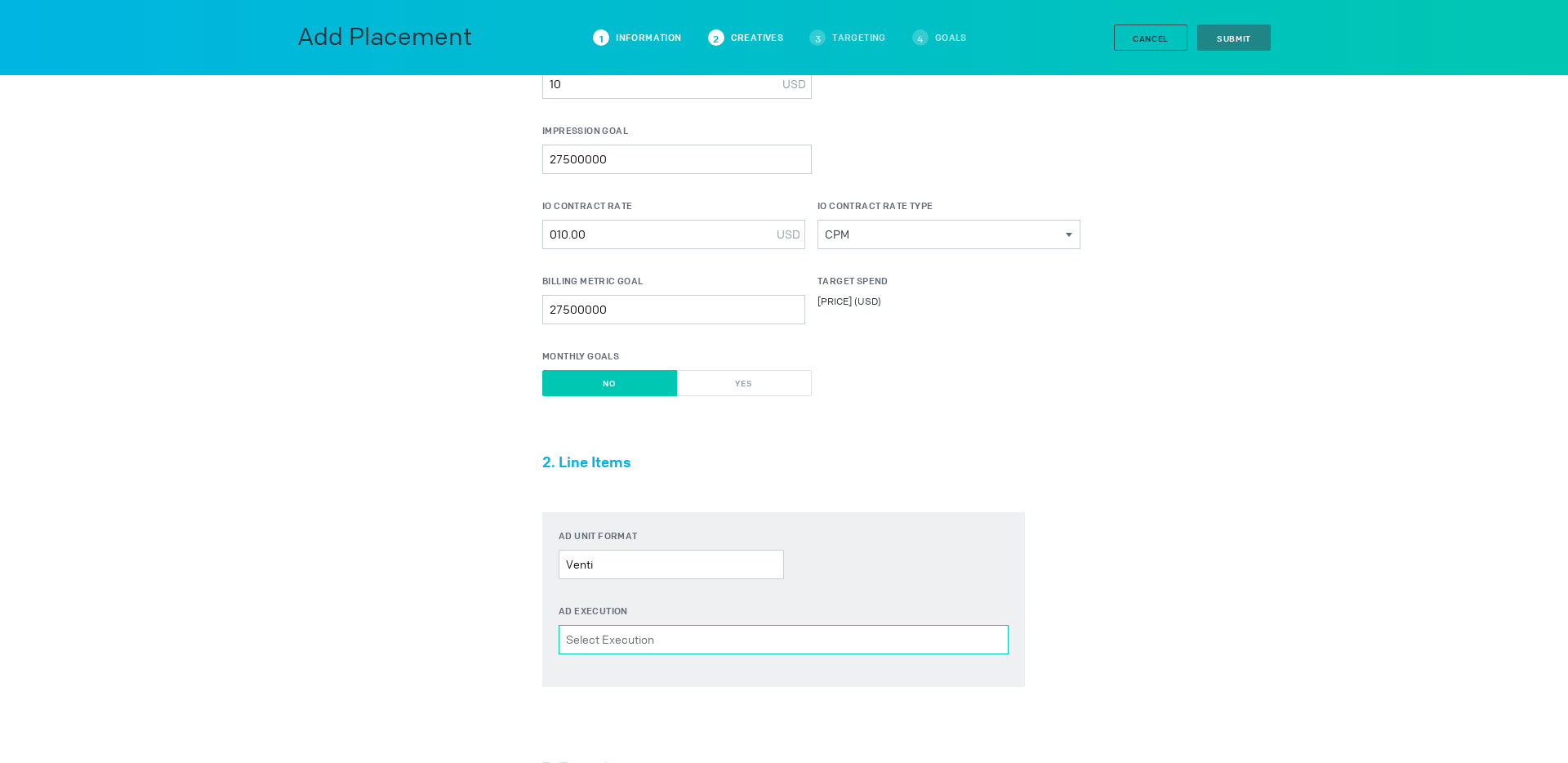 click on "Ad Execution Please select a valid item" at bounding box center [783, 640] 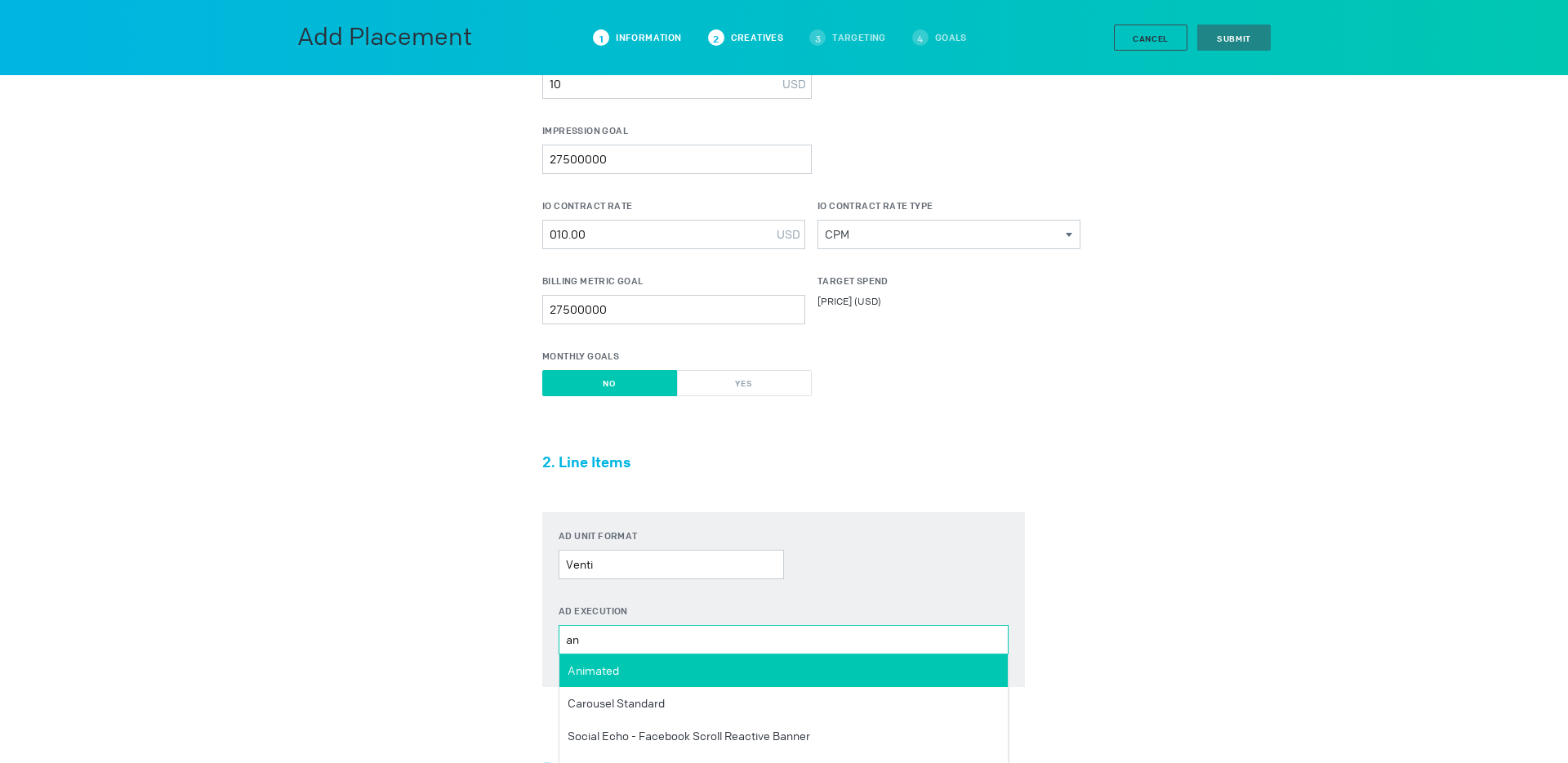 type on "an" 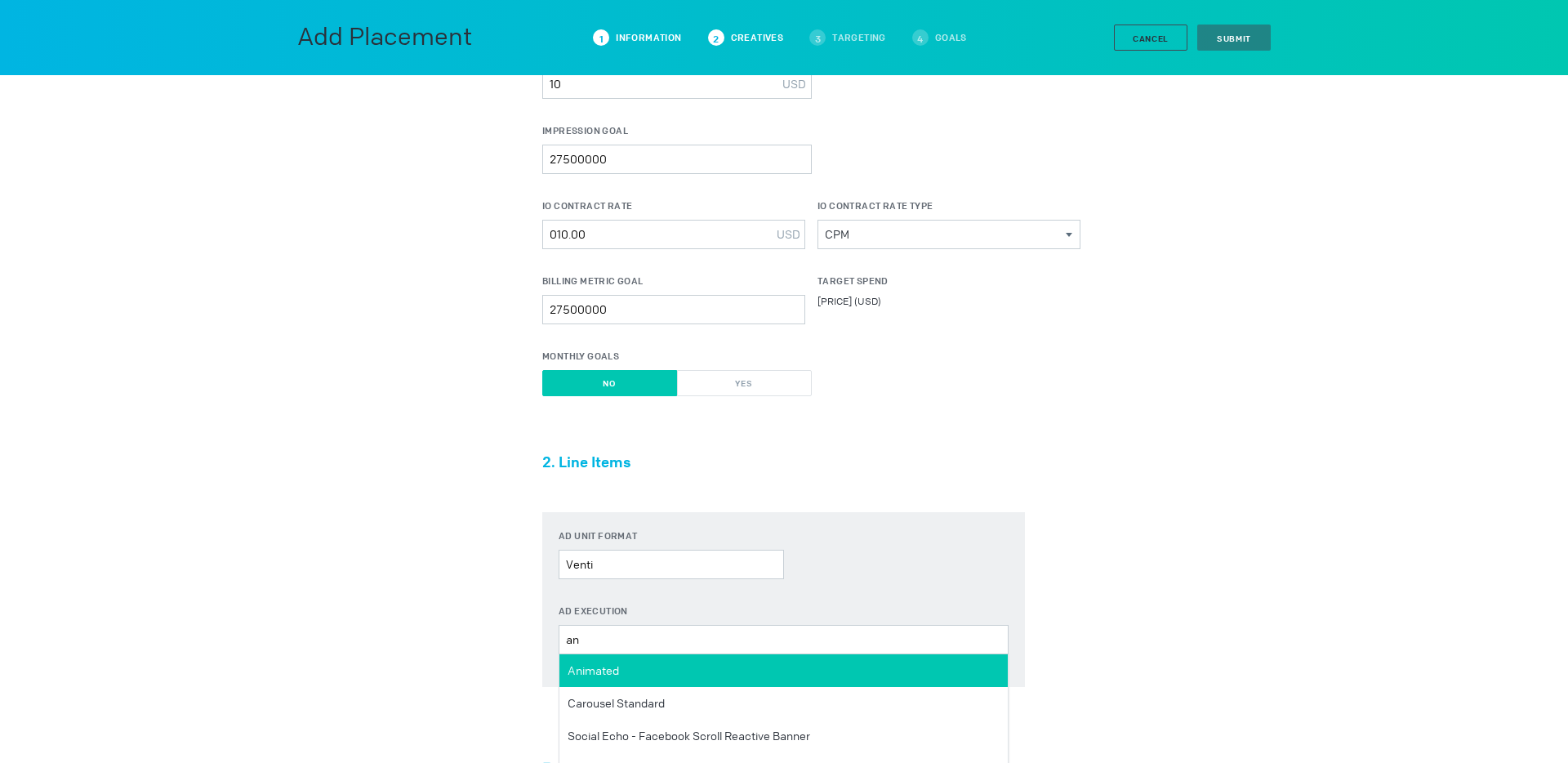 click on "Animated" at bounding box center (593, 671) 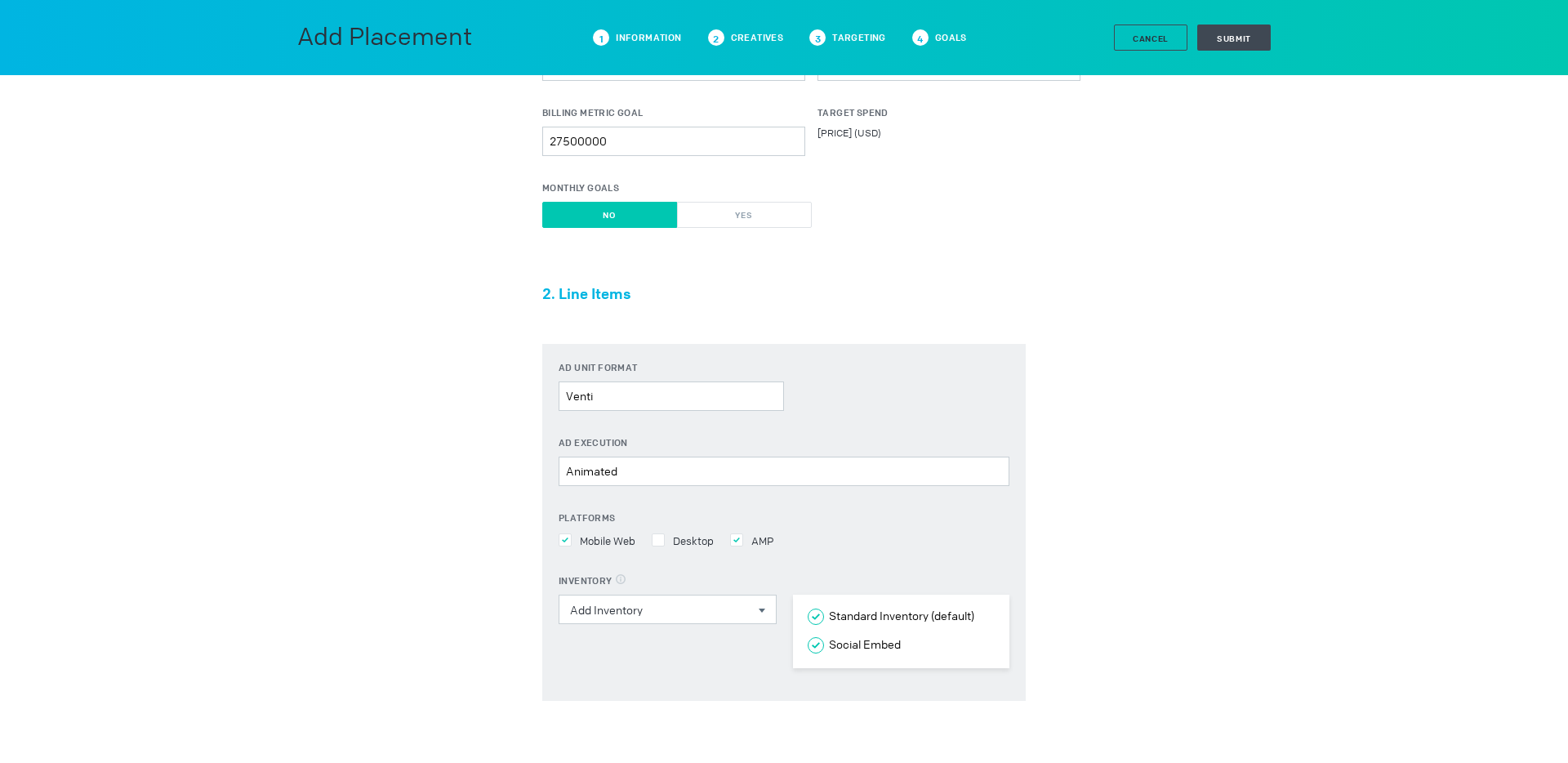 scroll, scrollTop: 492, scrollLeft: 0, axis: vertical 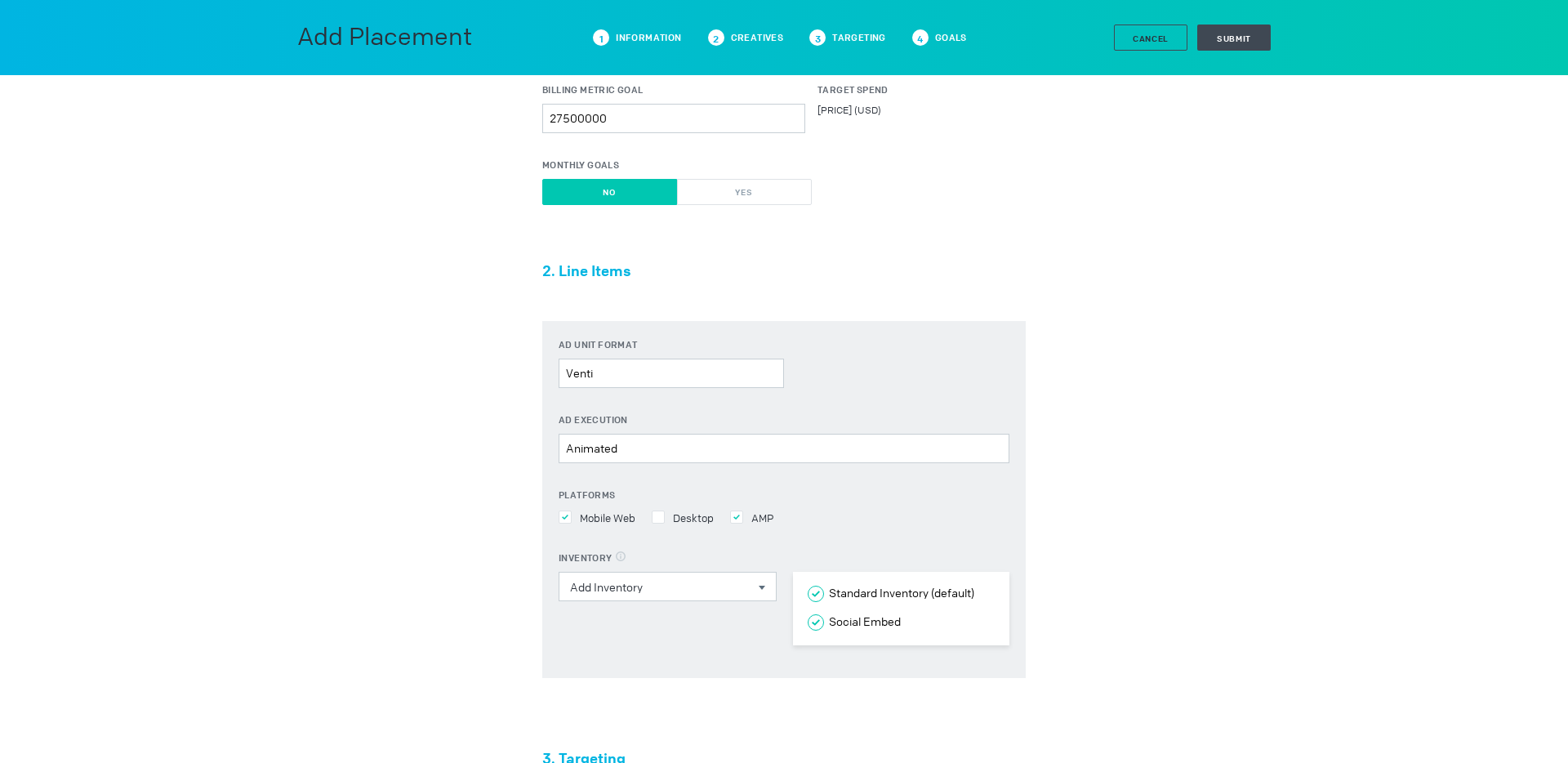 click on "Add Inventory   Standard Inventory (default) ß   Social Embed ß" at bounding box center (784, 609) 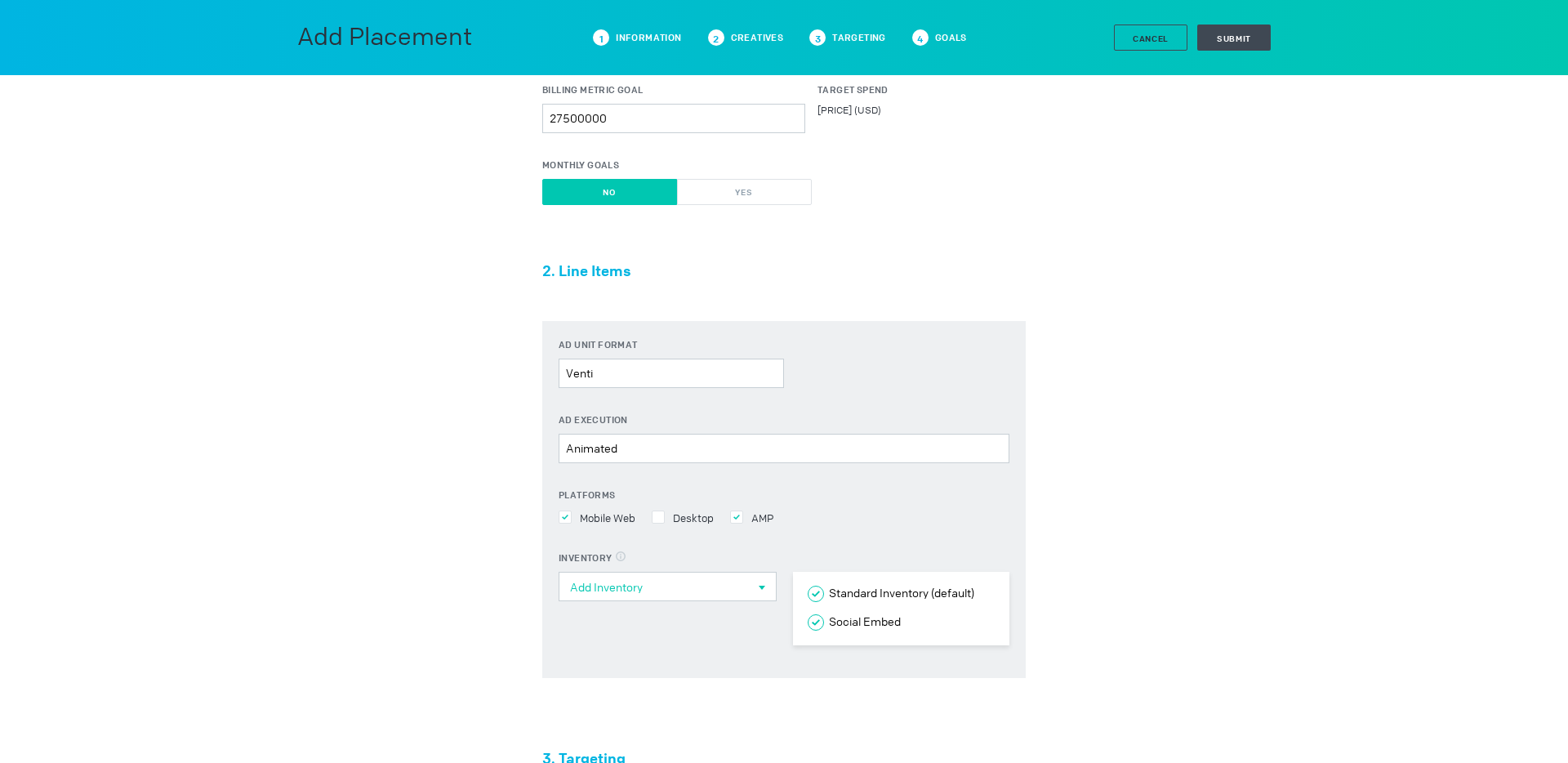 click on "Add Inventory" at bounding box center [662, 587] 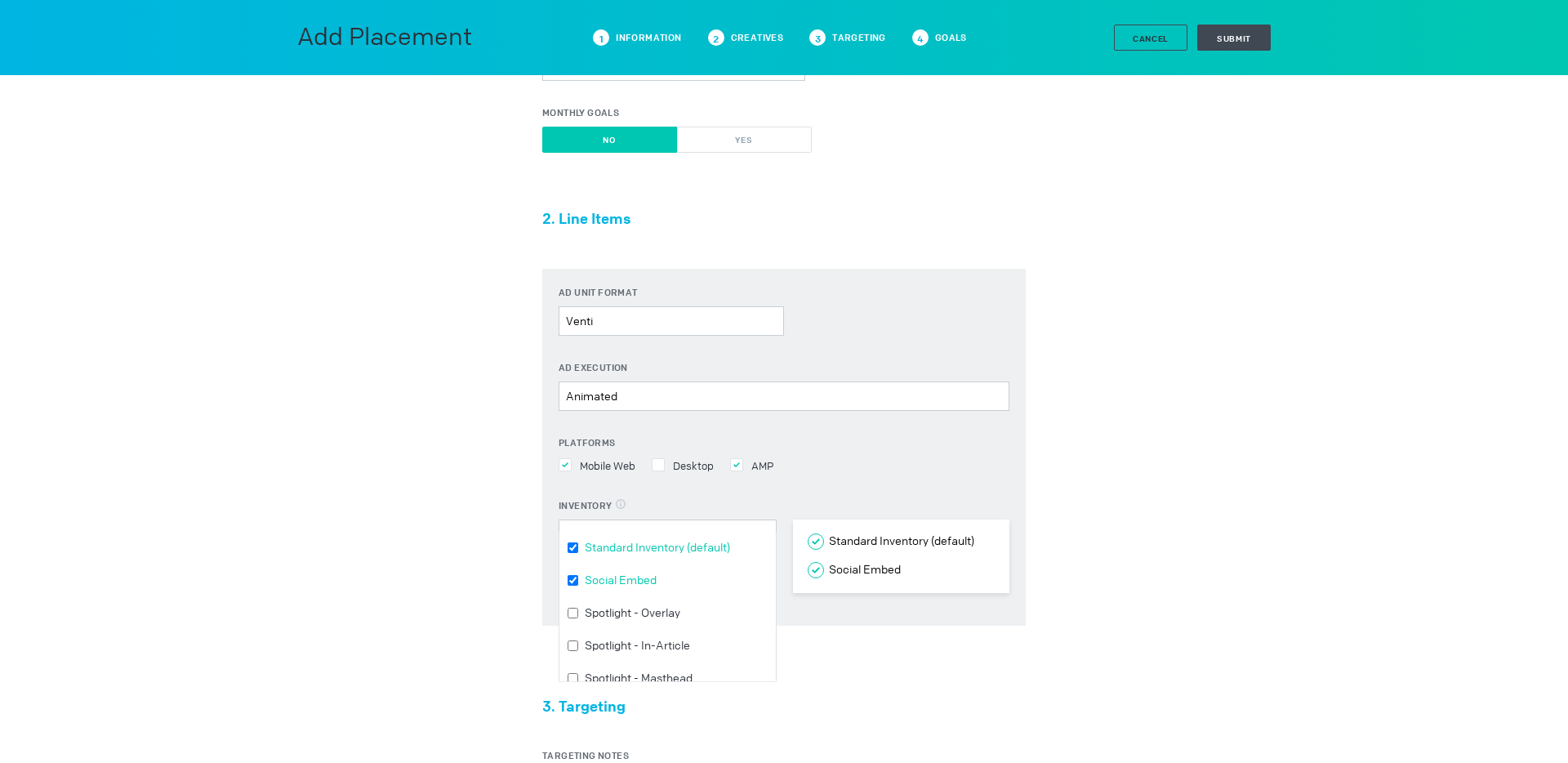 scroll, scrollTop: 562, scrollLeft: 0, axis: vertical 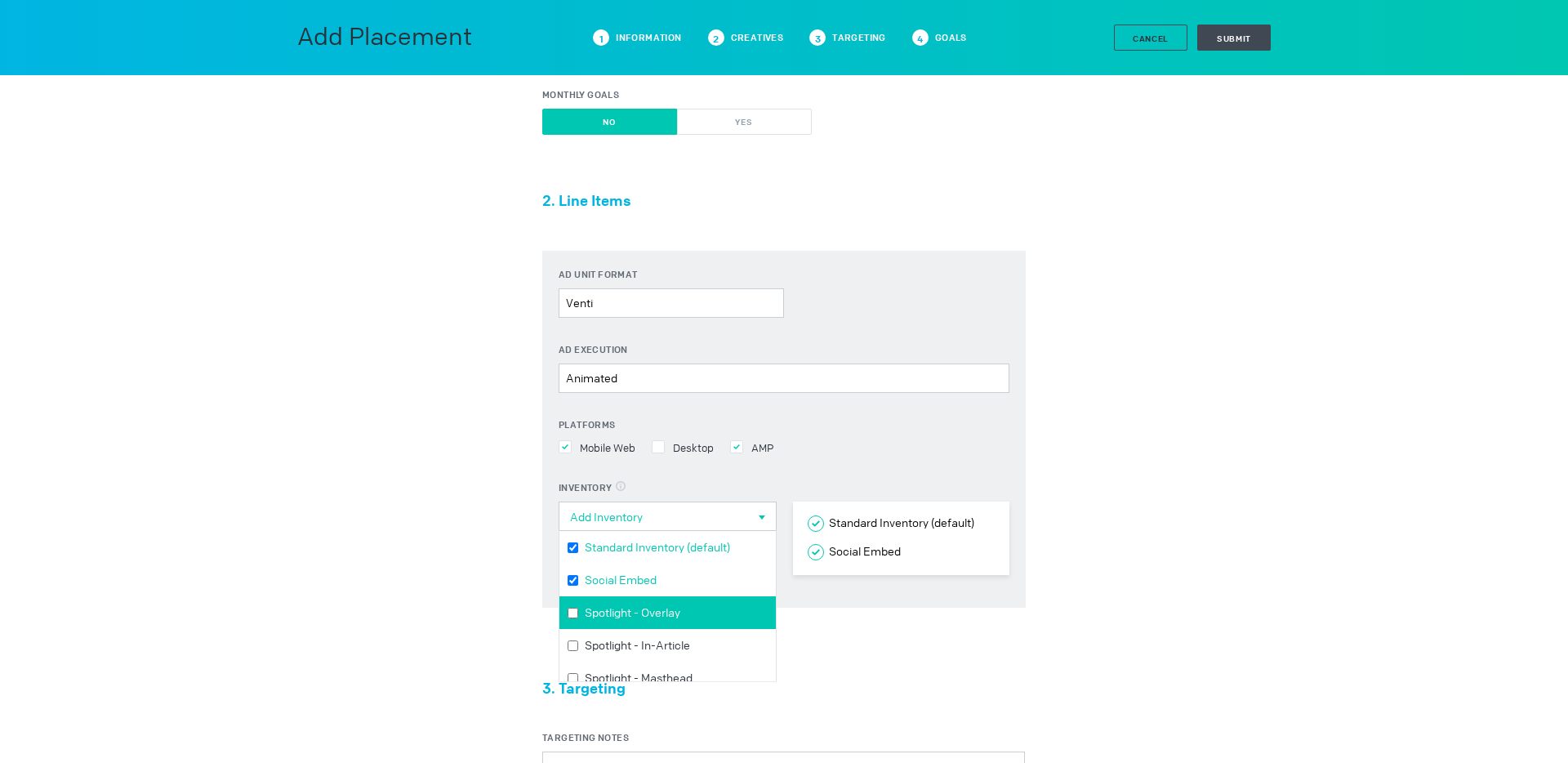 click on "Spotlight - Overlay" at bounding box center (676, 547) 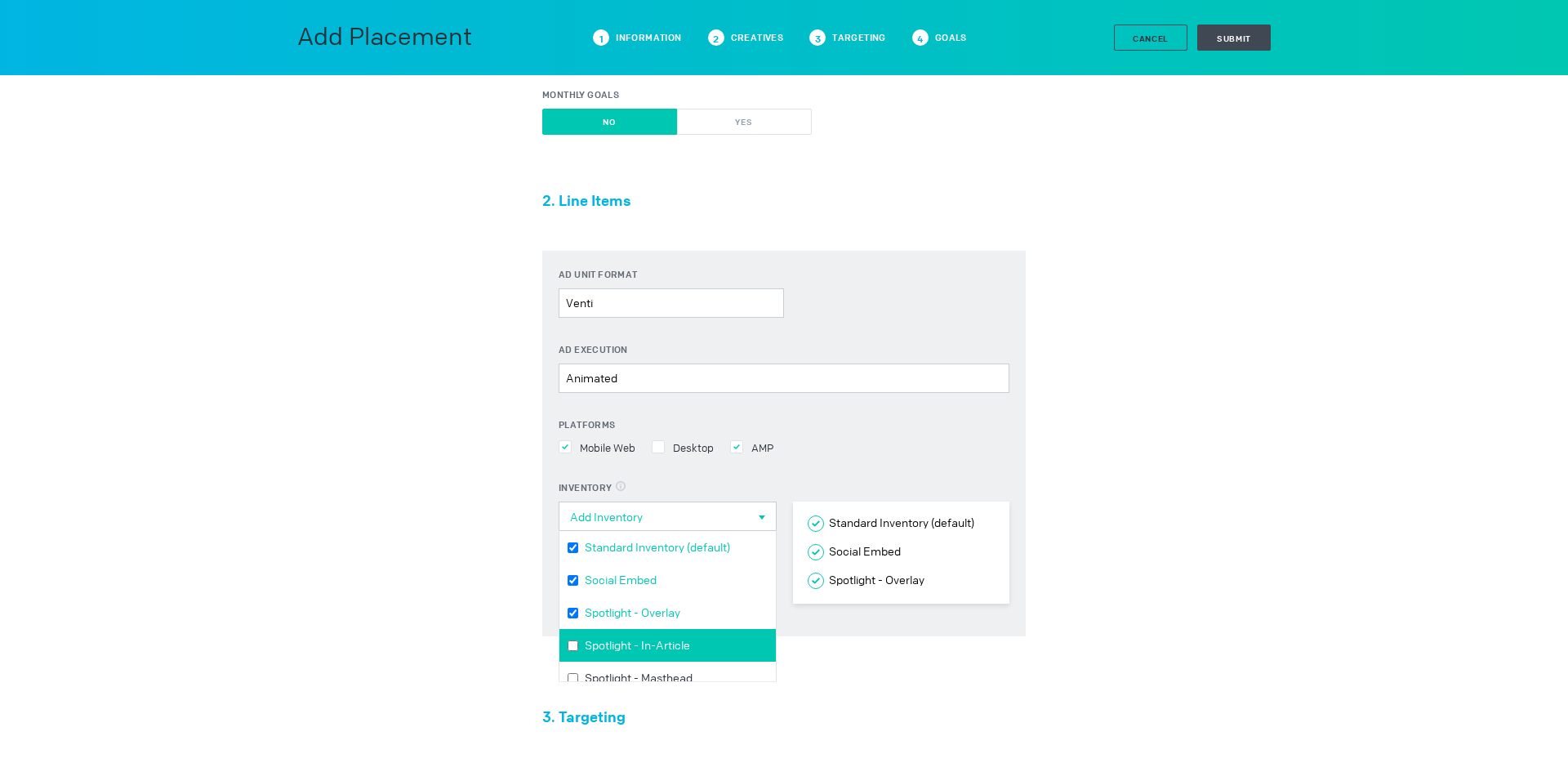 click at bounding box center (572, 547) 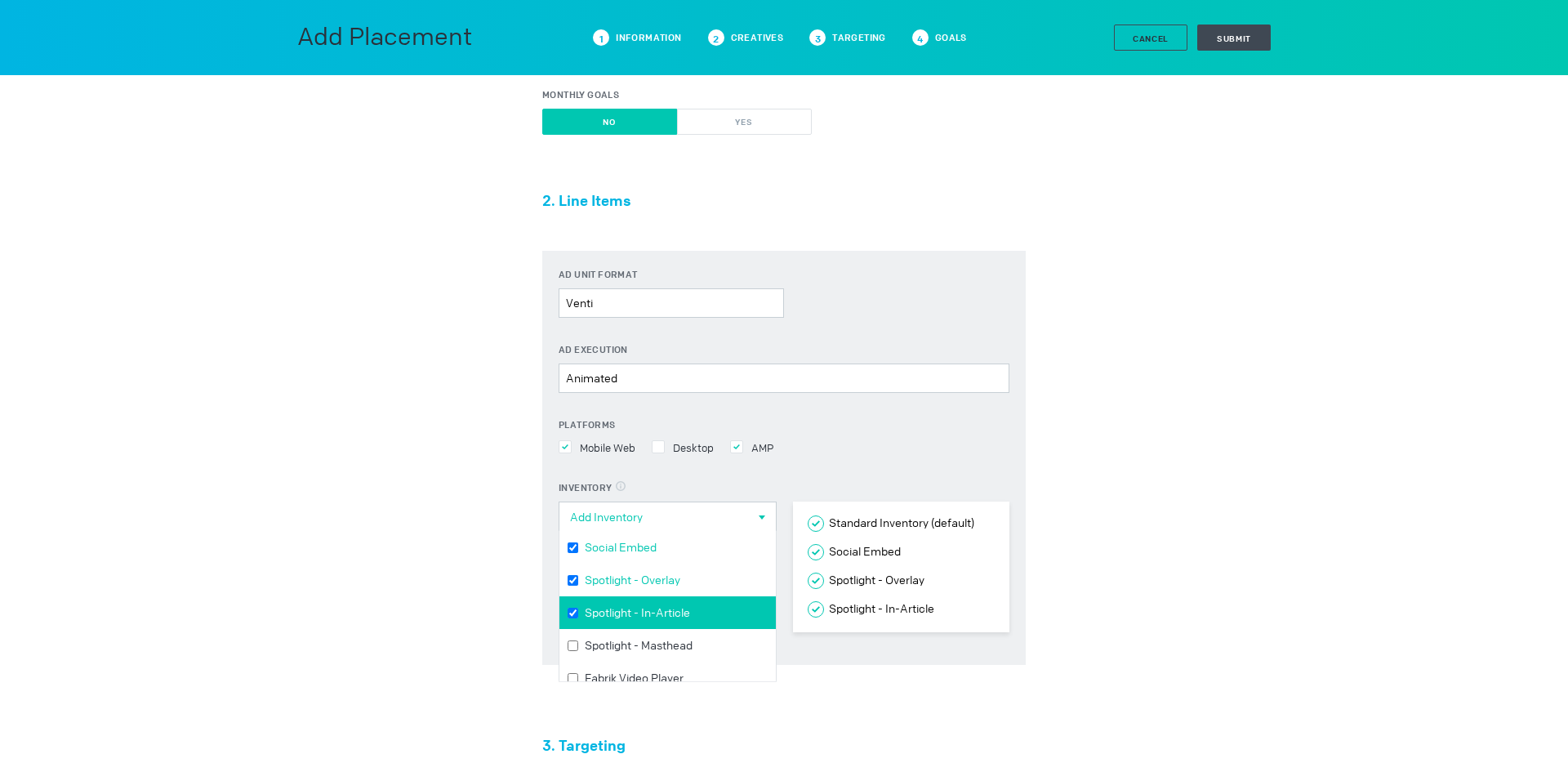 click at bounding box center [572, 514] 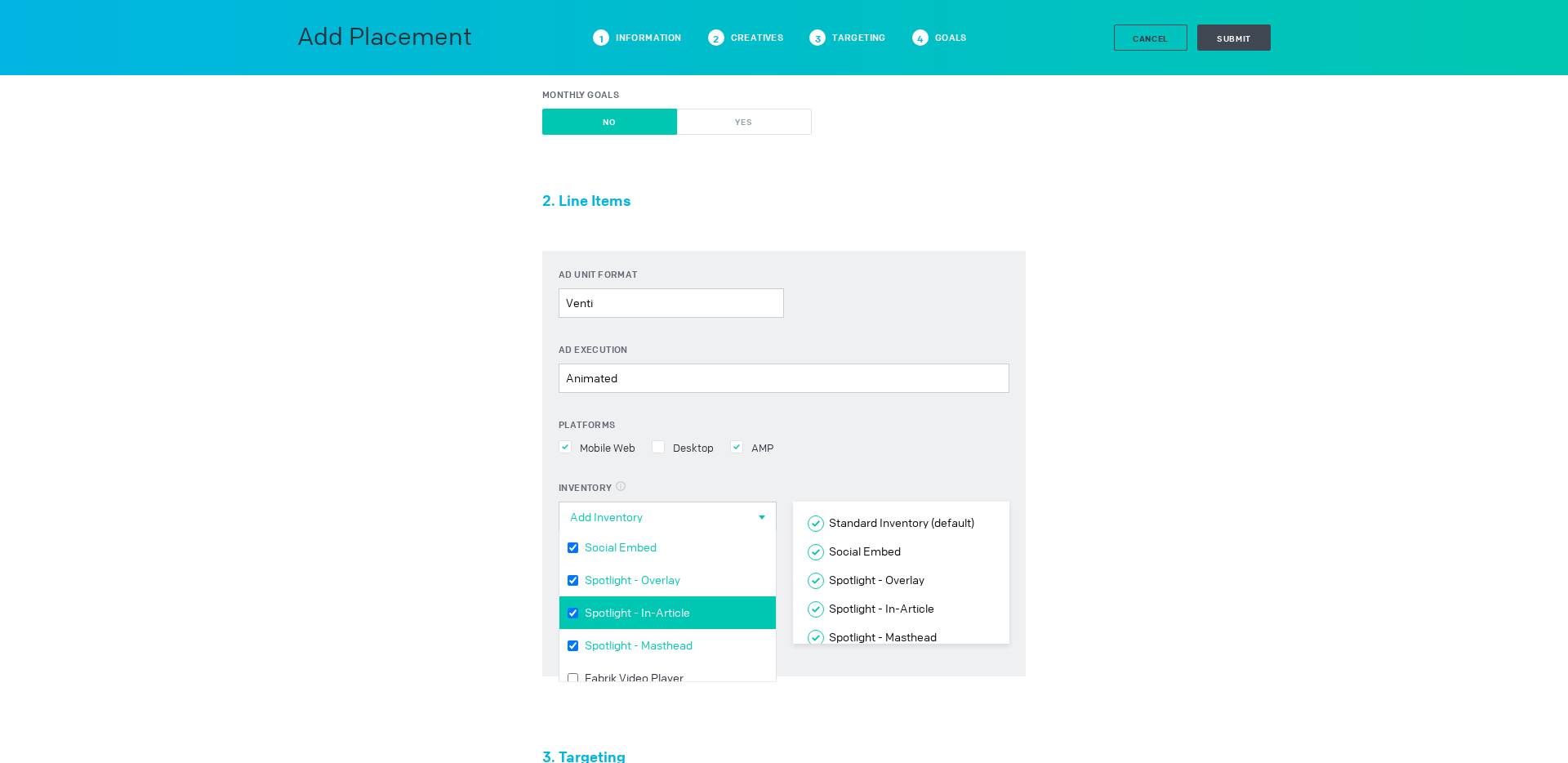 scroll, scrollTop: 46, scrollLeft: 0, axis: vertical 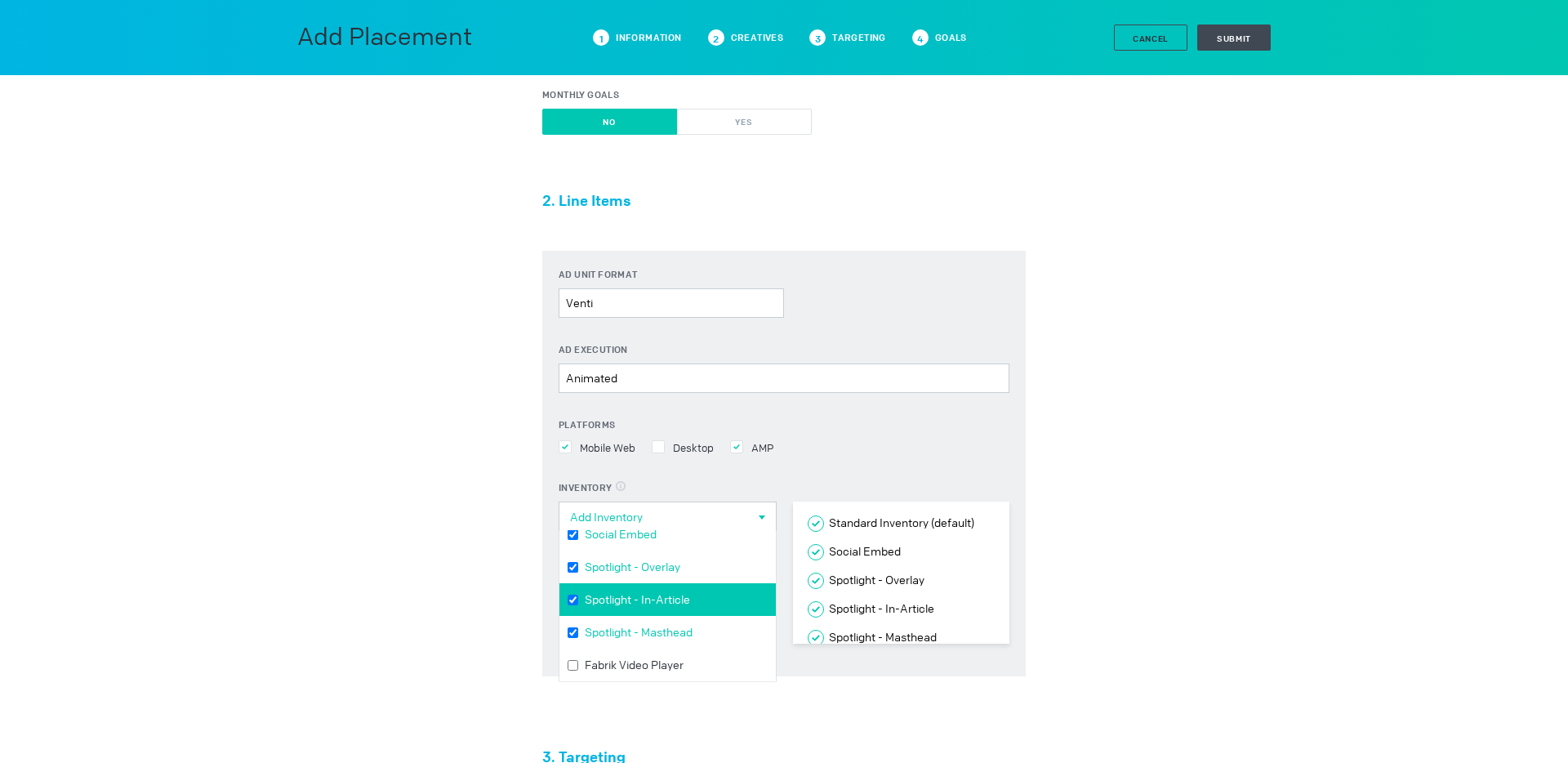 click on "1. Placement Information Placement Name Spotlight Flight Dates [DATE]    [DATE]                                                                                 							 [MONTH] 							 						                          S M T W T F S                                           29 30 1 2 3 4 5 6 7 8 9 10 11 12 13 14 15 16 17 18 19 20 21 22 23 24 25 26 27 28 29 30 31 1 2                                                                                             							 [MONTH] 							 						                          S M T W T F S                                           27 28 29 30 31 1 2 3 4 5 6 7 8 9 10 11 12 13 14 15 16 17 18 19 20 21 22 23 24 25 26 27 28 29 30 31 1 2 3 4 5 6                                       Clear                  Editorial Graph? Placement Type Standard    Branded Takeover    Package    Custom Package    Added Value    Brand Study    Social Canvas Exclusive  Kraken CPM [PRICE] USD Input value should be less than $[PRICE] USD. Impression Goal [NUMBER] Io Contract Rate [PRICE] USD CPM" at bounding box center (784, 390) 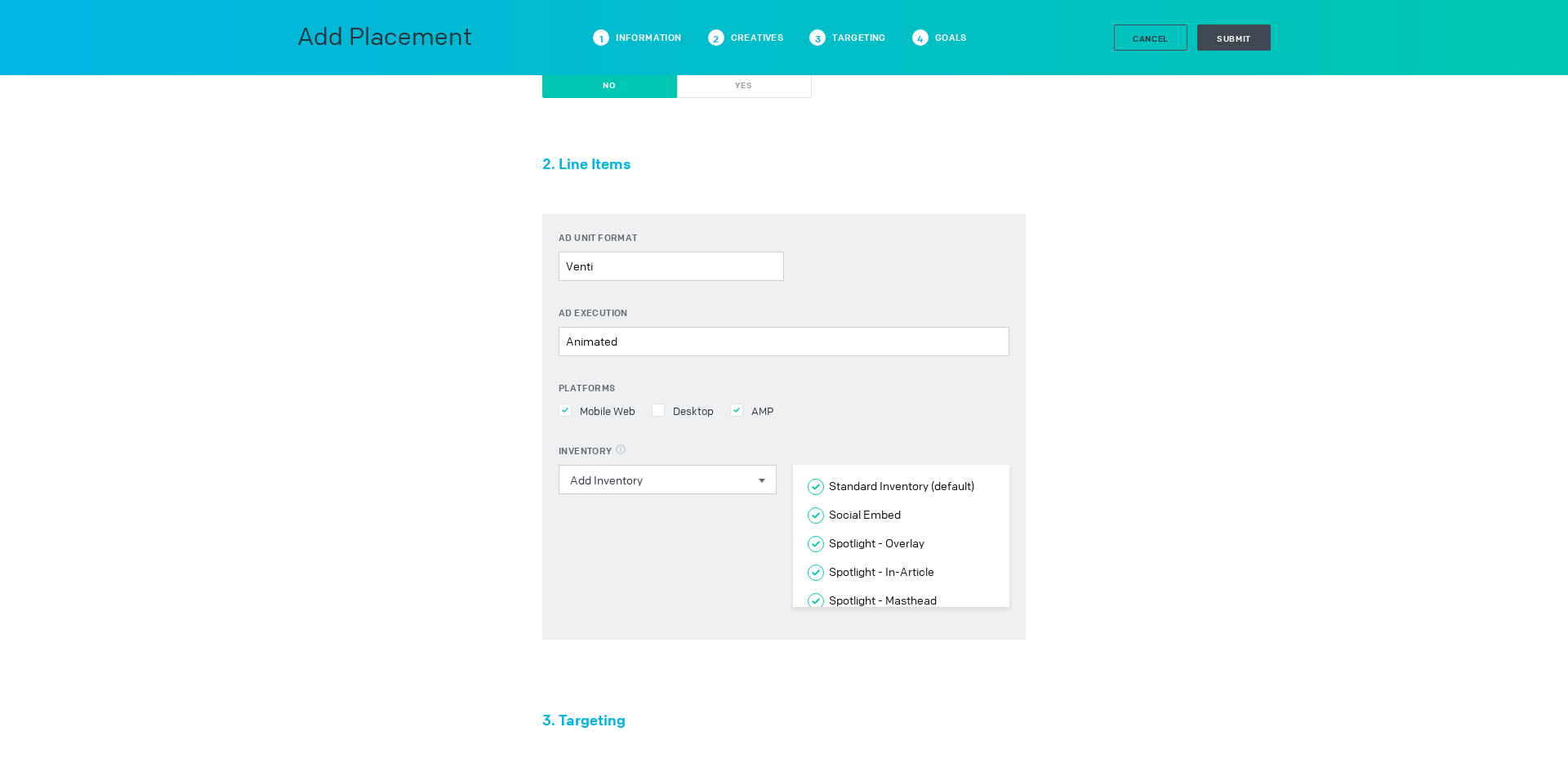 scroll, scrollTop: 600, scrollLeft: 0, axis: vertical 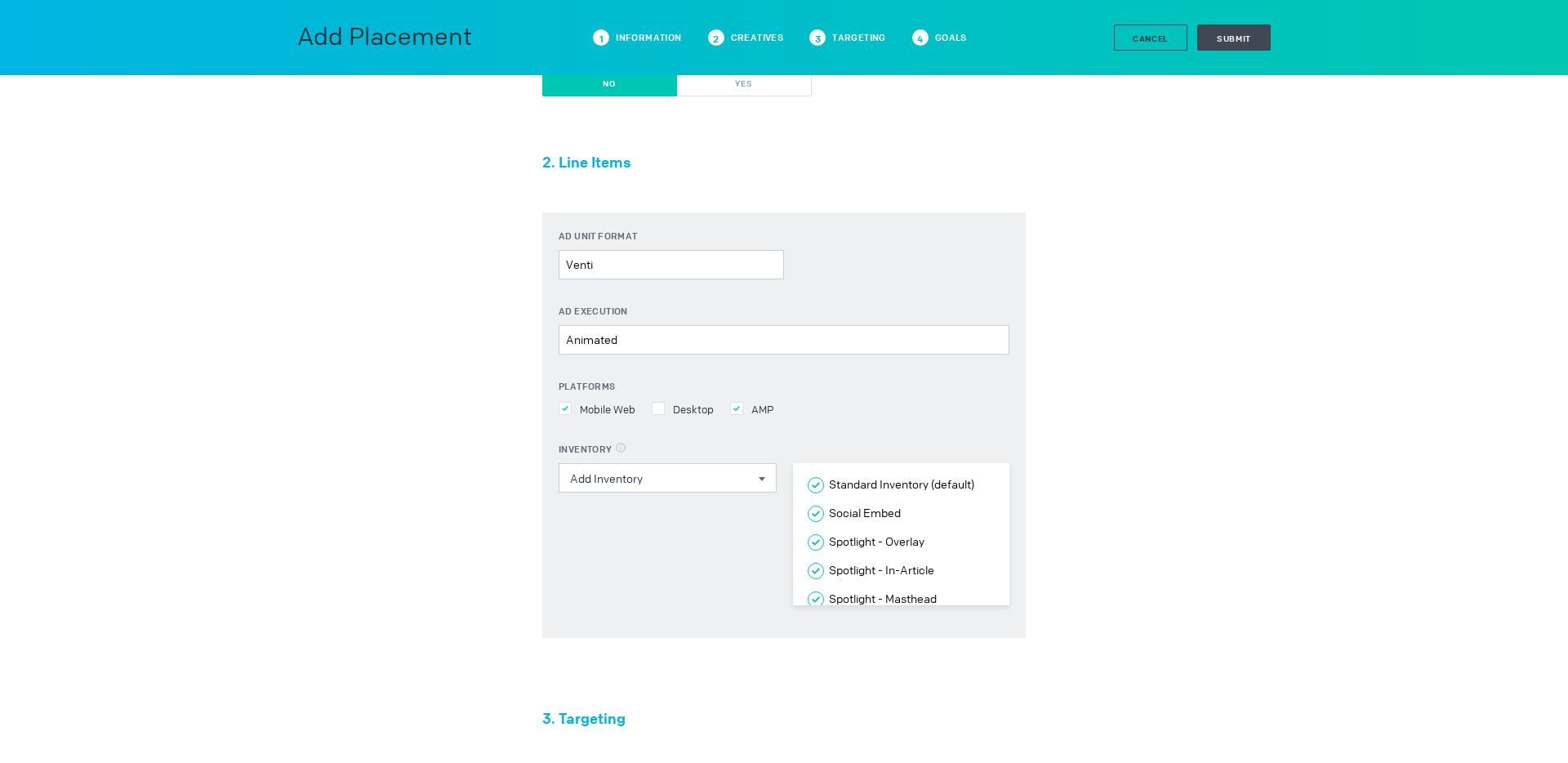 click on "Add Inventory" at bounding box center [667, 478] 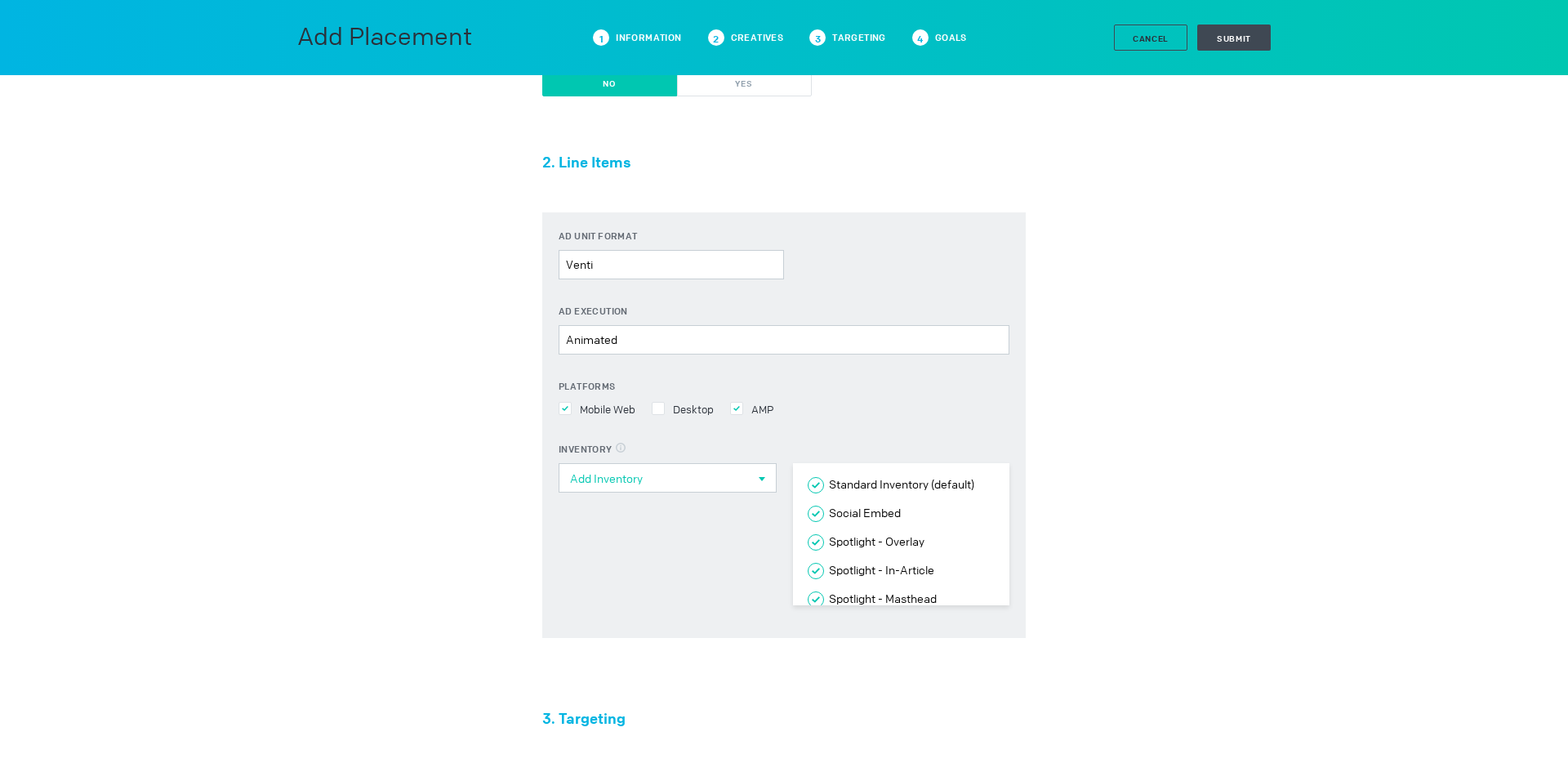 click on "Add Inventory" at bounding box center [662, 479] 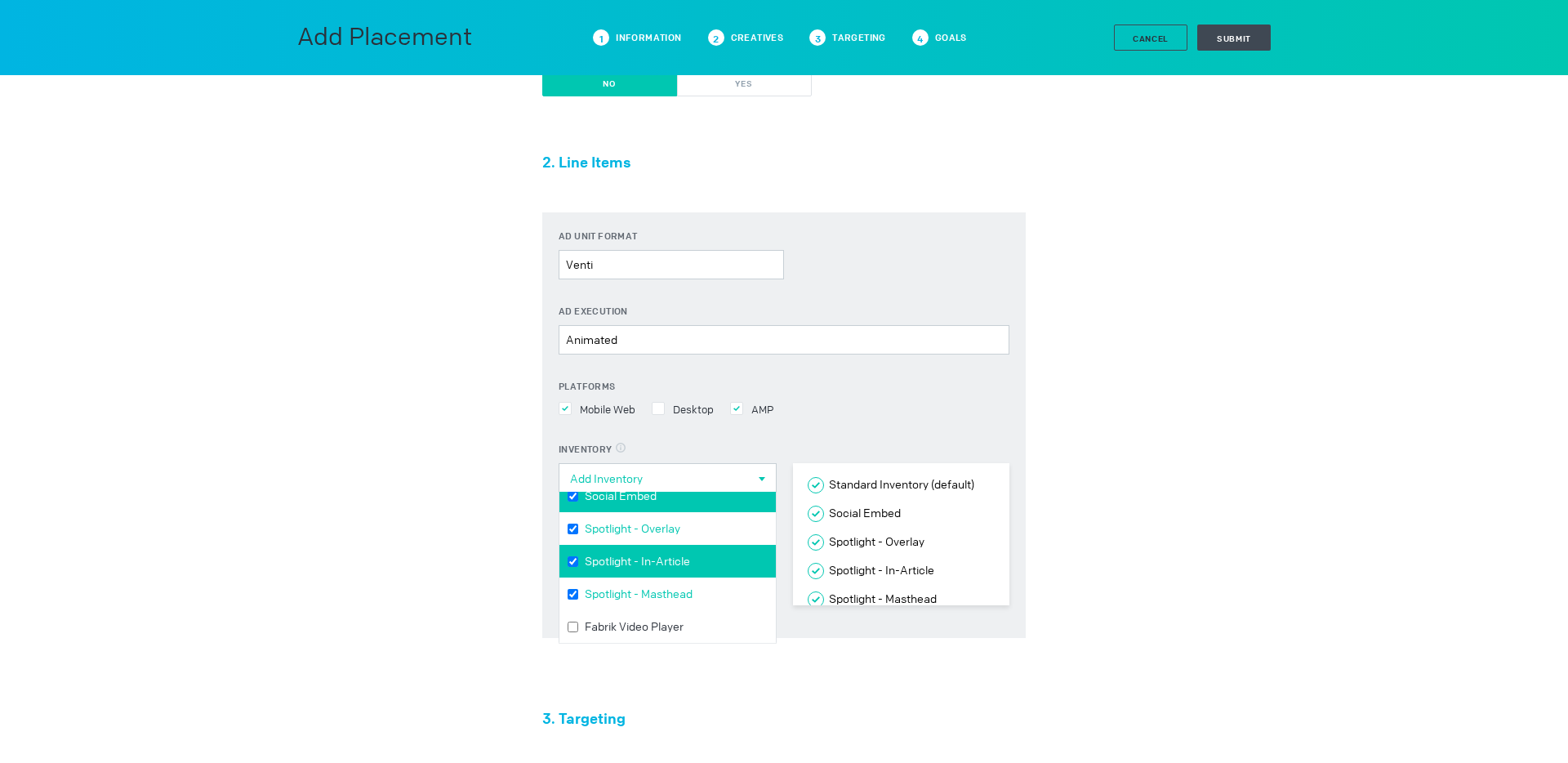 click on "Social Embed" at bounding box center (676, 462) 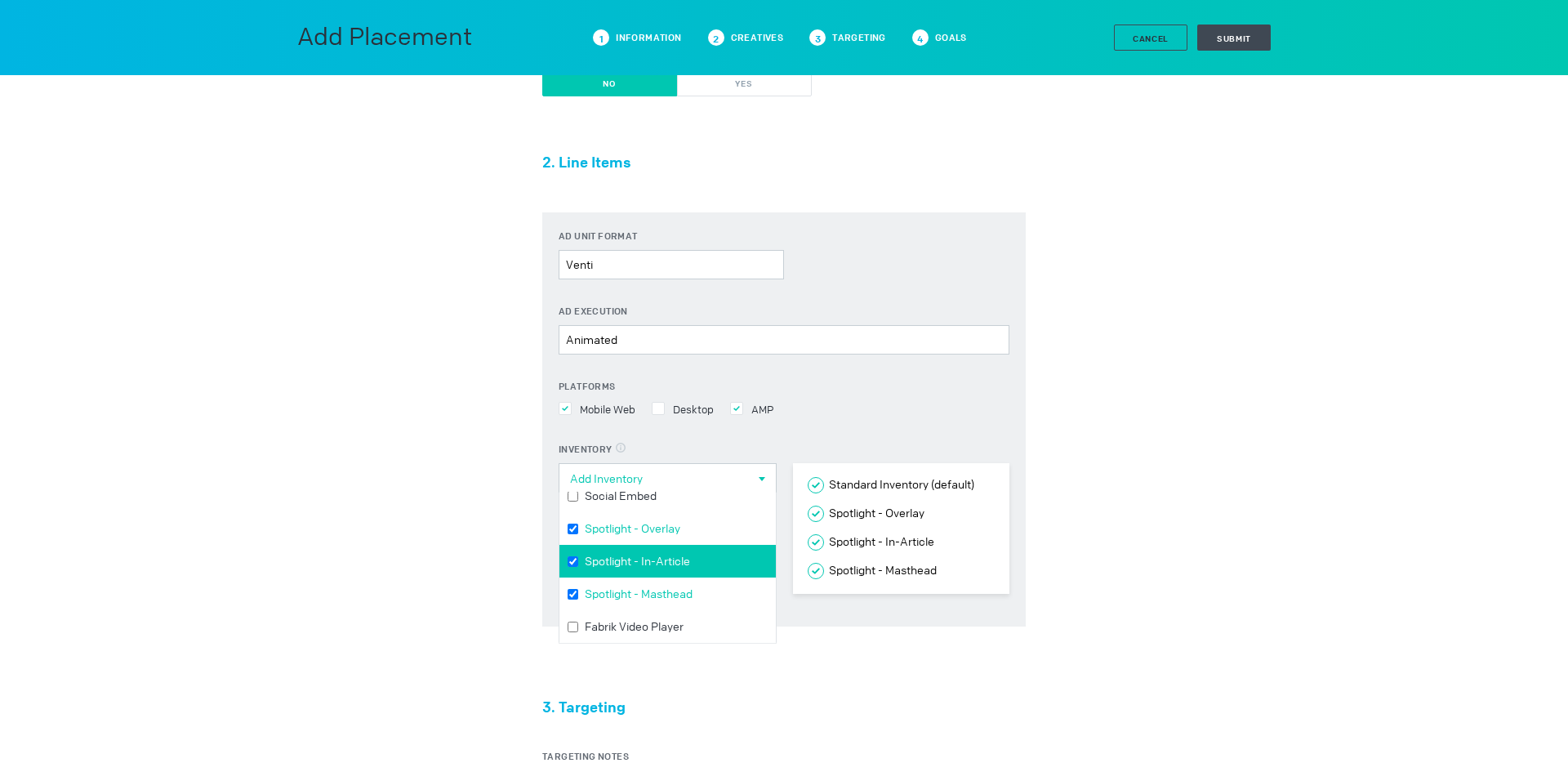 click on "1. Placement Information Placement Name Spotlight Flight Dates [DATE]    [DATE]                                                                                 							 [MONTH] 							 						                          S M T W T F S                                           29 30 1 2 3 4 5 6 7 8 9 10 11 12 13 14 15 16 17 18 19 20 21 22 23 24 25 26 27 28 29 30 31 1 2                                                                                             							 [MONTH] 							 						                          S M T W T F S                                           27 28 29 30 31 1 2 3 4 5 6 7 8 9 10 11 12 13 14 15 16 17 18 19 20 21 22 23 24 25 26 27 28 29 30 31 1 2 3 4 5 6                                       Clear                  Editorial Graph? Placement Type Standard    Branded Takeover    Package    Custom Package    Added Value    Brand Study    Social Canvas Exclusive  Kraken CPM [PRICE] USD Input value should be less than $[PRICE] USD. Impression Goal [NUMBER] Io Contract Rate [PRICE] USD CPM" at bounding box center (784, 346) 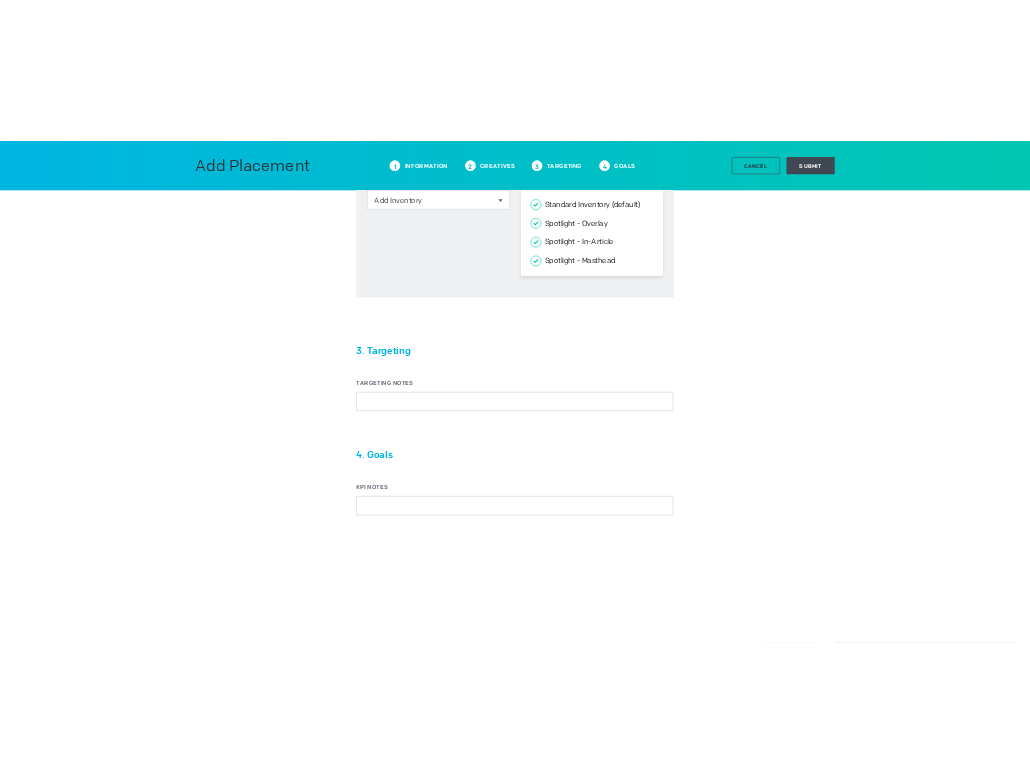 scroll, scrollTop: 1231, scrollLeft: 0, axis: vertical 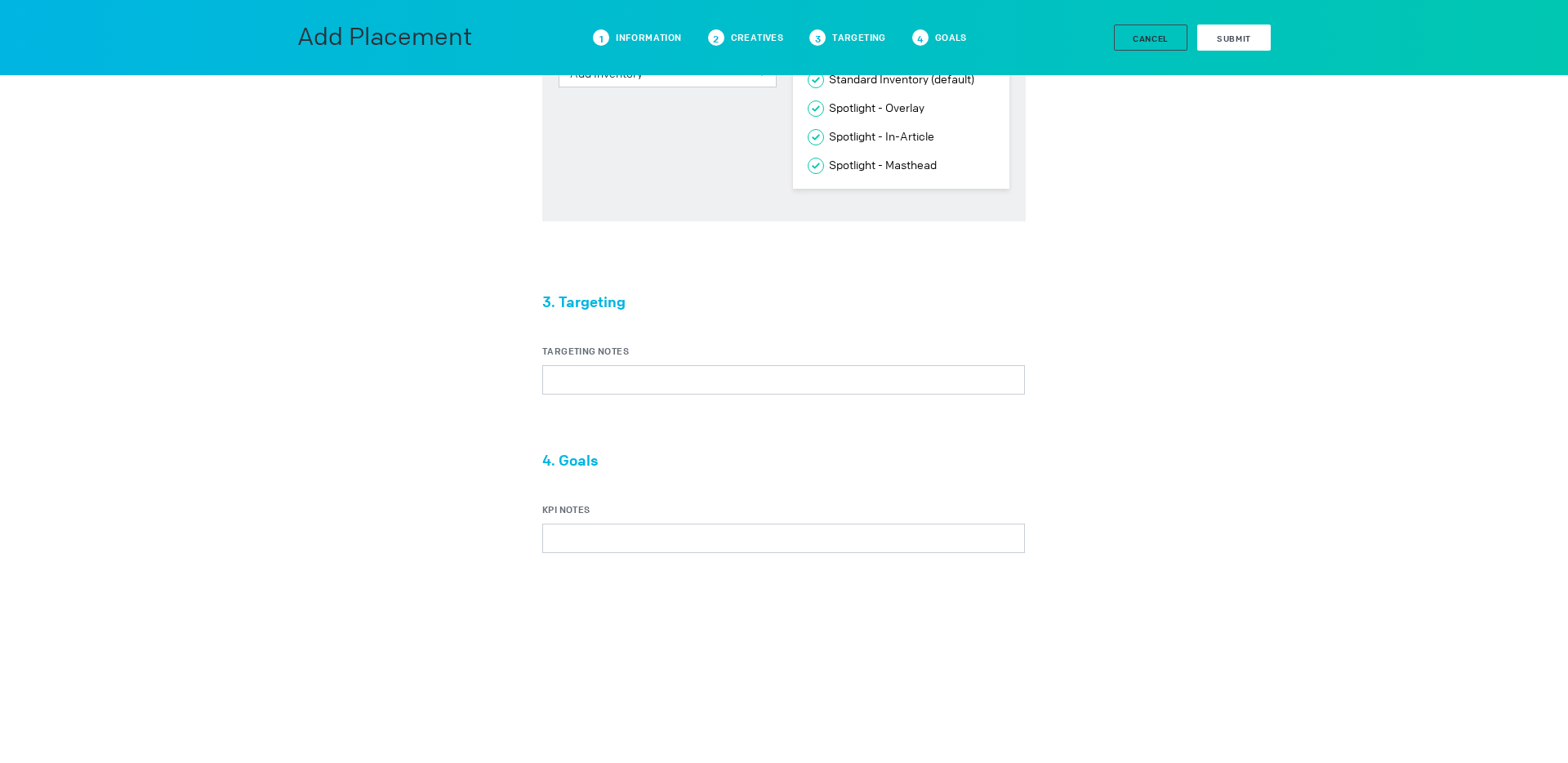 click on "Submit" at bounding box center (1234, 38) 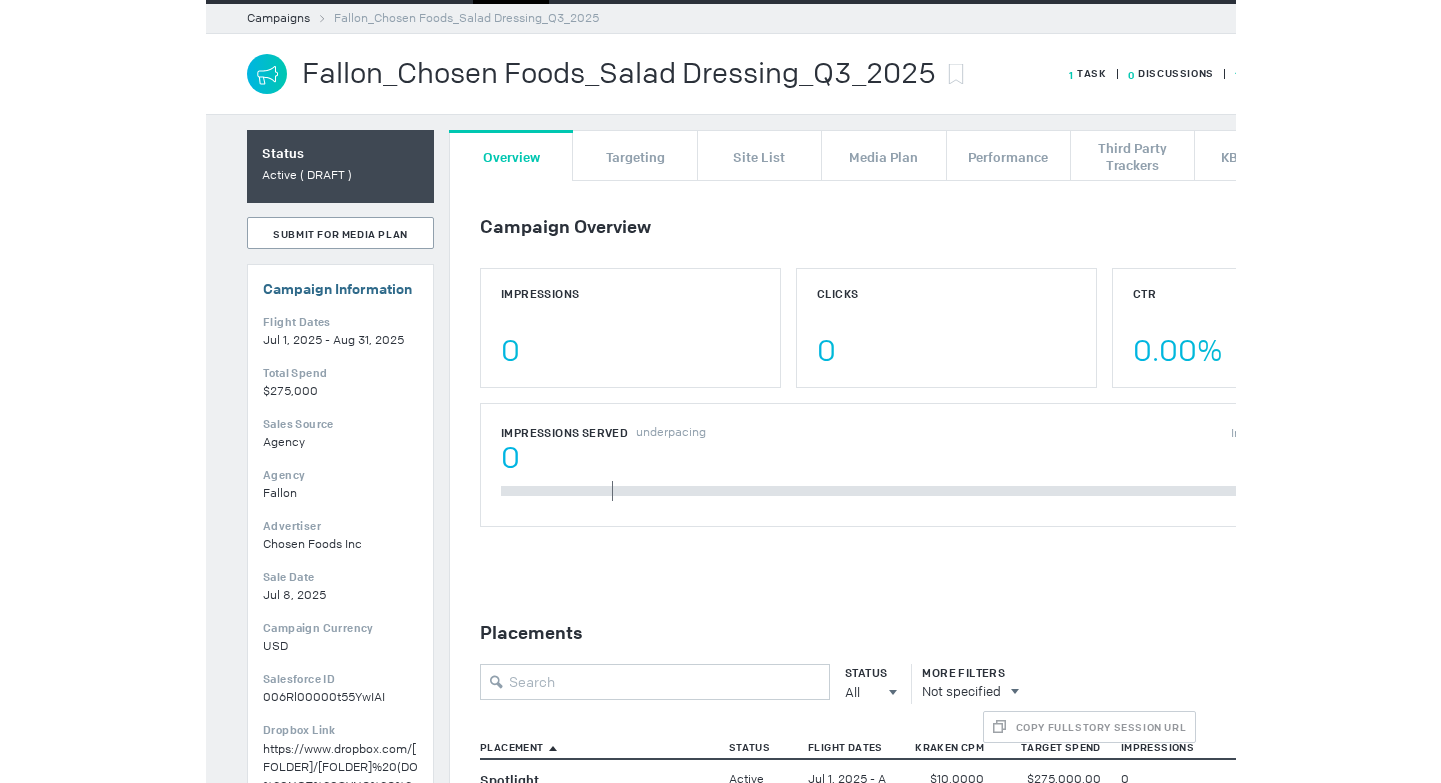 scroll, scrollTop: 44, scrollLeft: 0, axis: vertical 